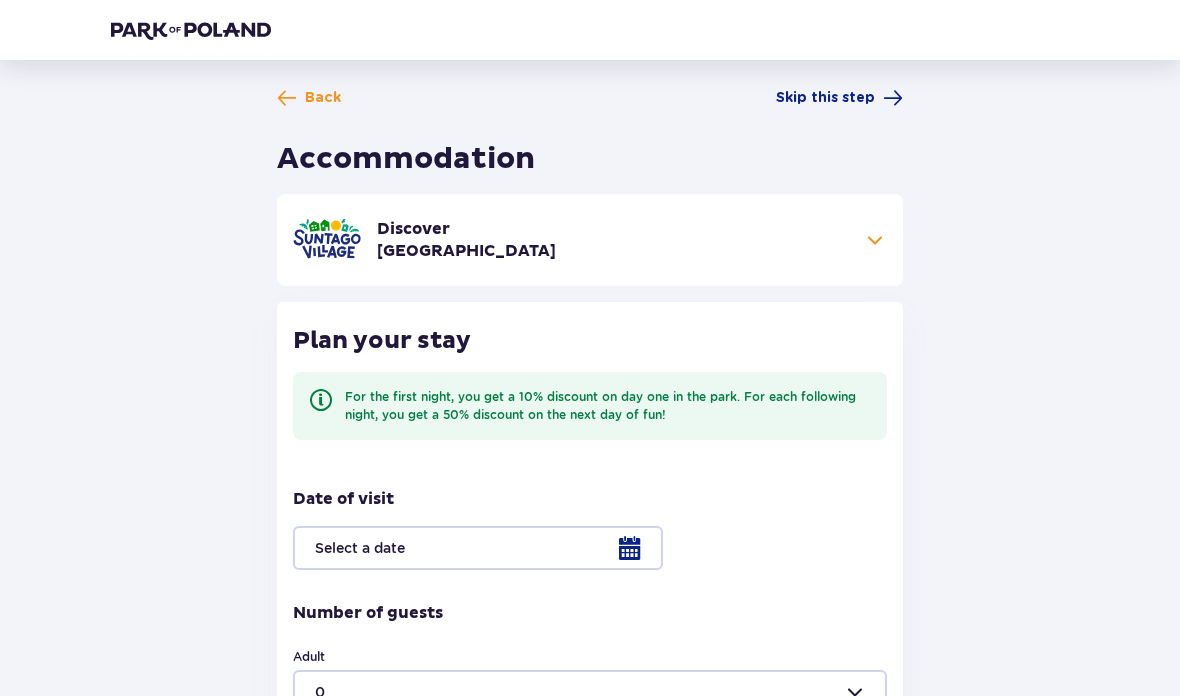 scroll, scrollTop: 0, scrollLeft: 0, axis: both 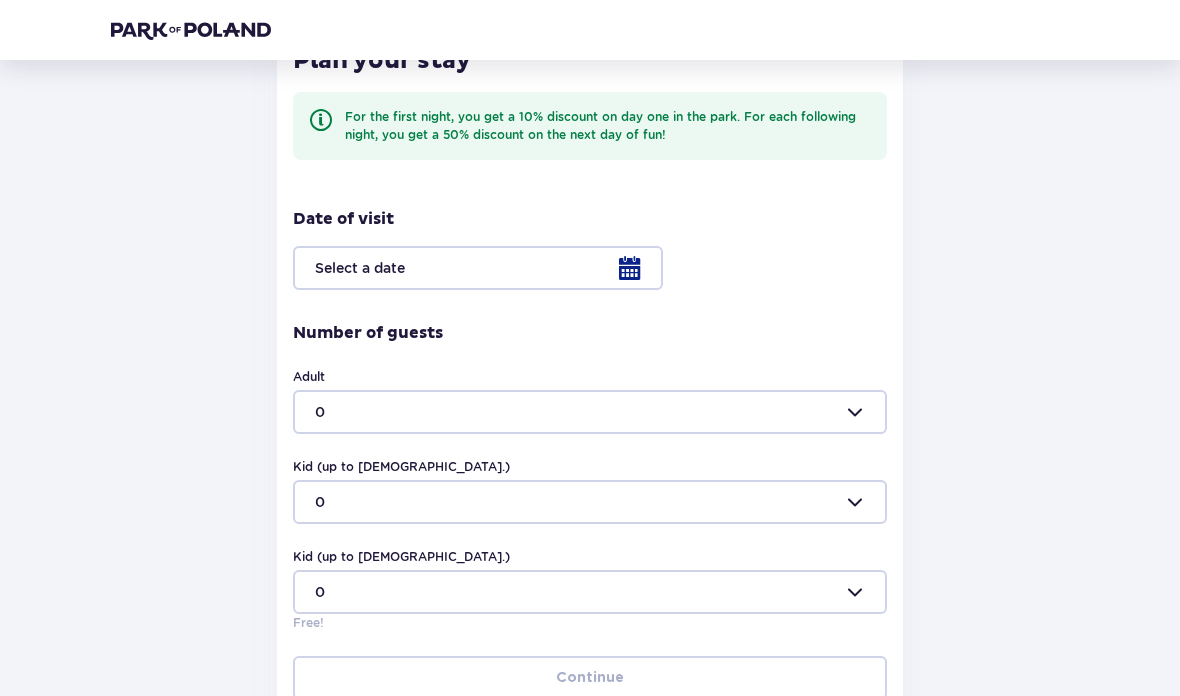 click at bounding box center (590, 269) 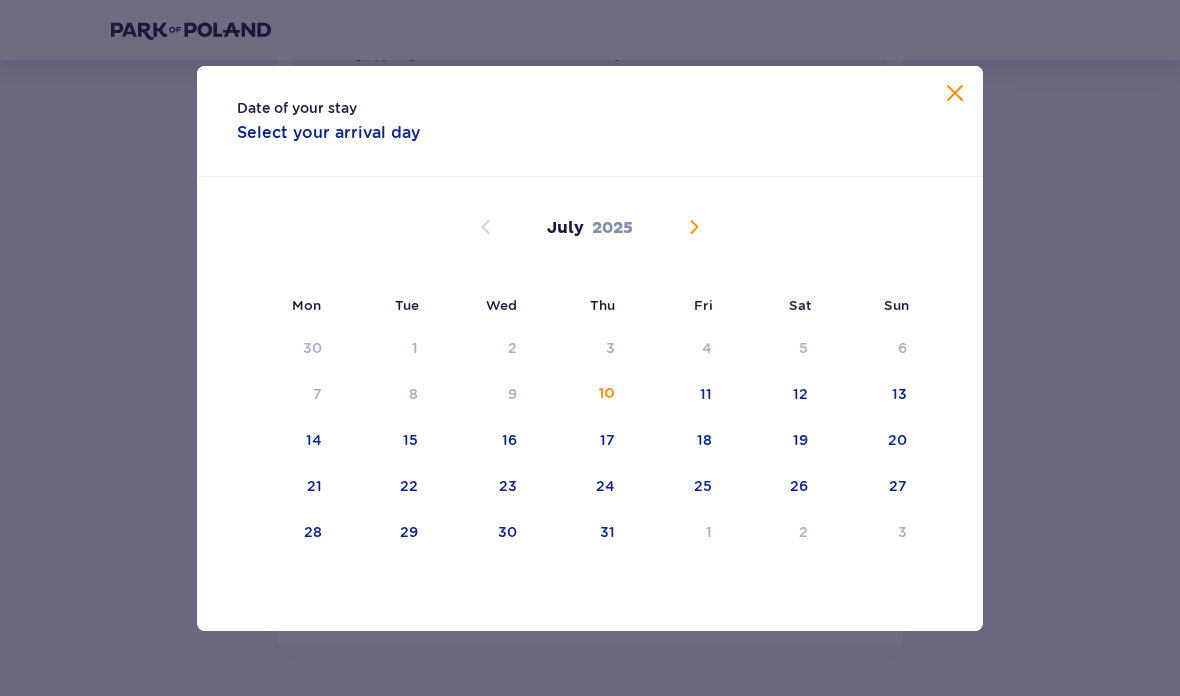 click on "20" at bounding box center [897, 440] 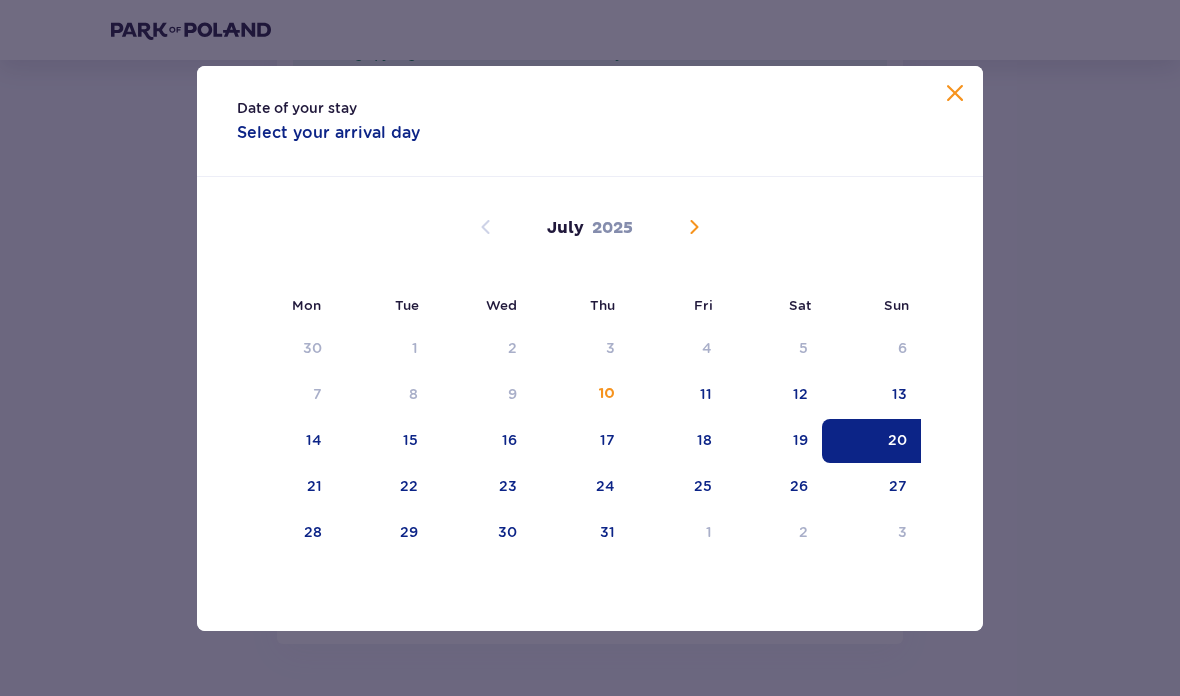 click at bounding box center [955, 94] 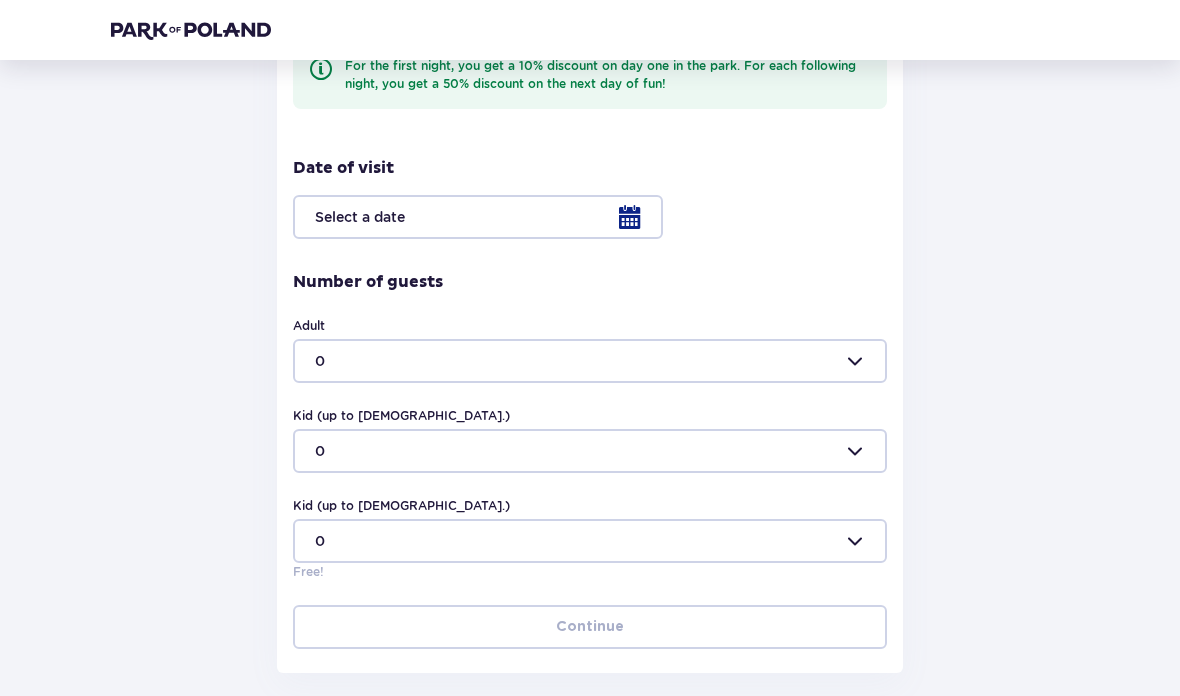 scroll, scrollTop: 244, scrollLeft: 0, axis: vertical 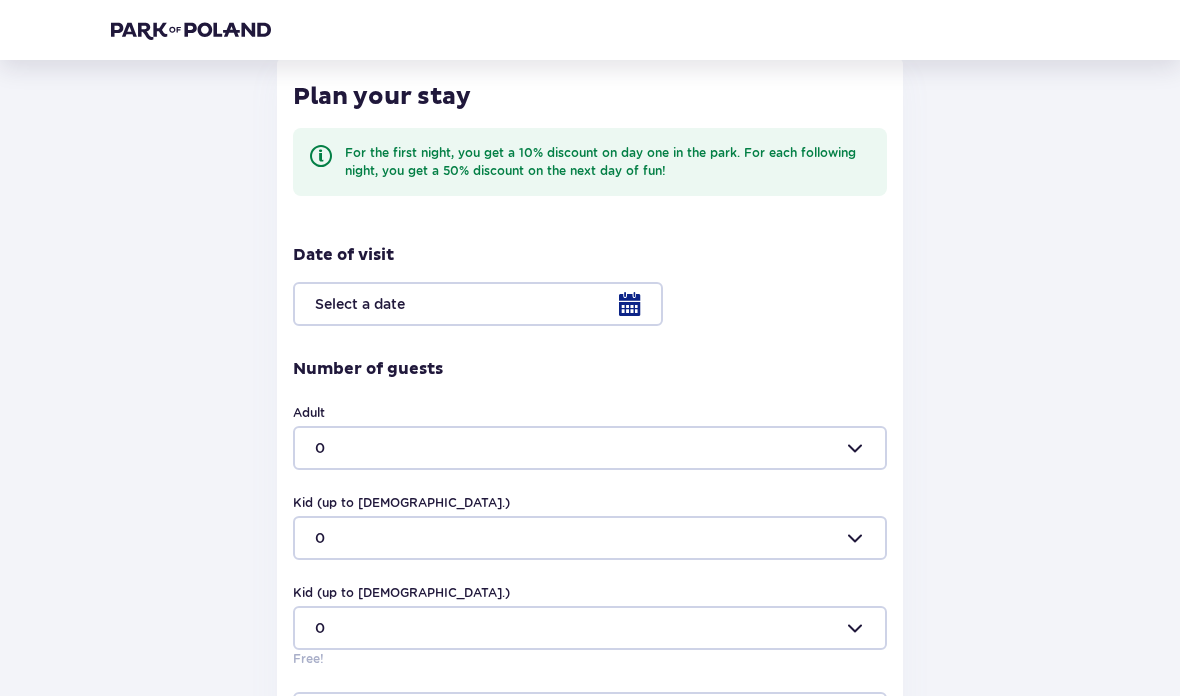 click at bounding box center (590, 304) 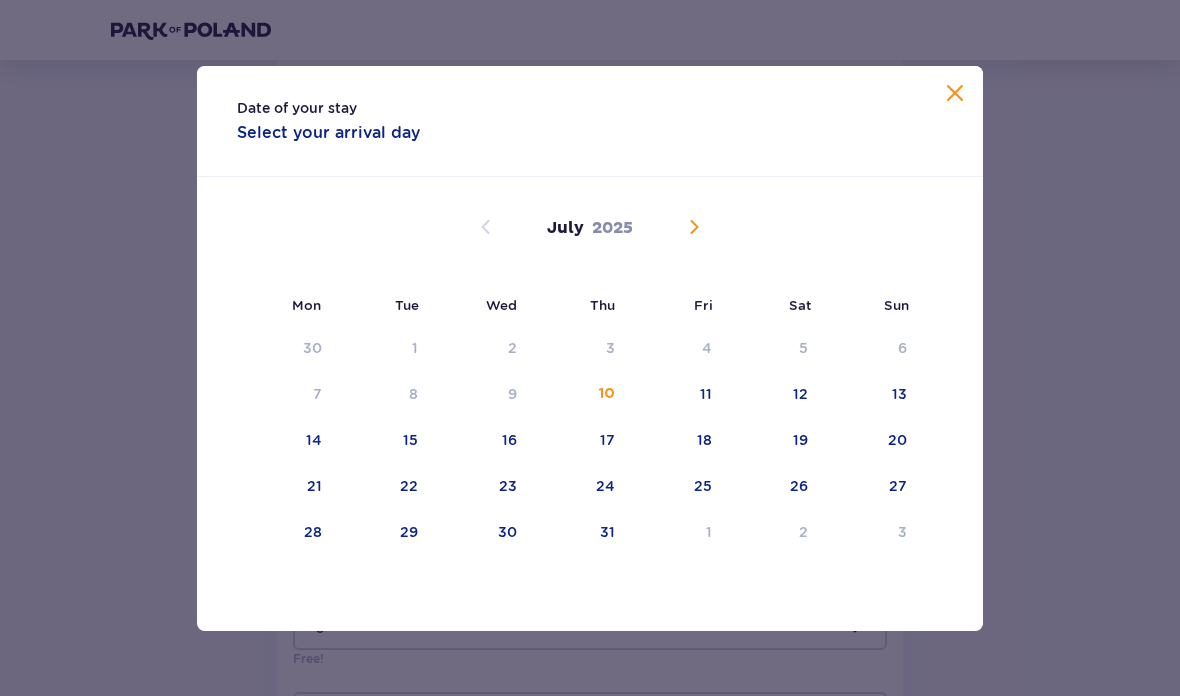 click on "20" at bounding box center (897, 440) 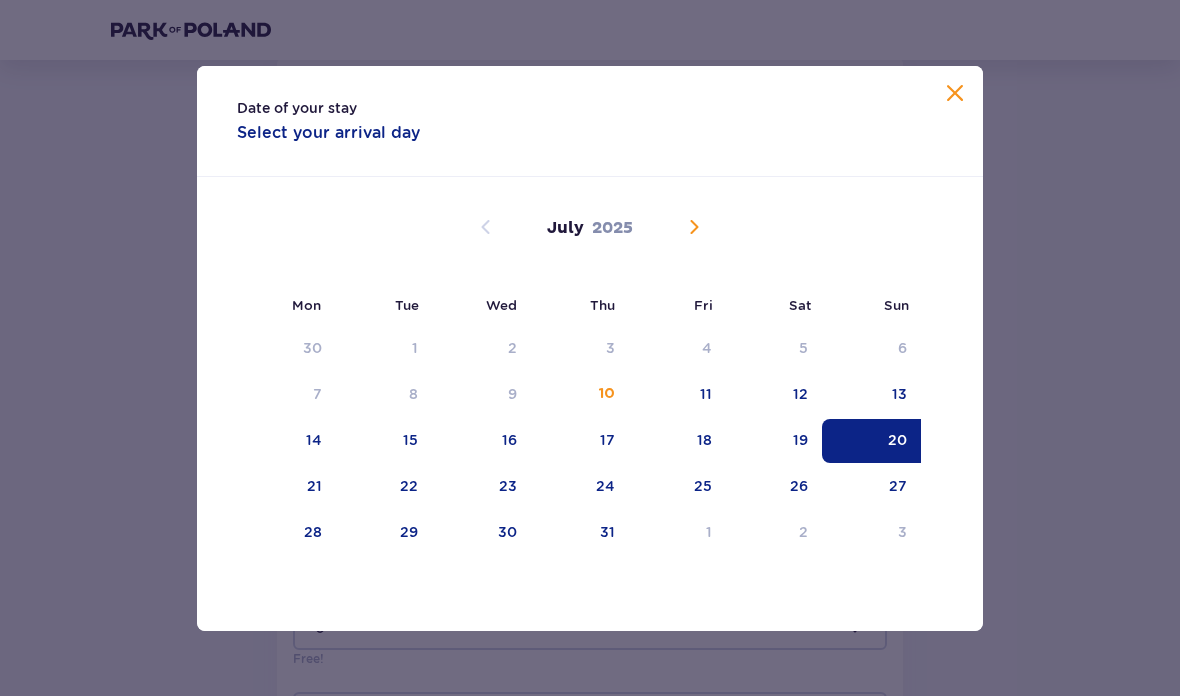 click on "20" at bounding box center (897, 440) 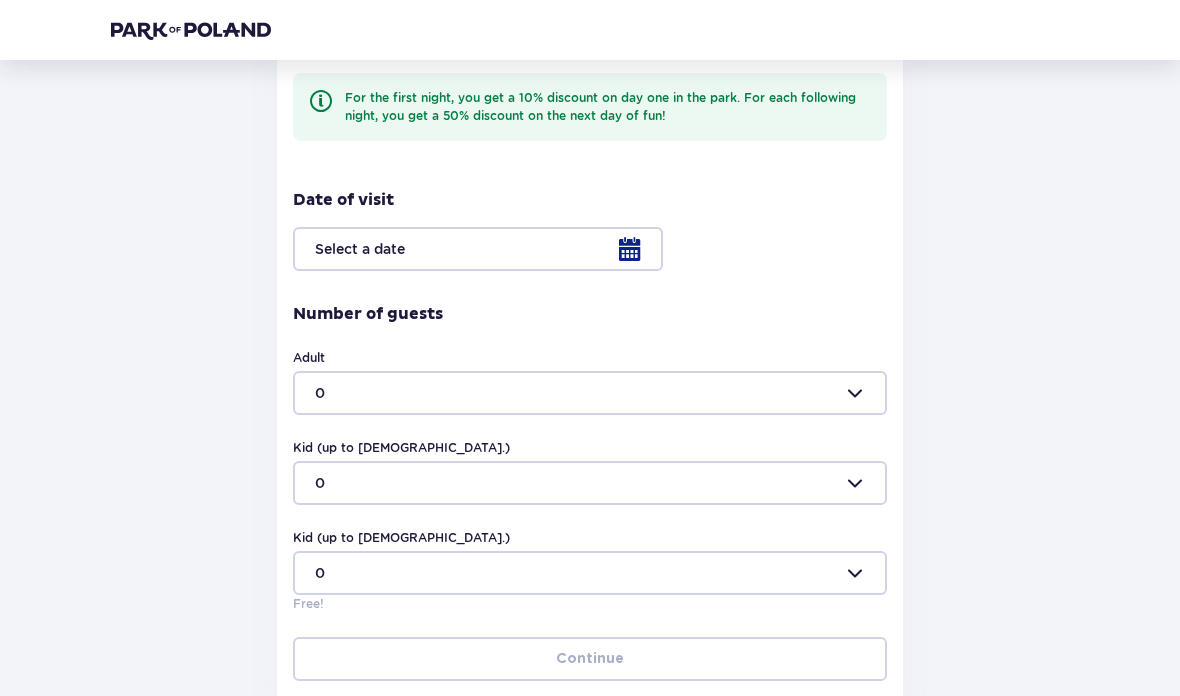 scroll, scrollTop: 311, scrollLeft: 0, axis: vertical 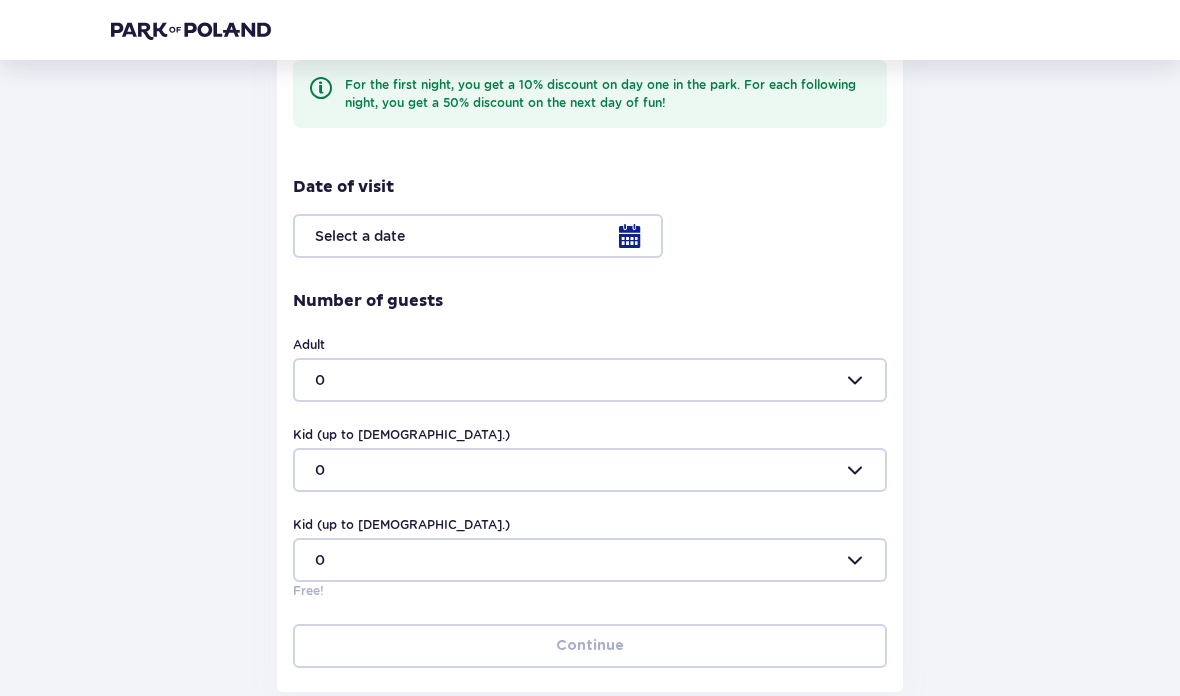 click at bounding box center [590, 381] 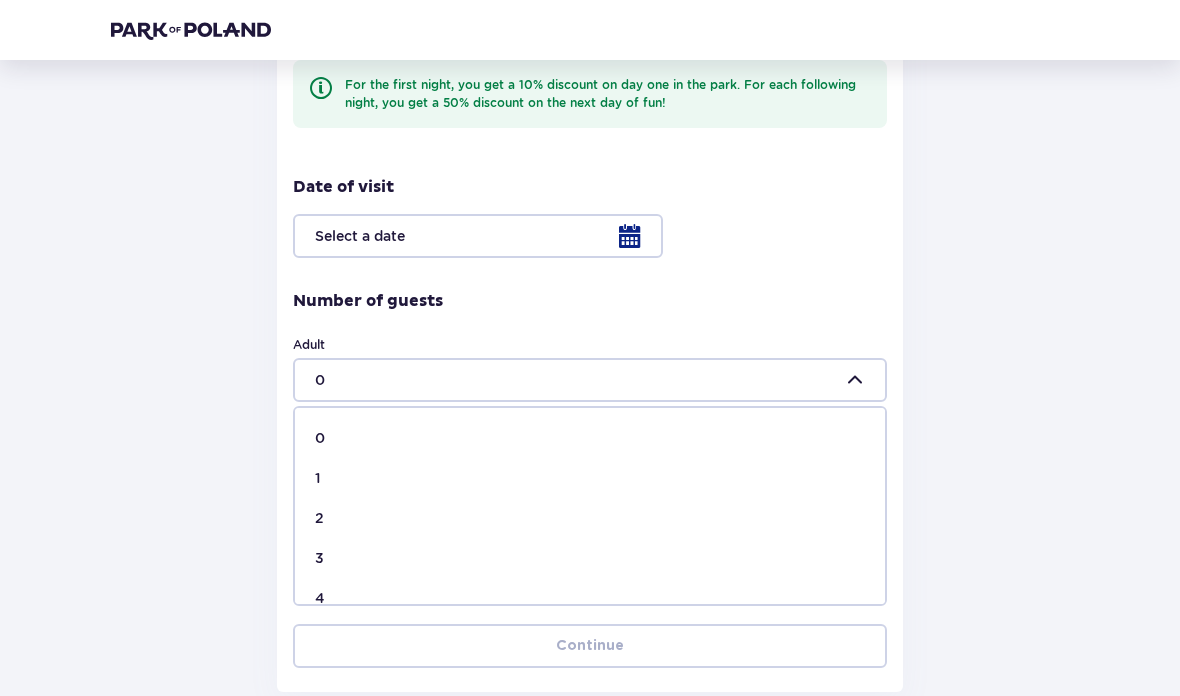 scroll, scrollTop: 312, scrollLeft: 0, axis: vertical 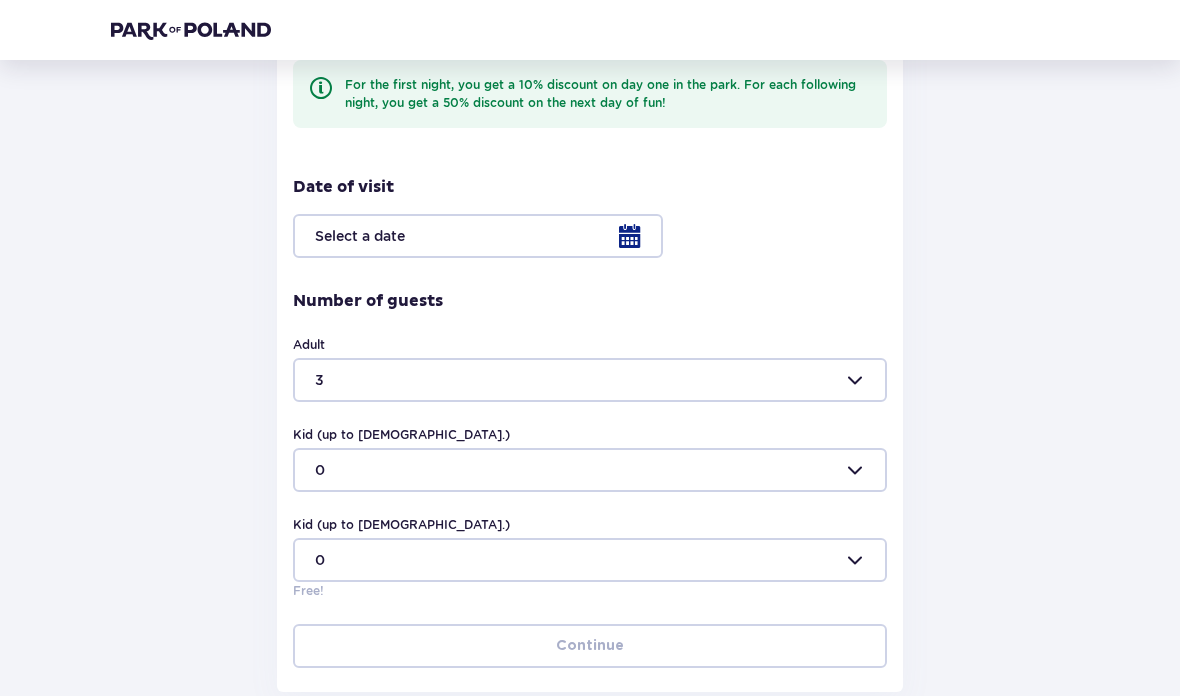click at bounding box center (590, 470) 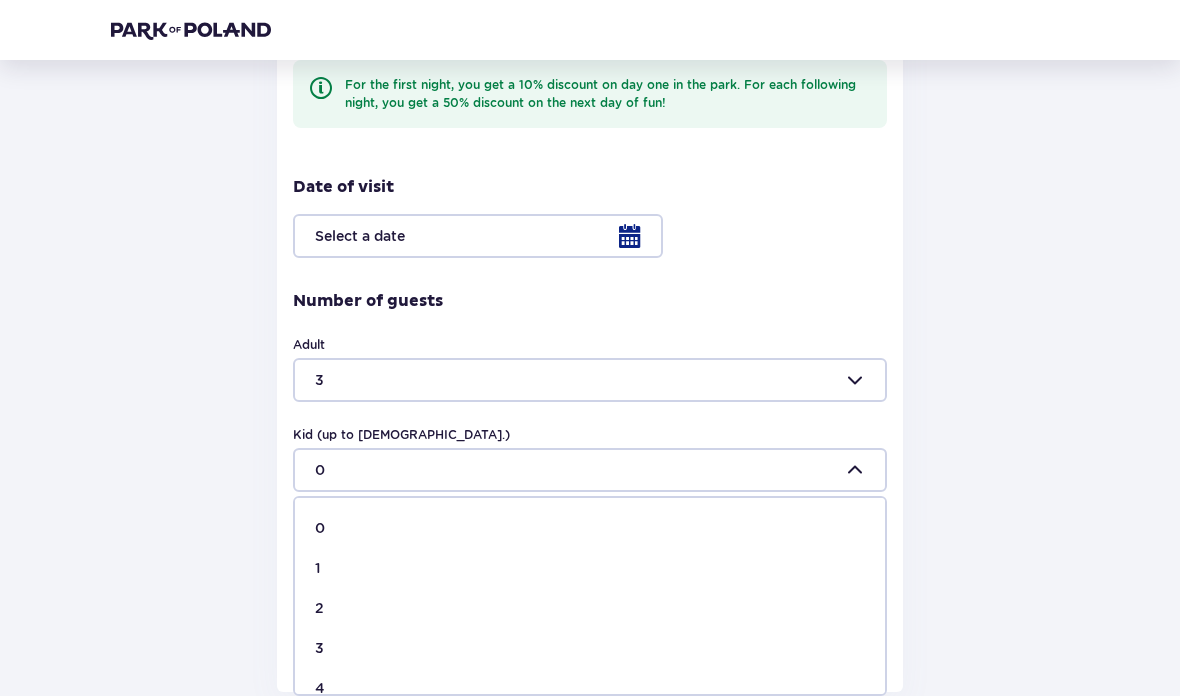 click on "1" at bounding box center (590, 568) 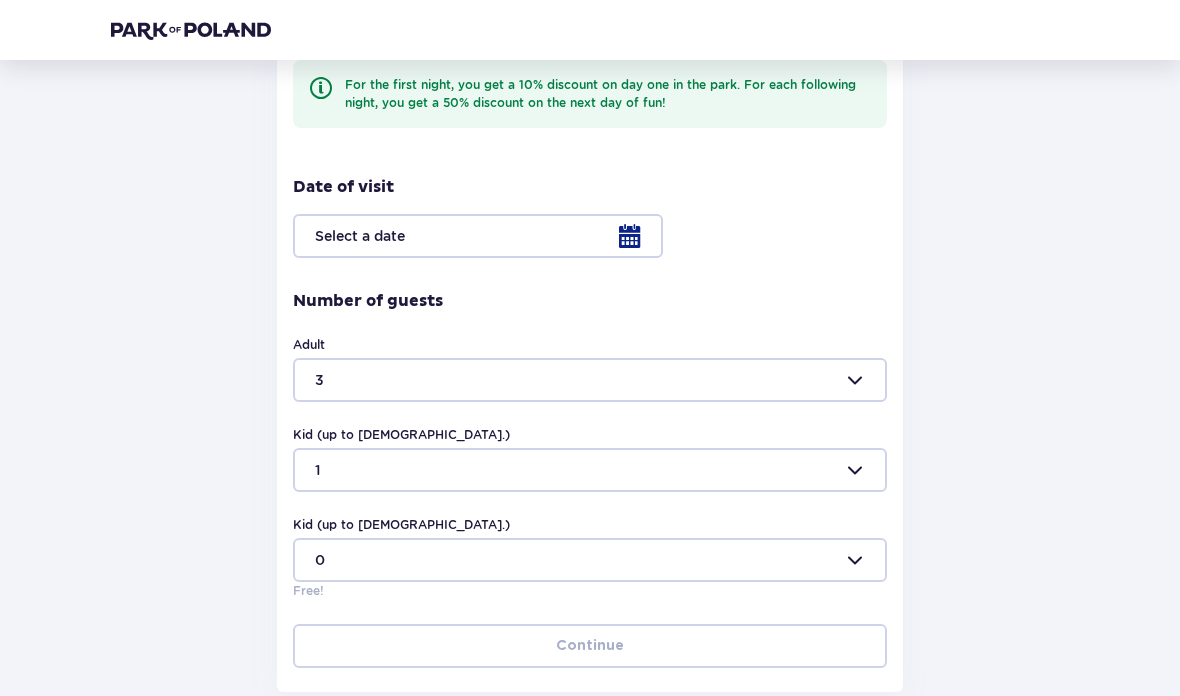 click at bounding box center [590, 236] 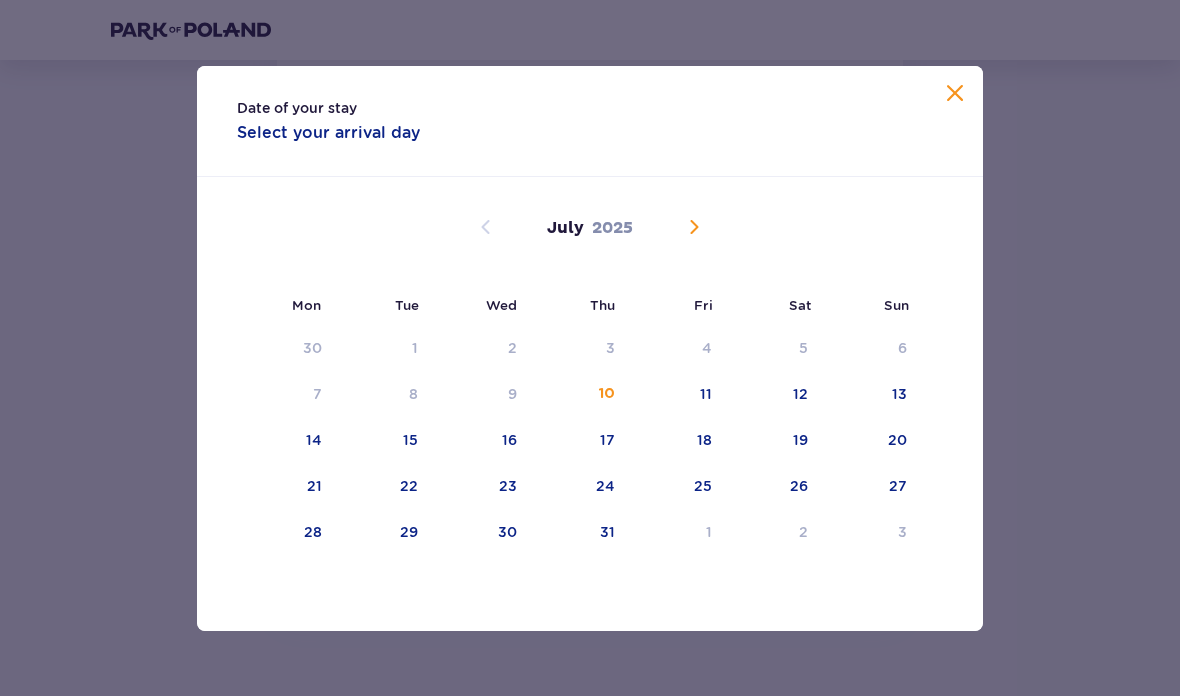 click on "10" at bounding box center (580, 395) 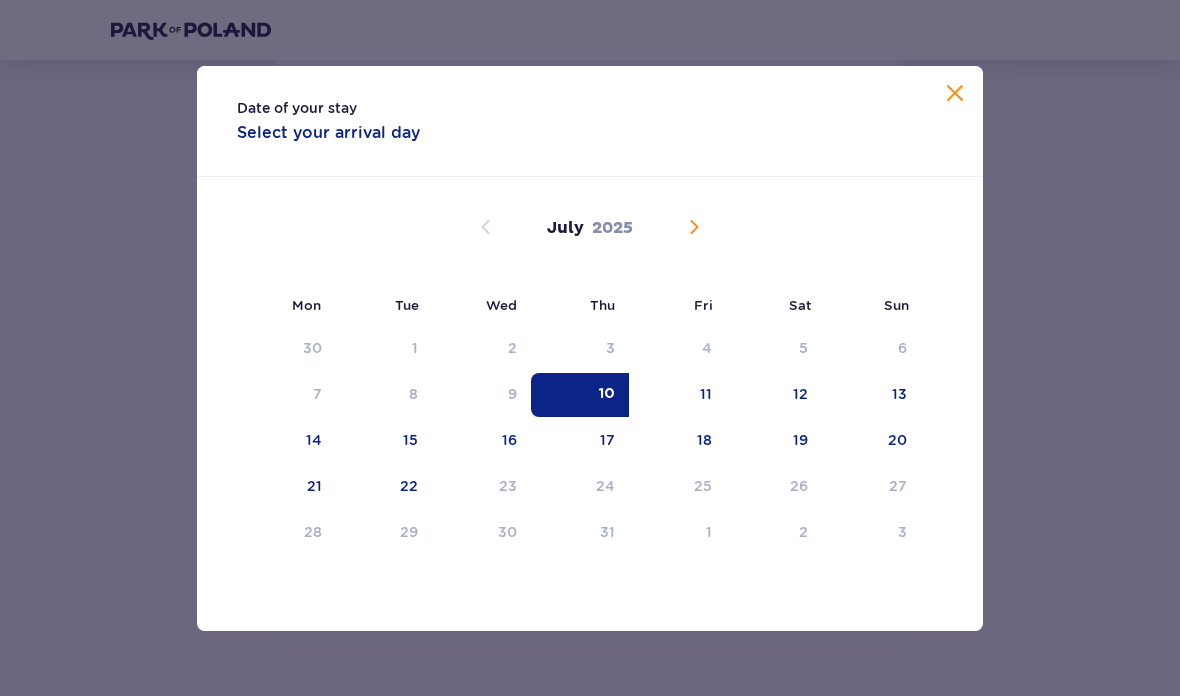 click on "20" at bounding box center [897, 440] 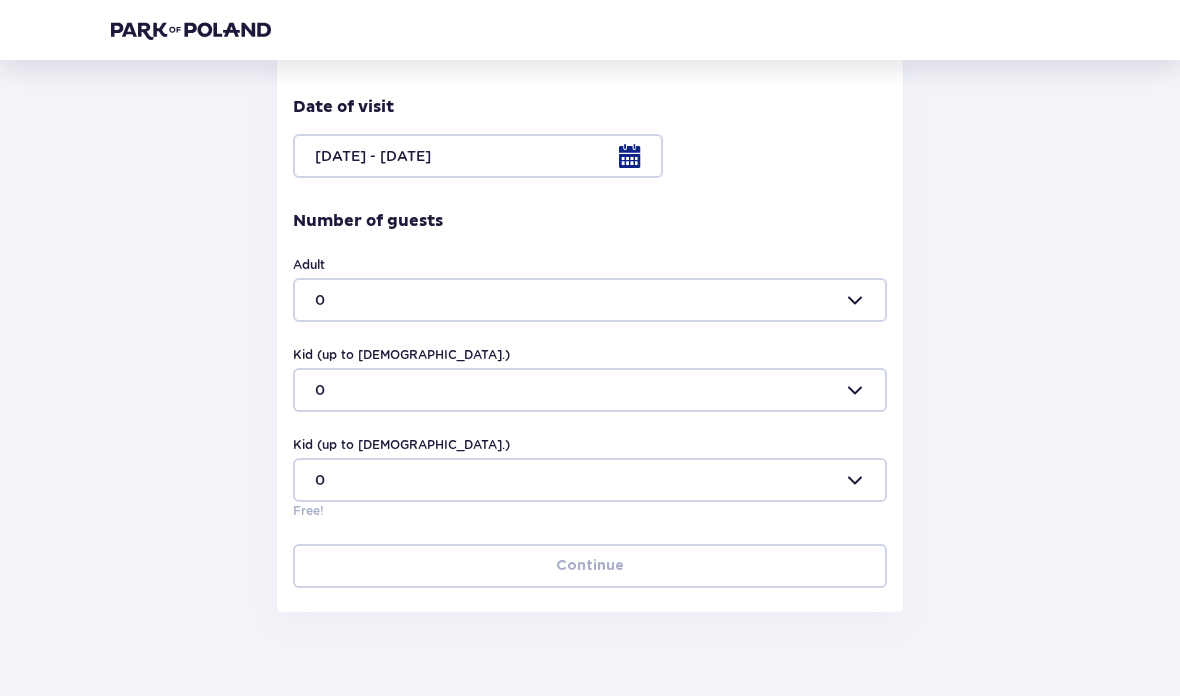 click at bounding box center (590, 156) 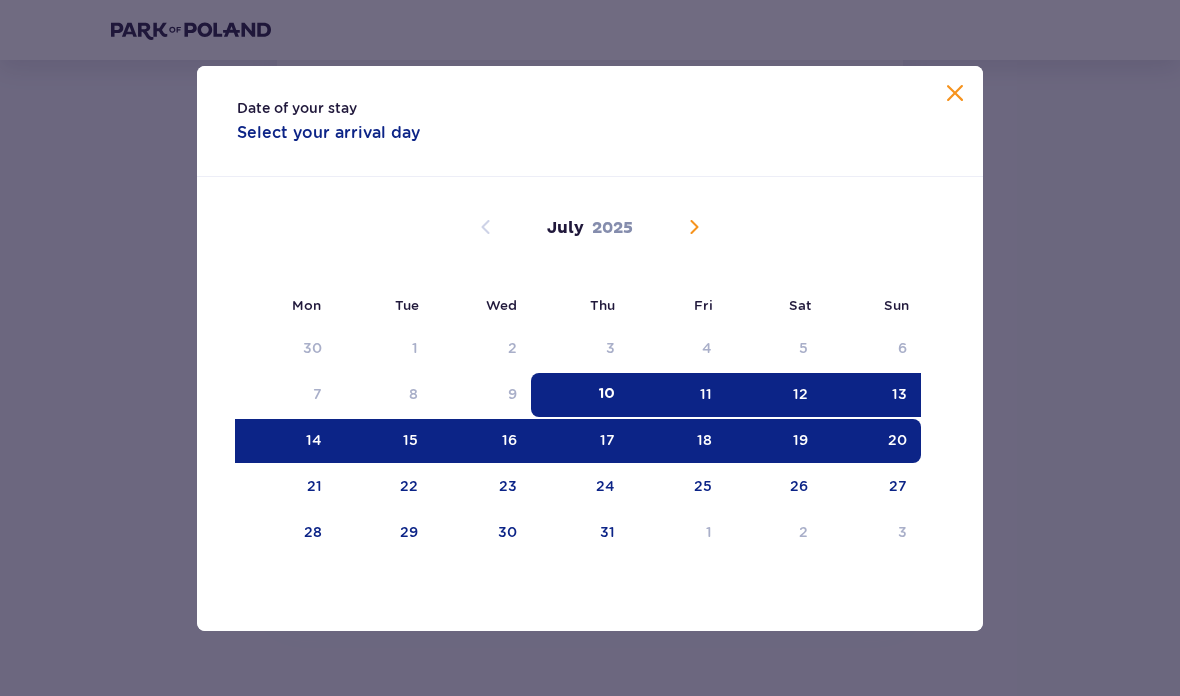 click on "20" at bounding box center [897, 440] 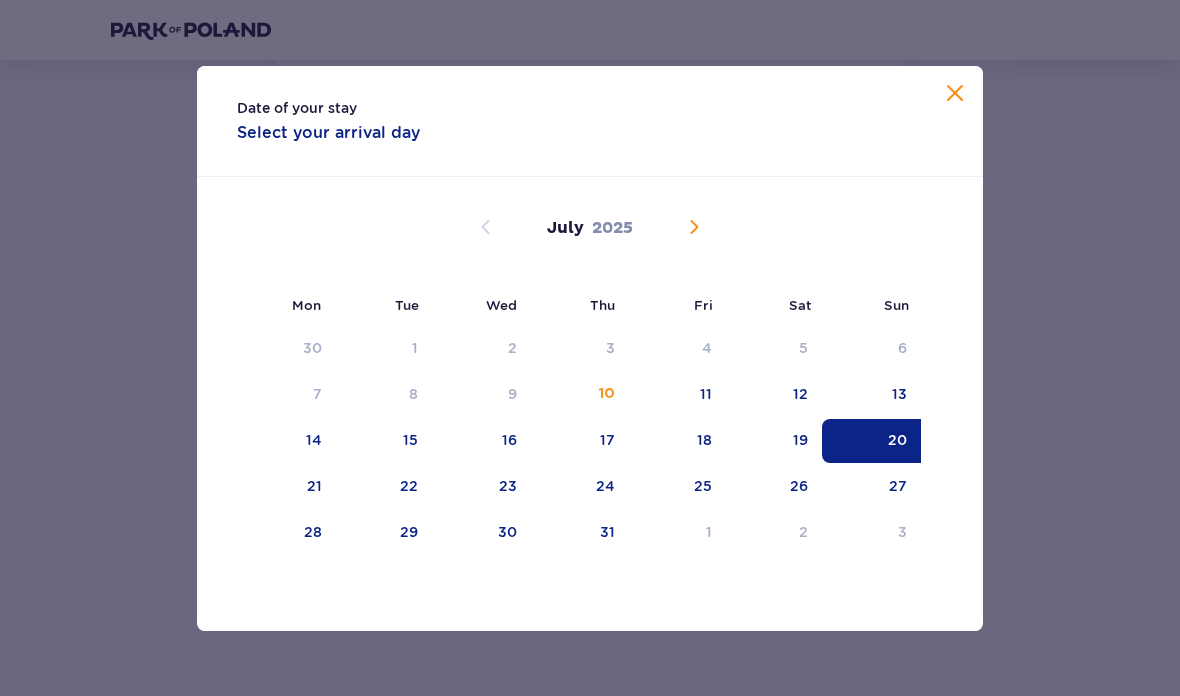 click on "21" at bounding box center (314, 486) 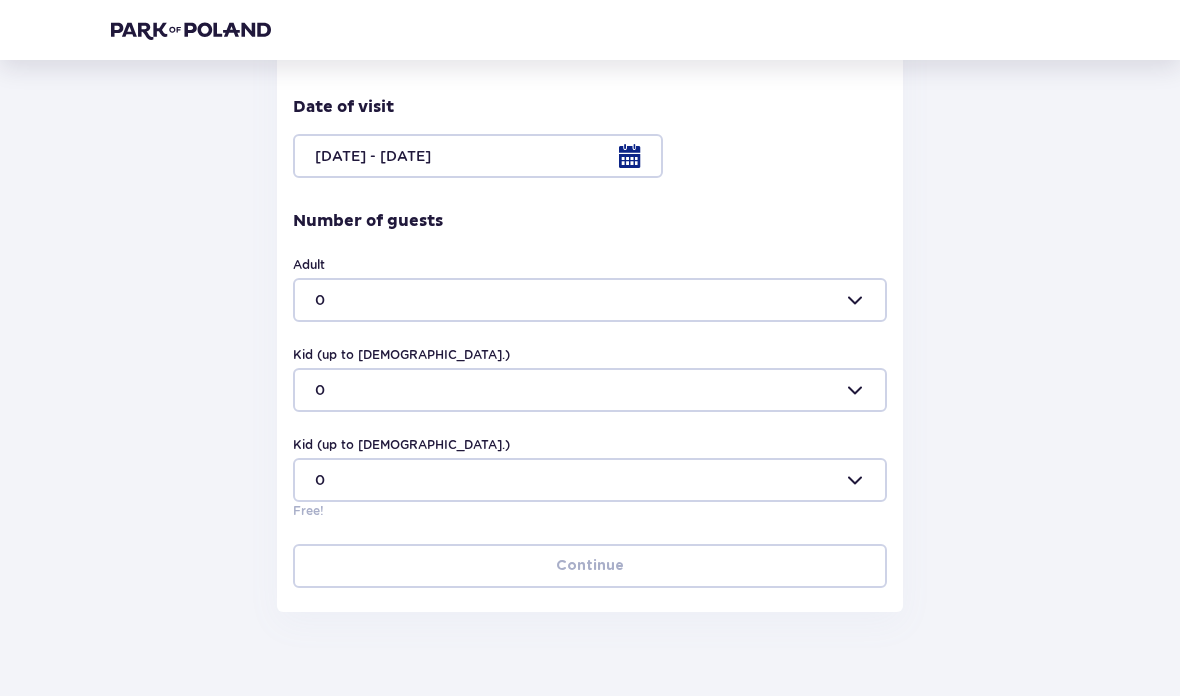 click at bounding box center (590, 300) 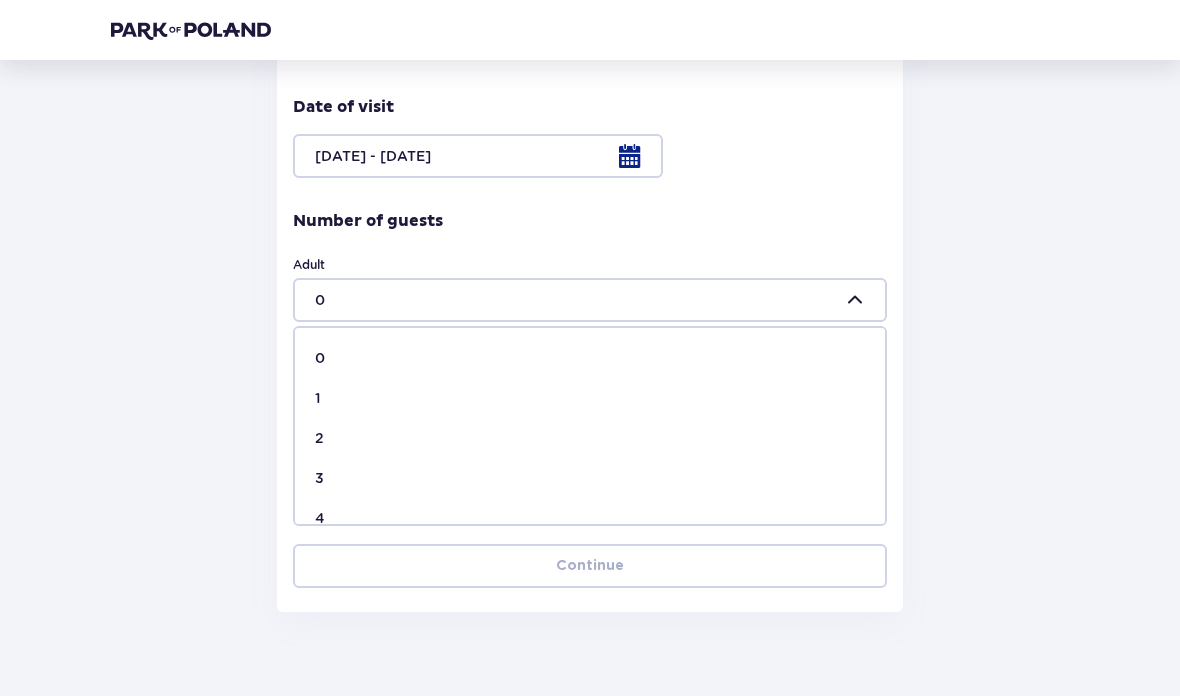 click on "3" at bounding box center (590, 478) 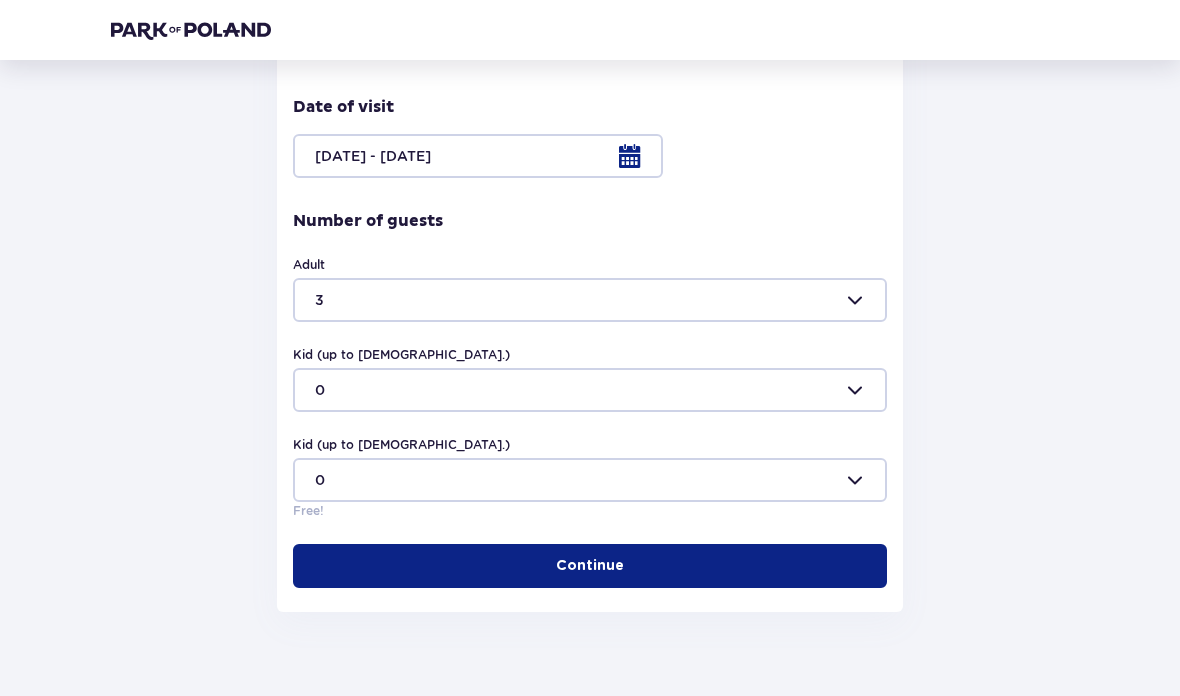 click at bounding box center (590, 390) 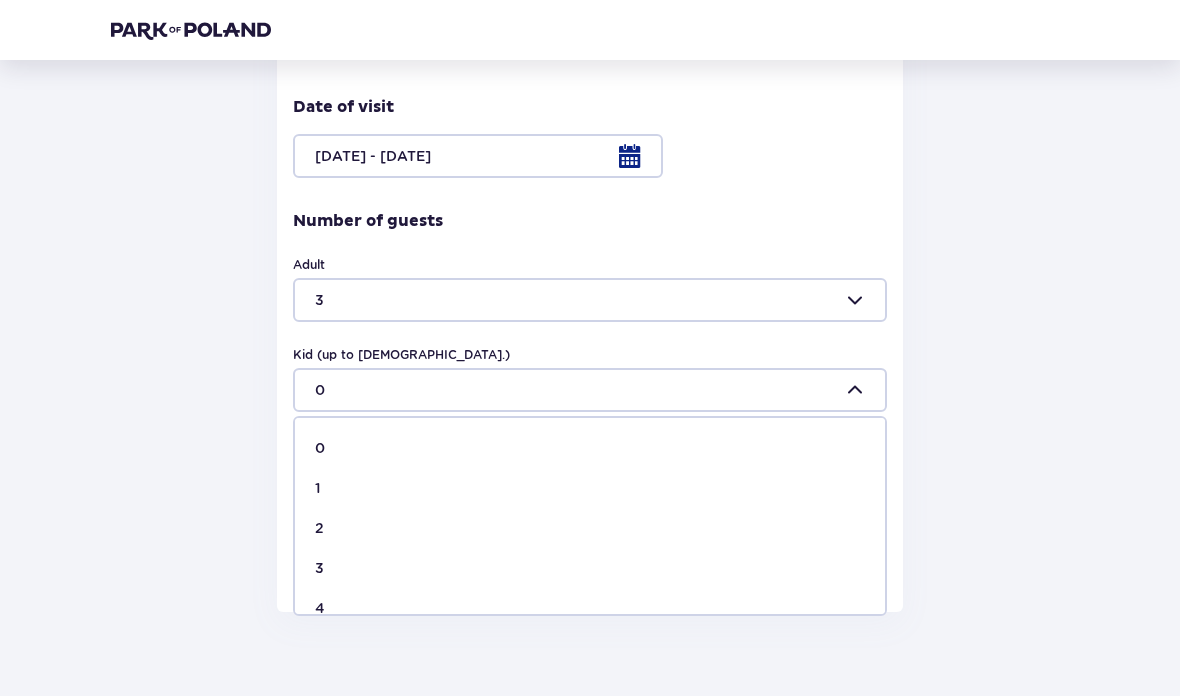 click on "1" at bounding box center [590, 488] 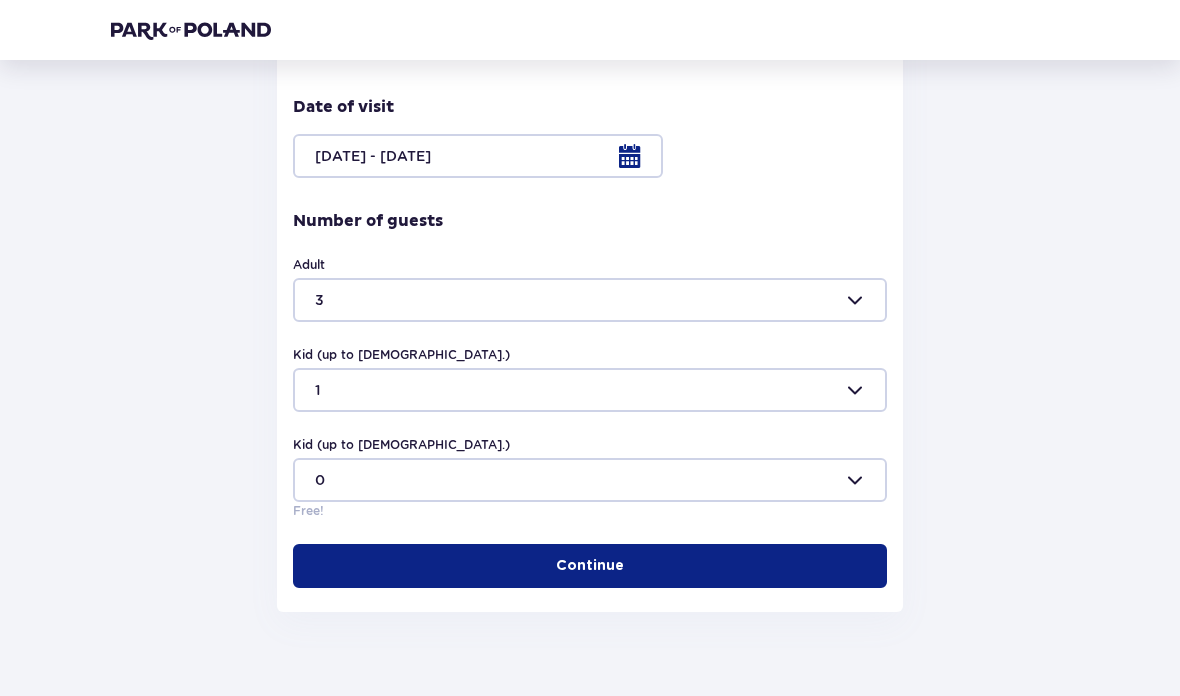 click on "Continue" at bounding box center (590, 566) 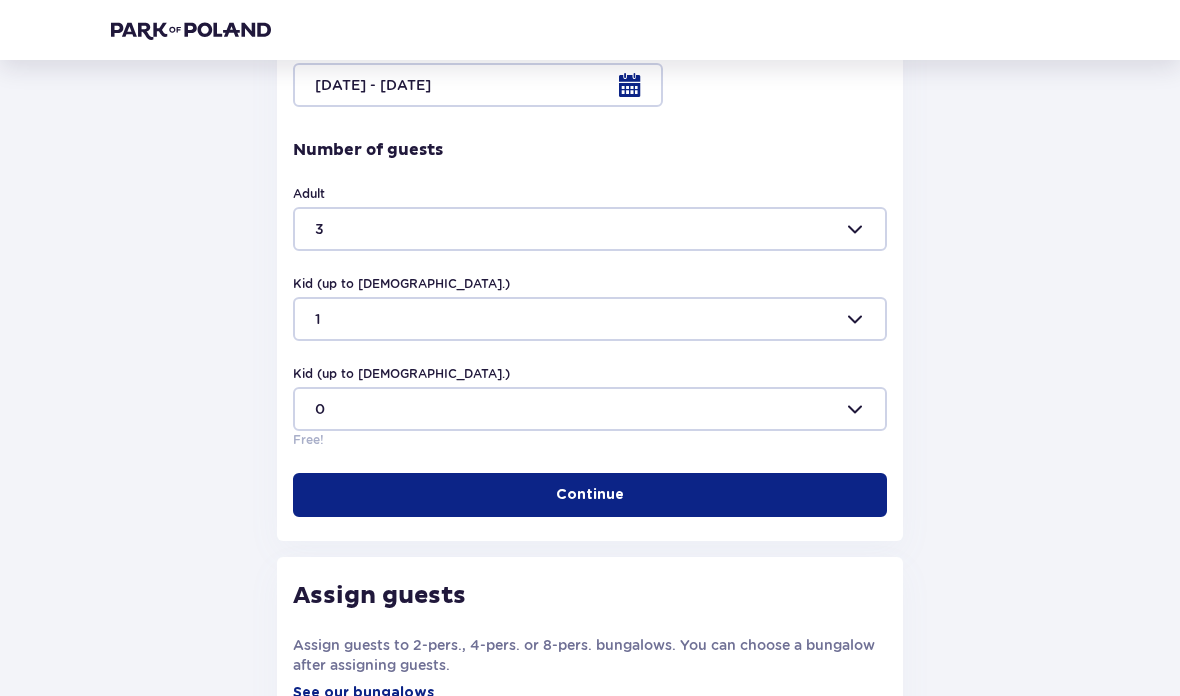 scroll, scrollTop: 383, scrollLeft: 0, axis: vertical 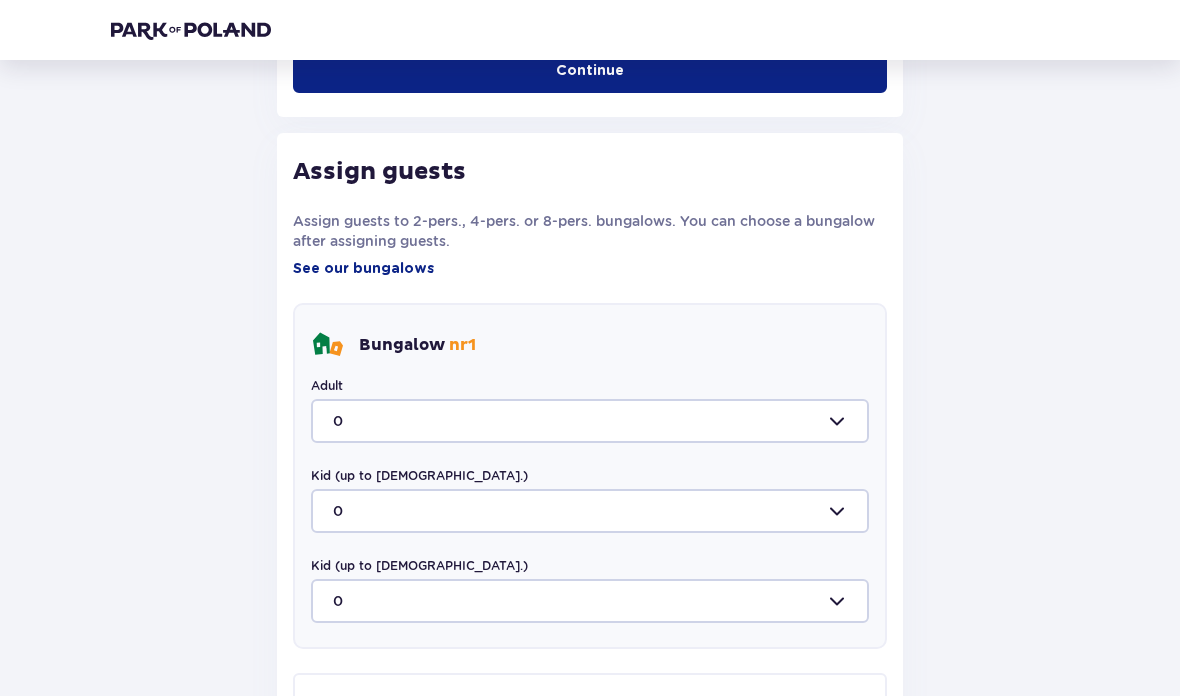 click at bounding box center (590, 422) 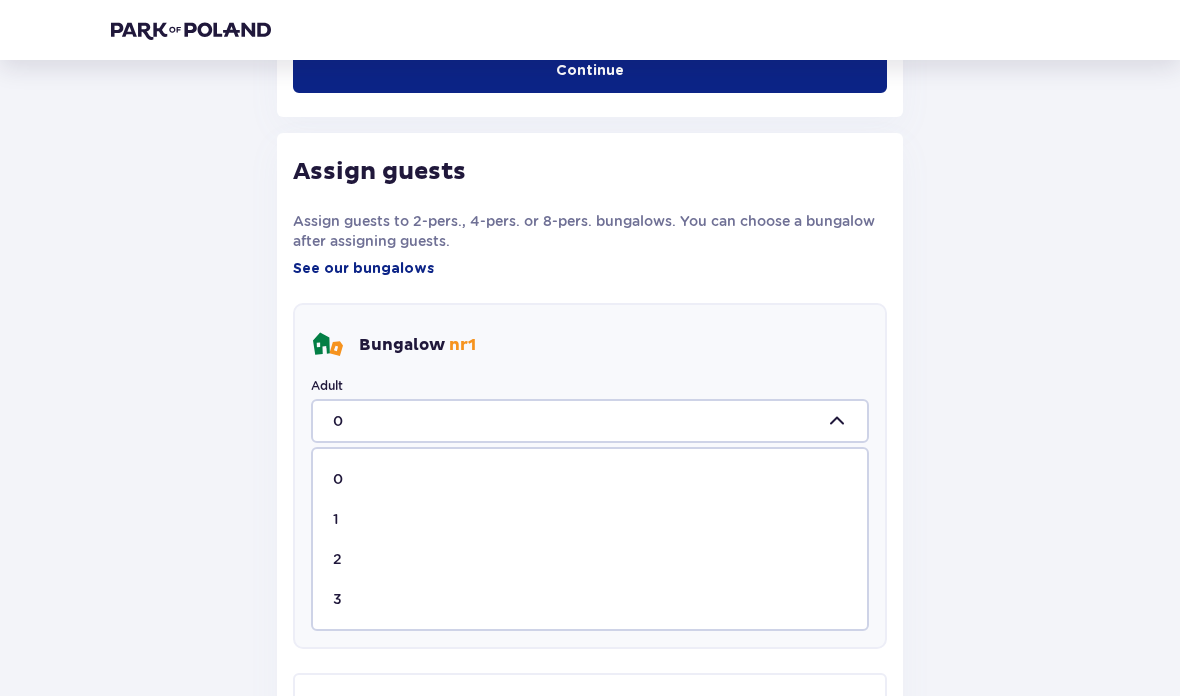 scroll, scrollTop: 887, scrollLeft: 0, axis: vertical 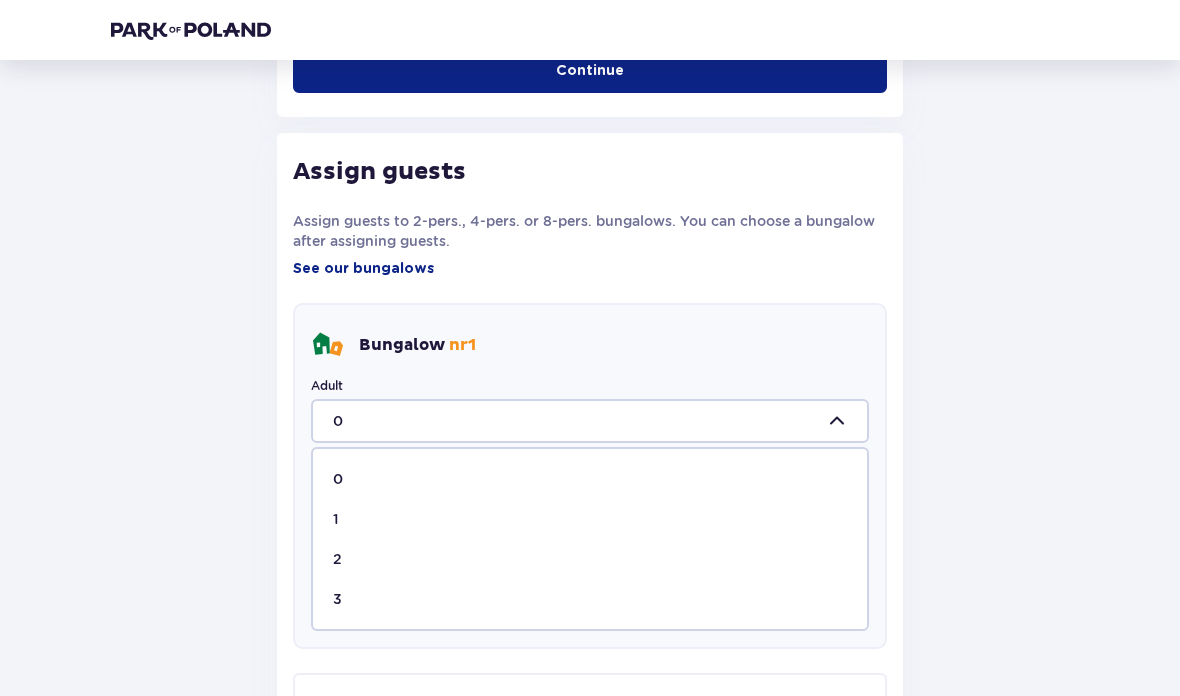 click on "3" at bounding box center [590, 599] 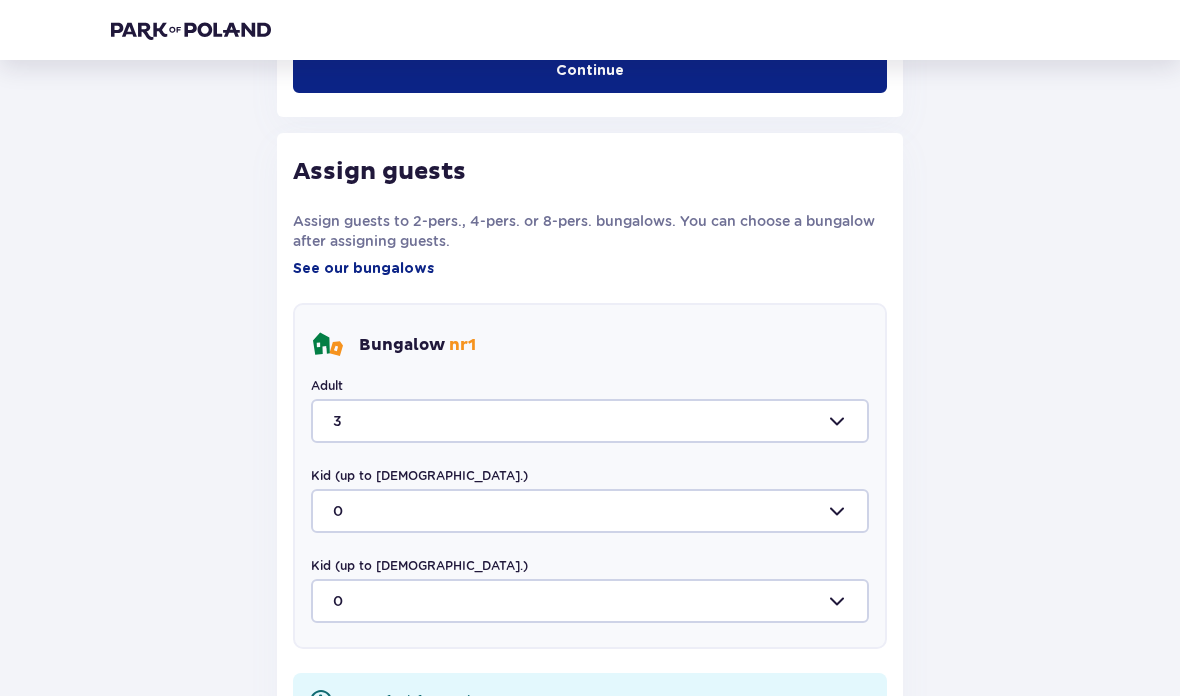 click at bounding box center [590, 511] 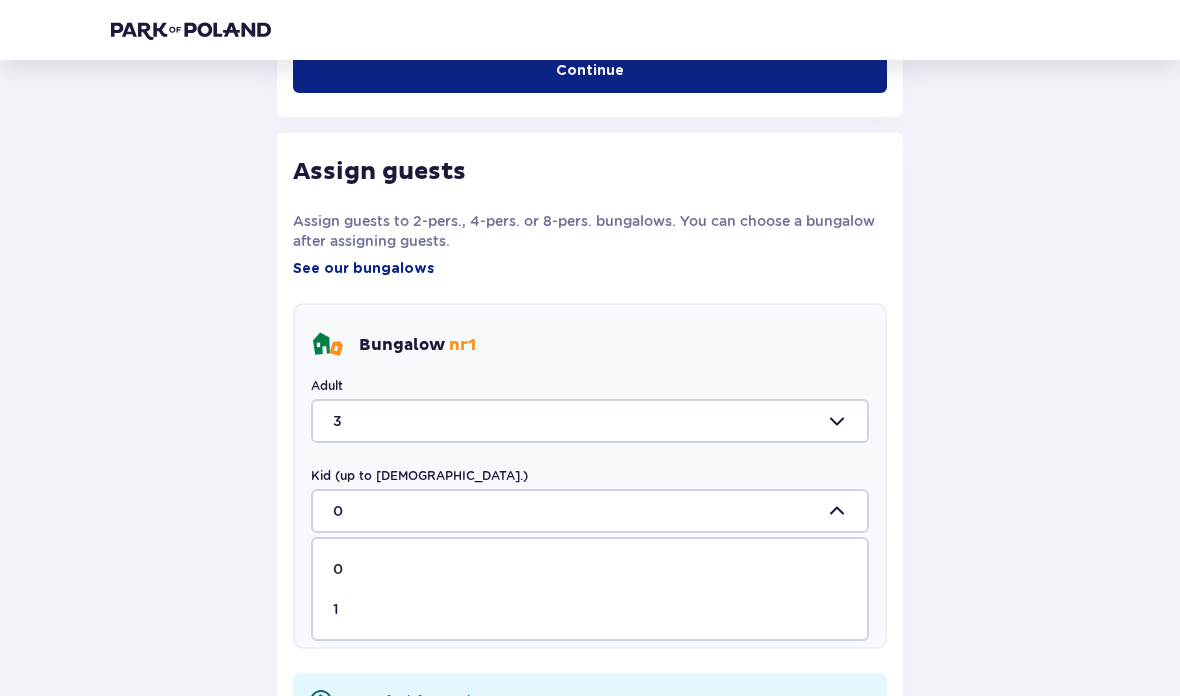 click on "1" at bounding box center (590, 609) 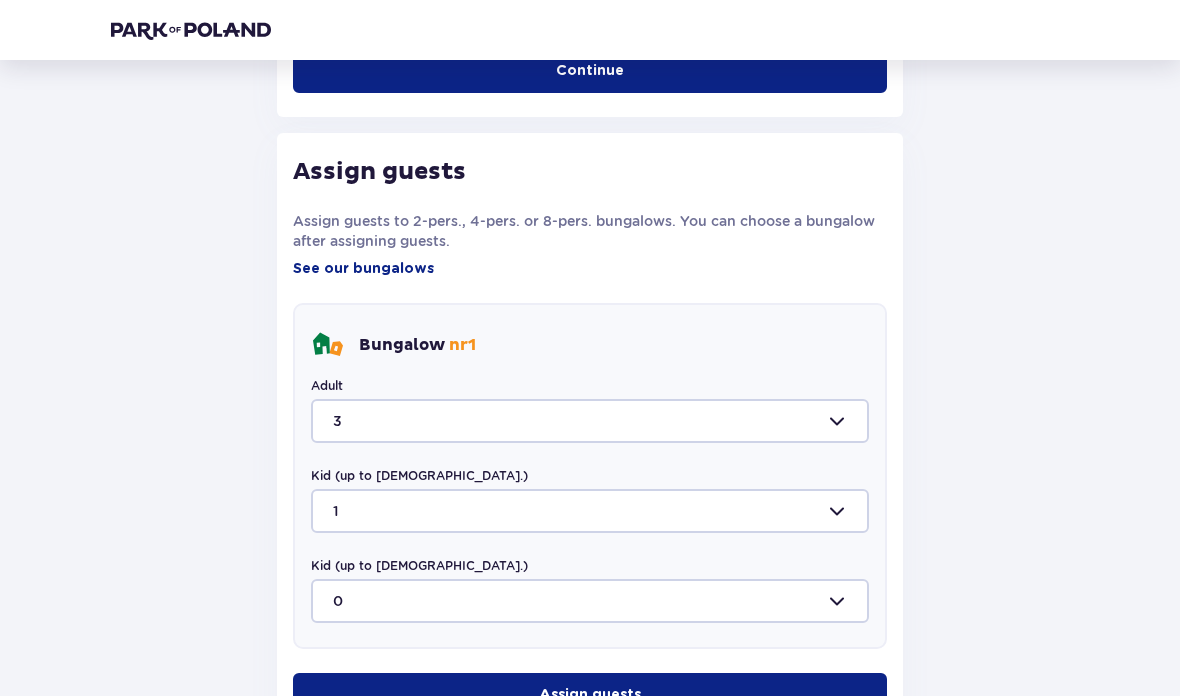 click on "Assign guests" at bounding box center [590, 695] 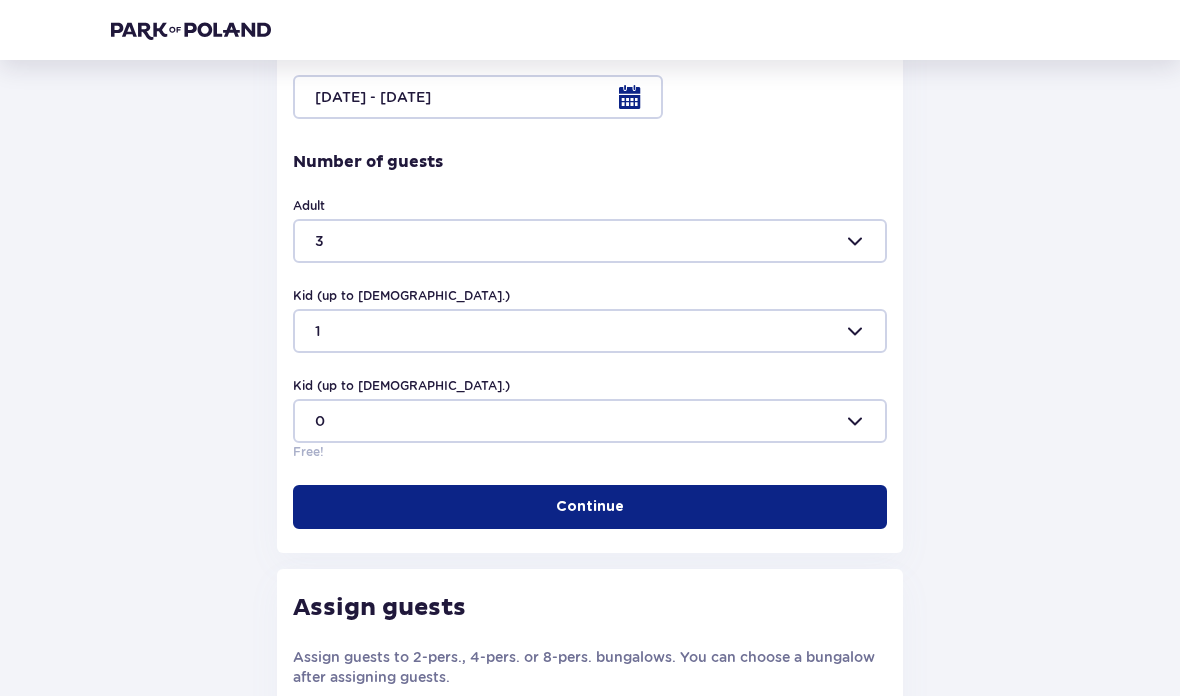 scroll, scrollTop: 0, scrollLeft: 0, axis: both 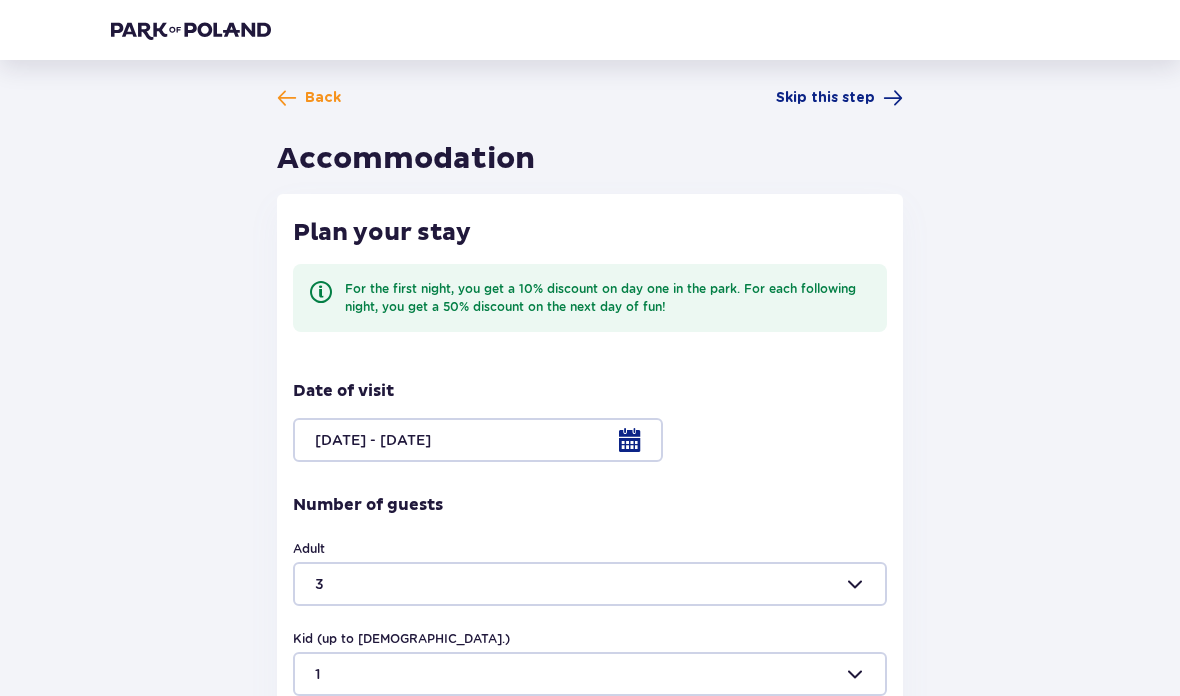 click on "Back" at bounding box center (323, 98) 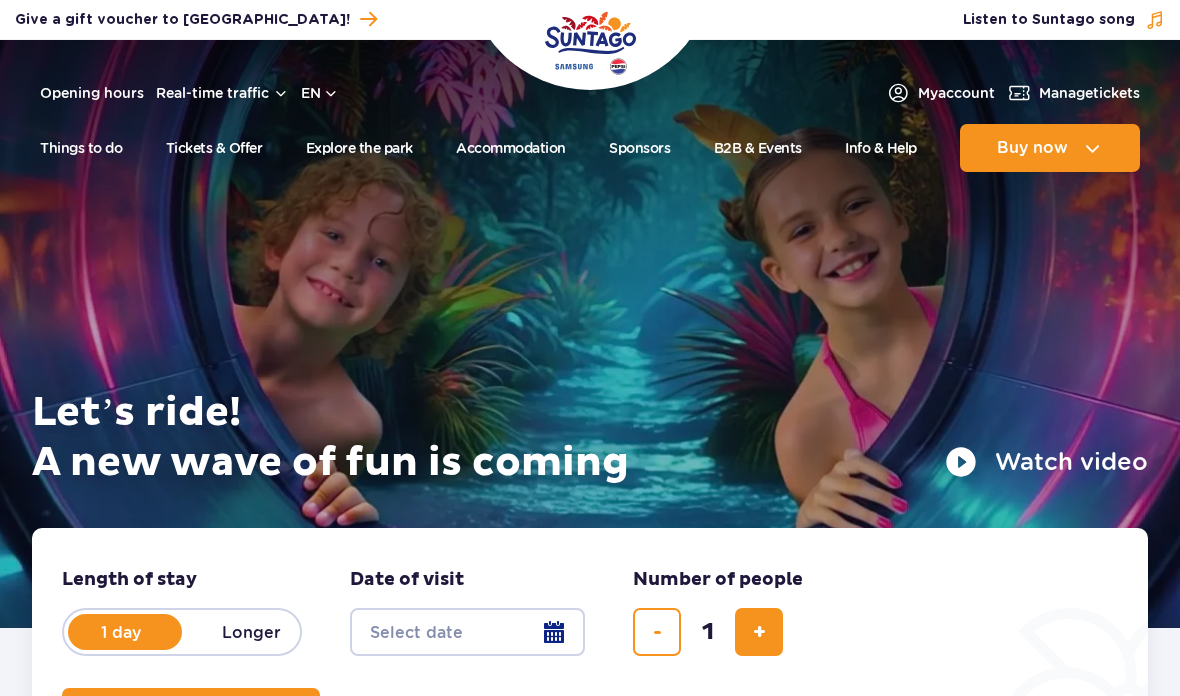 scroll, scrollTop: 0, scrollLeft: 0, axis: both 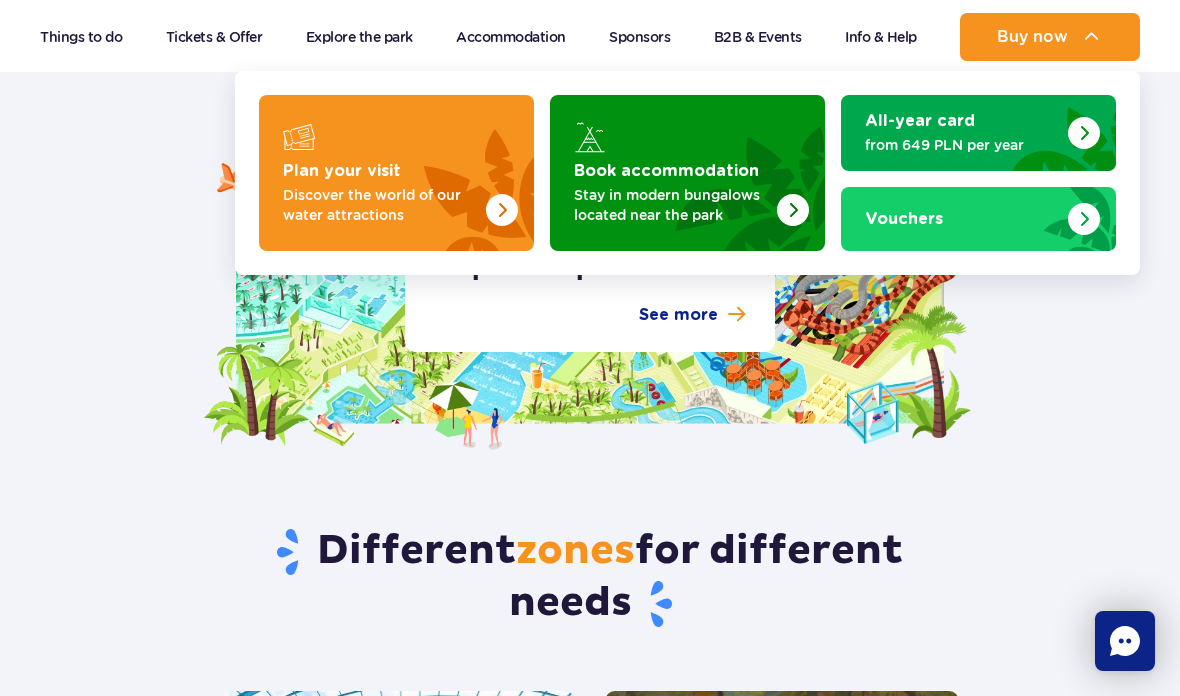 click at bounding box center [396, 173] 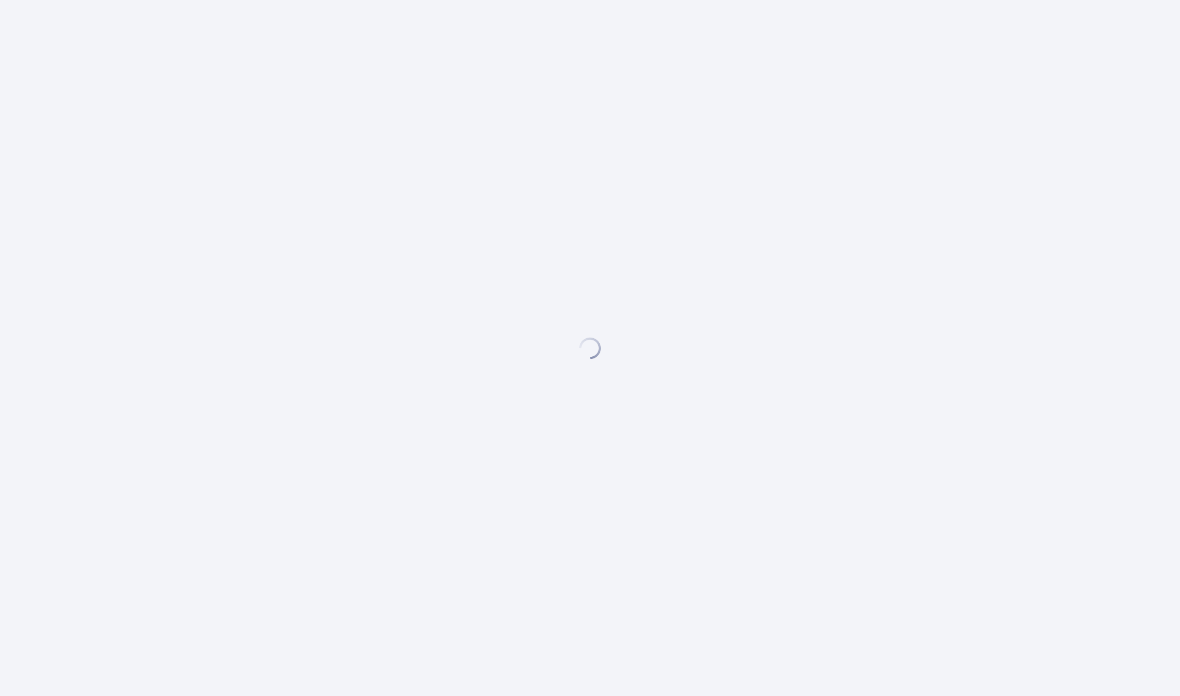 scroll, scrollTop: 0, scrollLeft: 0, axis: both 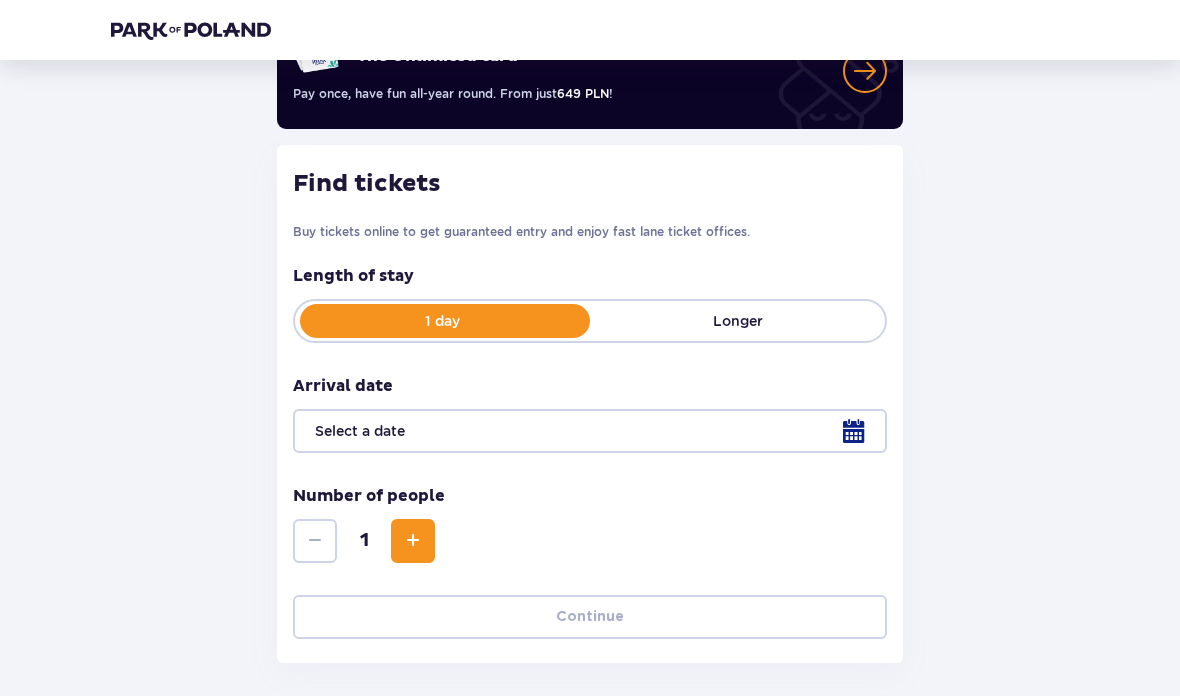 click at bounding box center (590, 432) 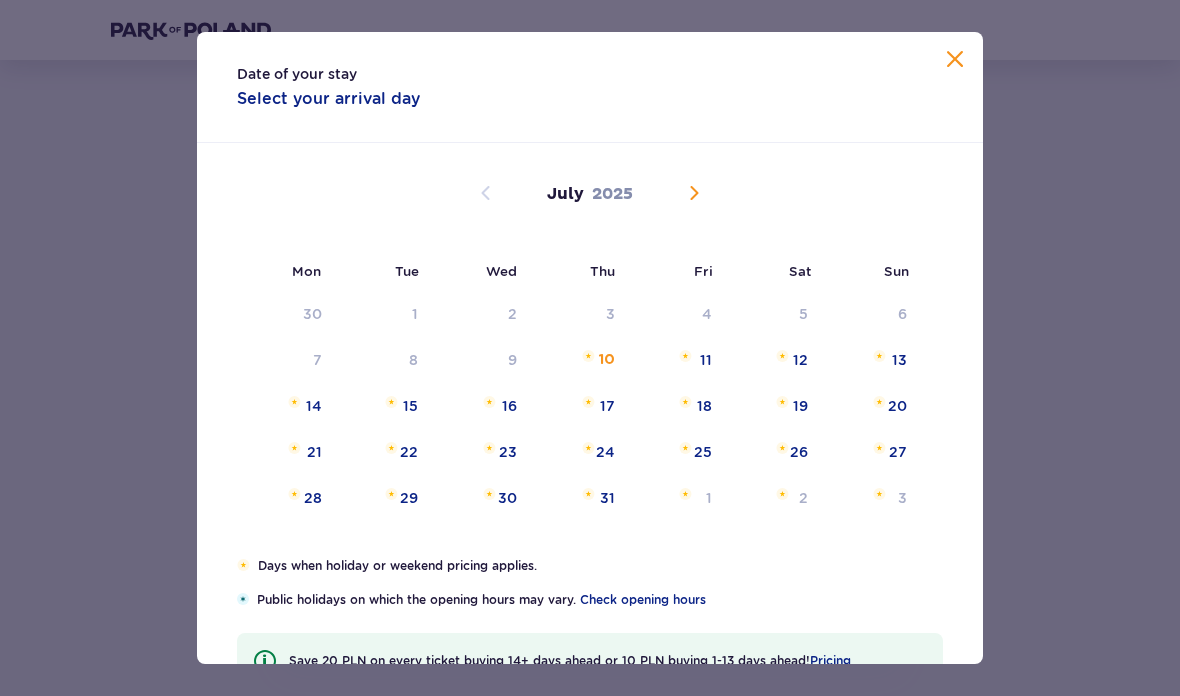 click on "20" at bounding box center [897, 406] 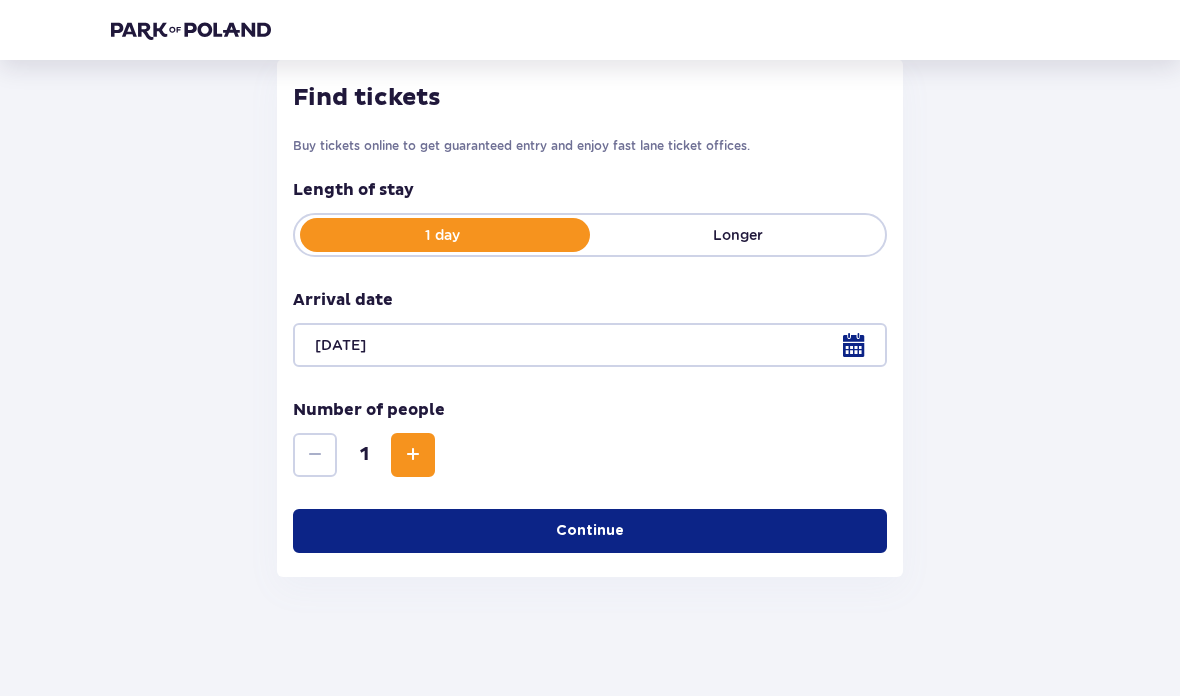 scroll, scrollTop: 268, scrollLeft: 0, axis: vertical 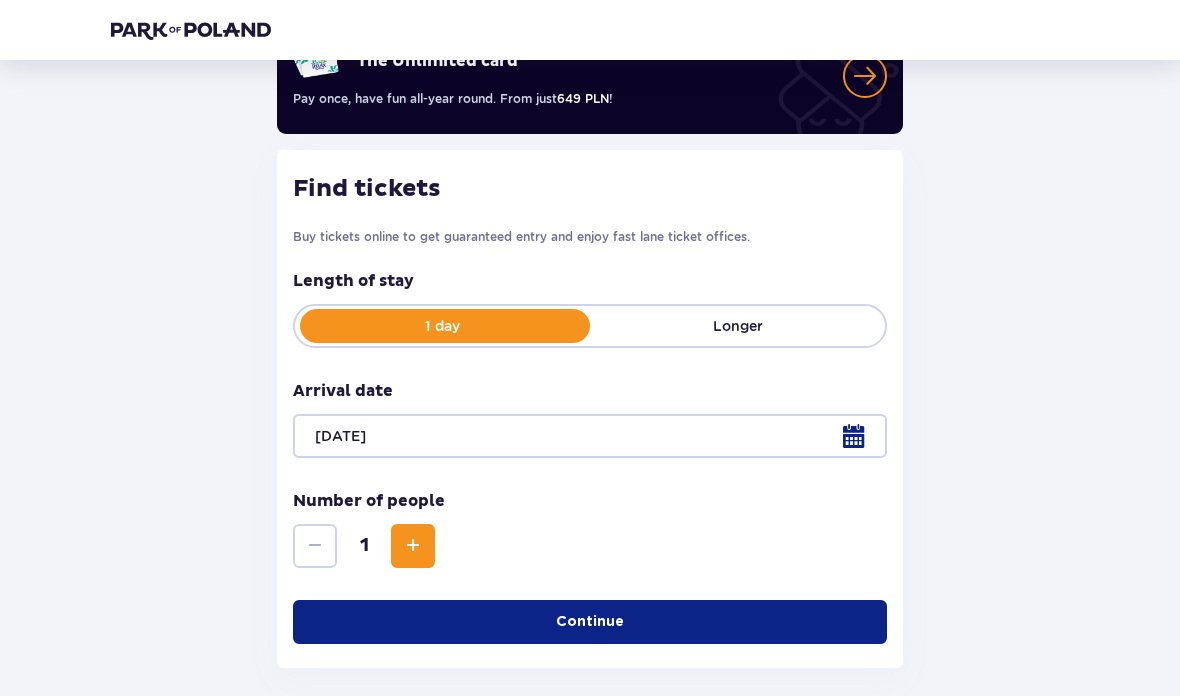 click at bounding box center (413, 547) 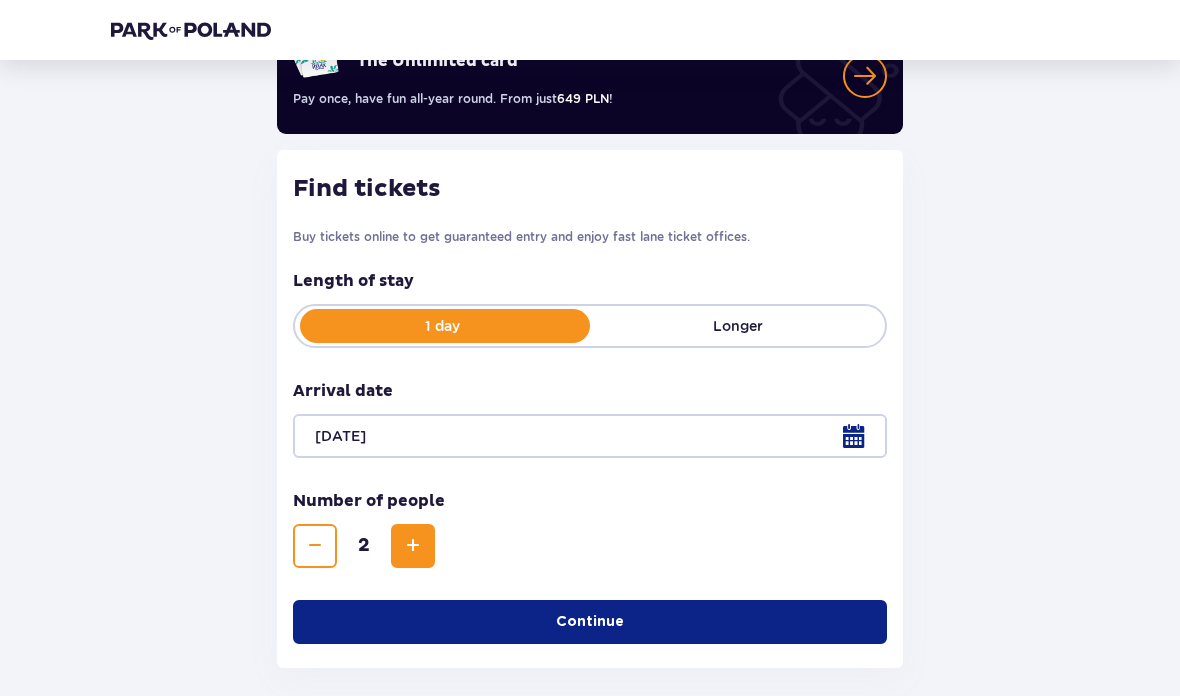 click at bounding box center (413, 546) 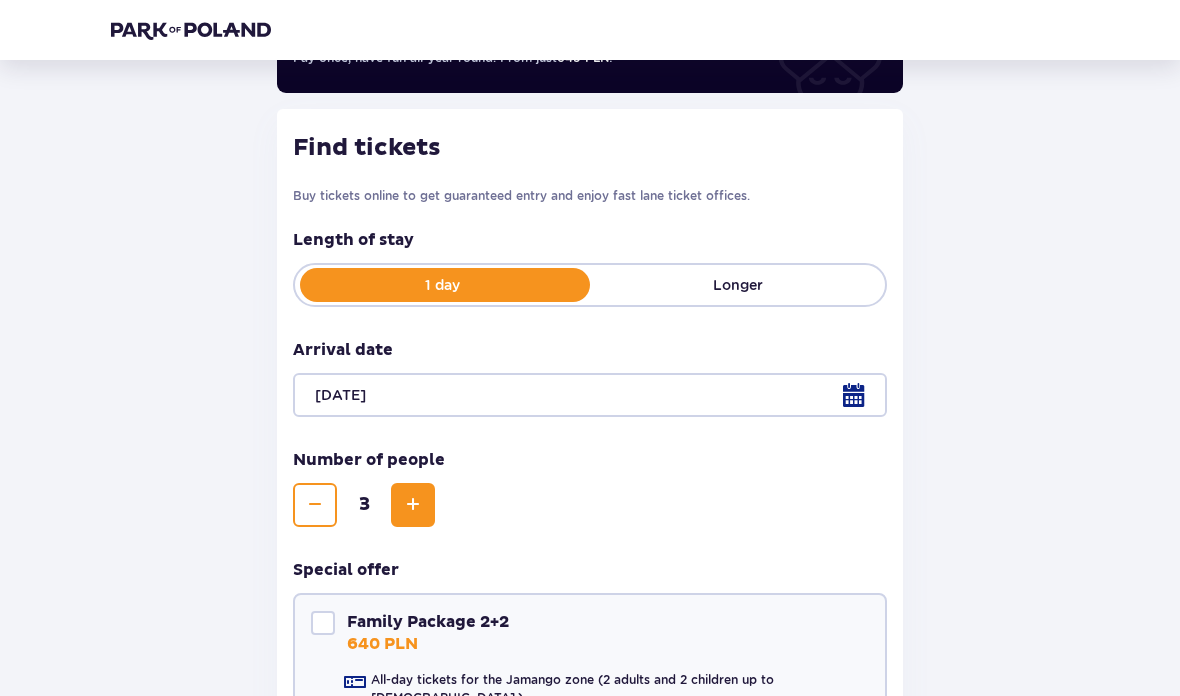 scroll, scrollTop: 220, scrollLeft: 0, axis: vertical 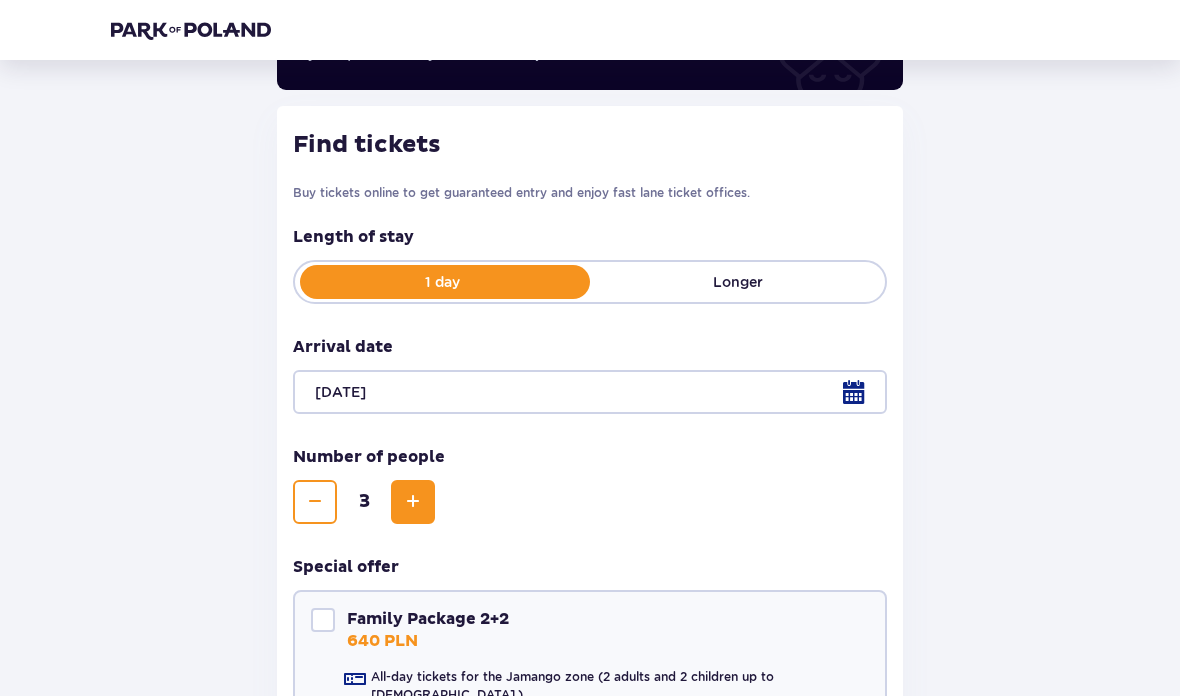click at bounding box center (413, 502) 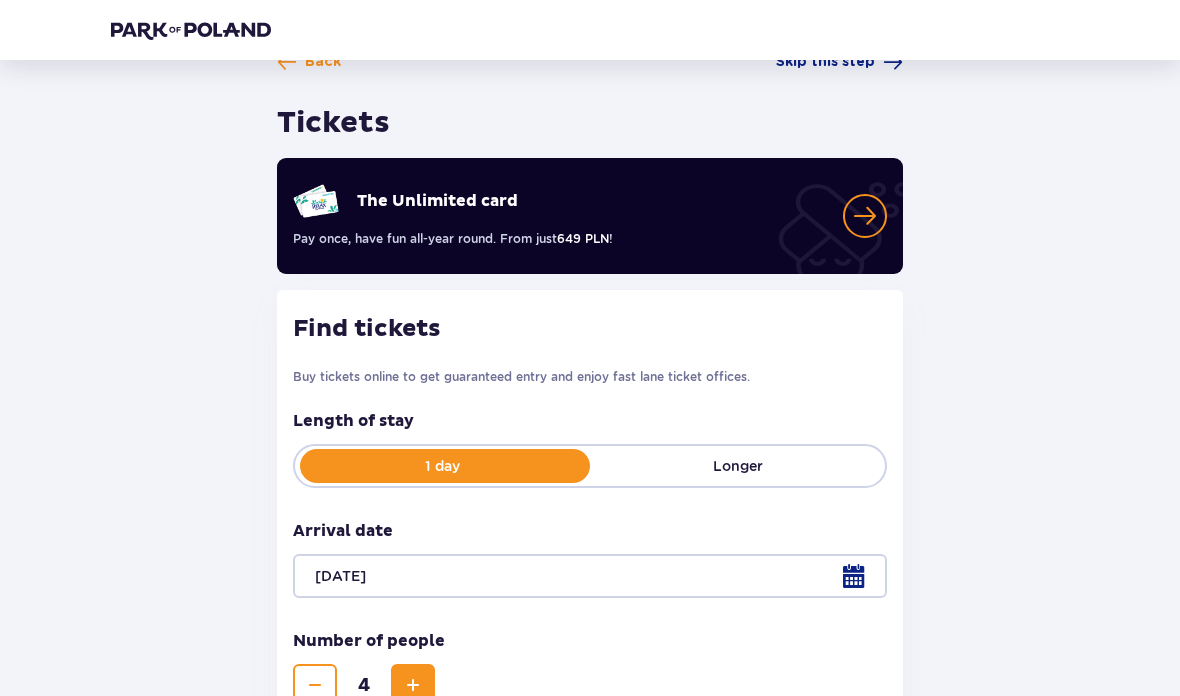scroll, scrollTop: 0, scrollLeft: 0, axis: both 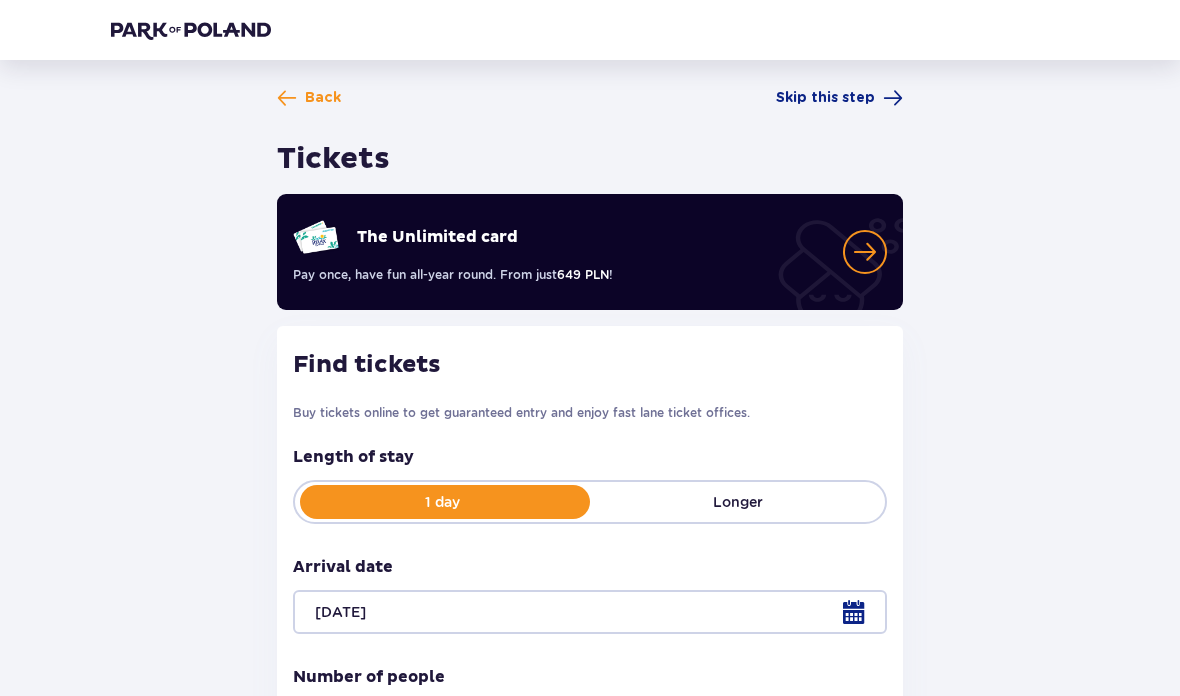 click on "Skip this step" at bounding box center (825, 98) 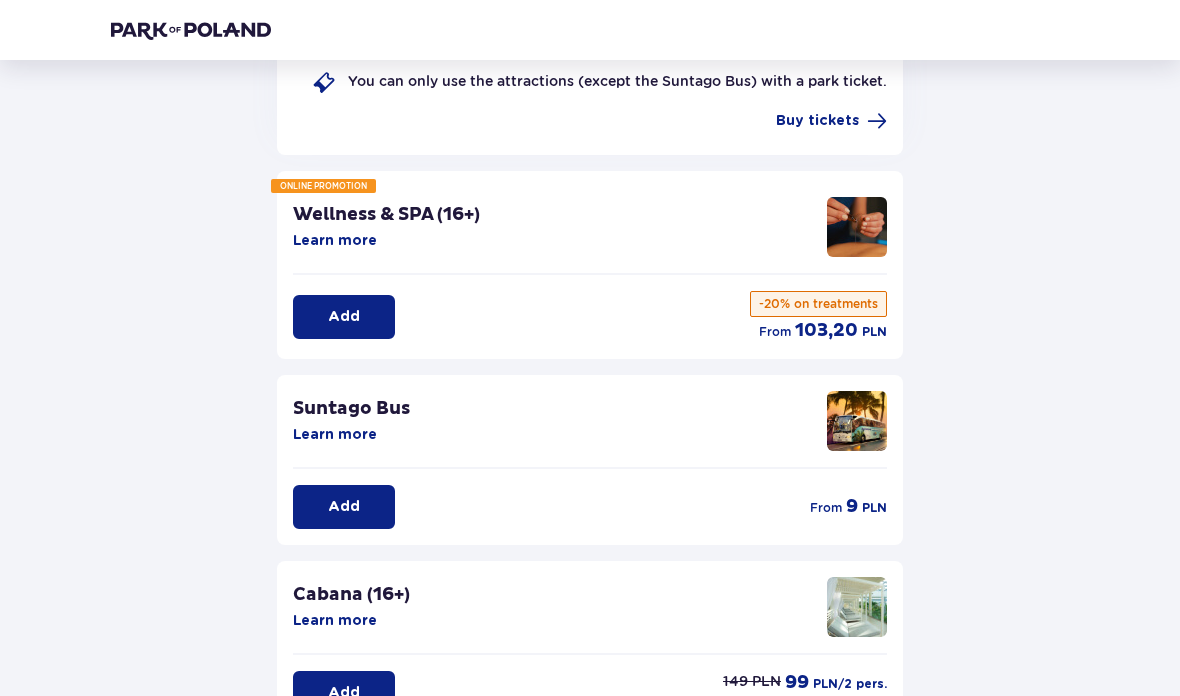 scroll, scrollTop: 0, scrollLeft: 0, axis: both 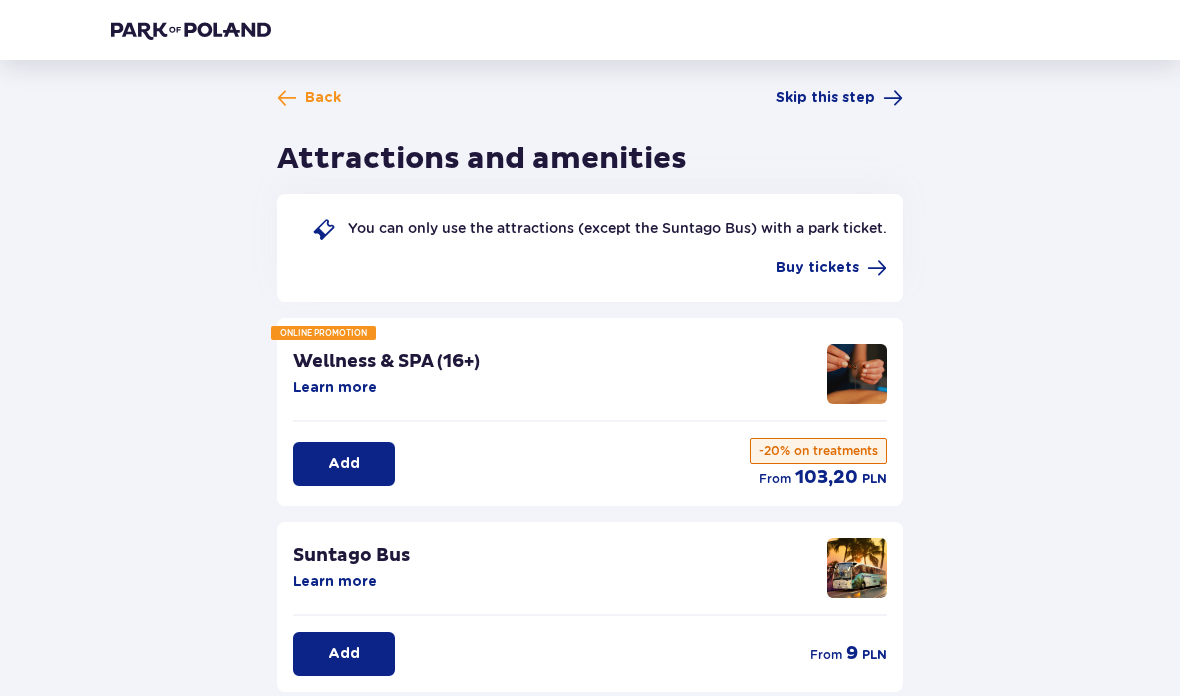 click at bounding box center [191, 30] 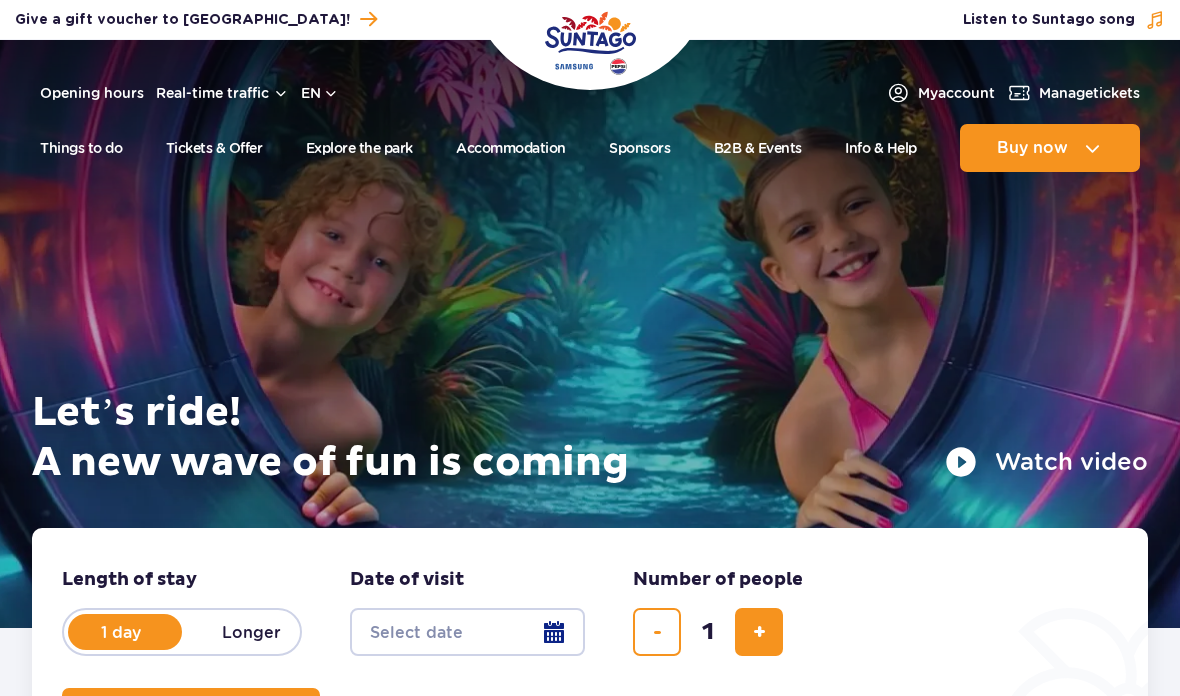 scroll, scrollTop: 0, scrollLeft: 0, axis: both 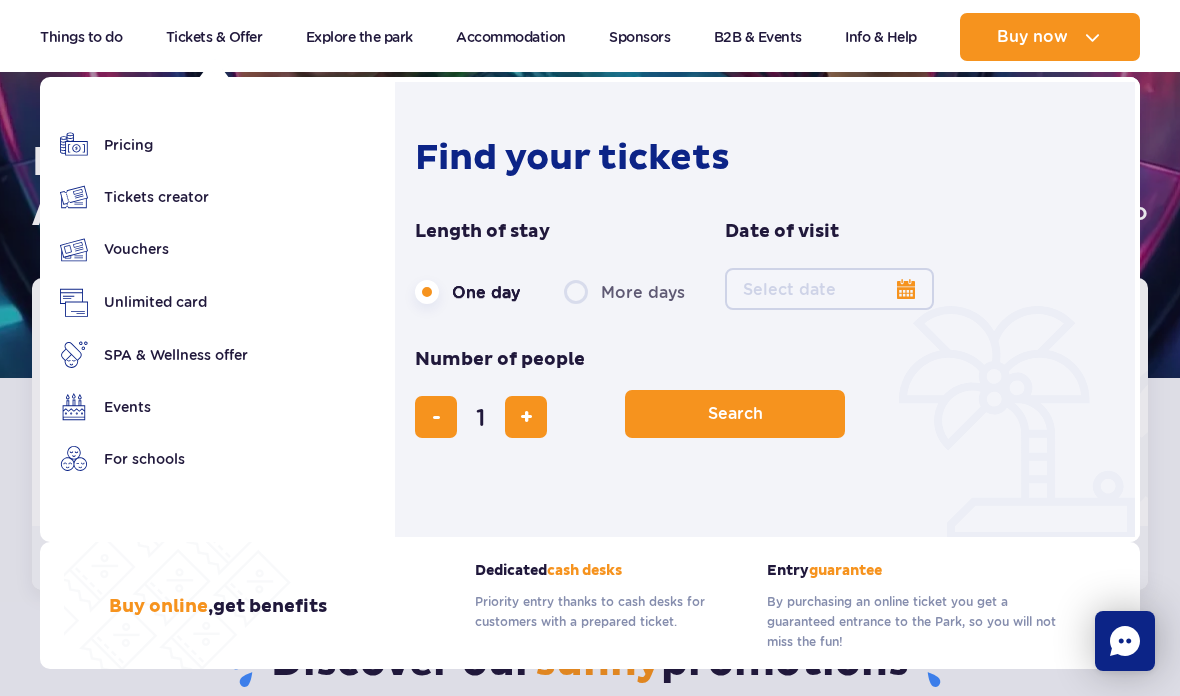 click on "More days" at bounding box center (624, 292) 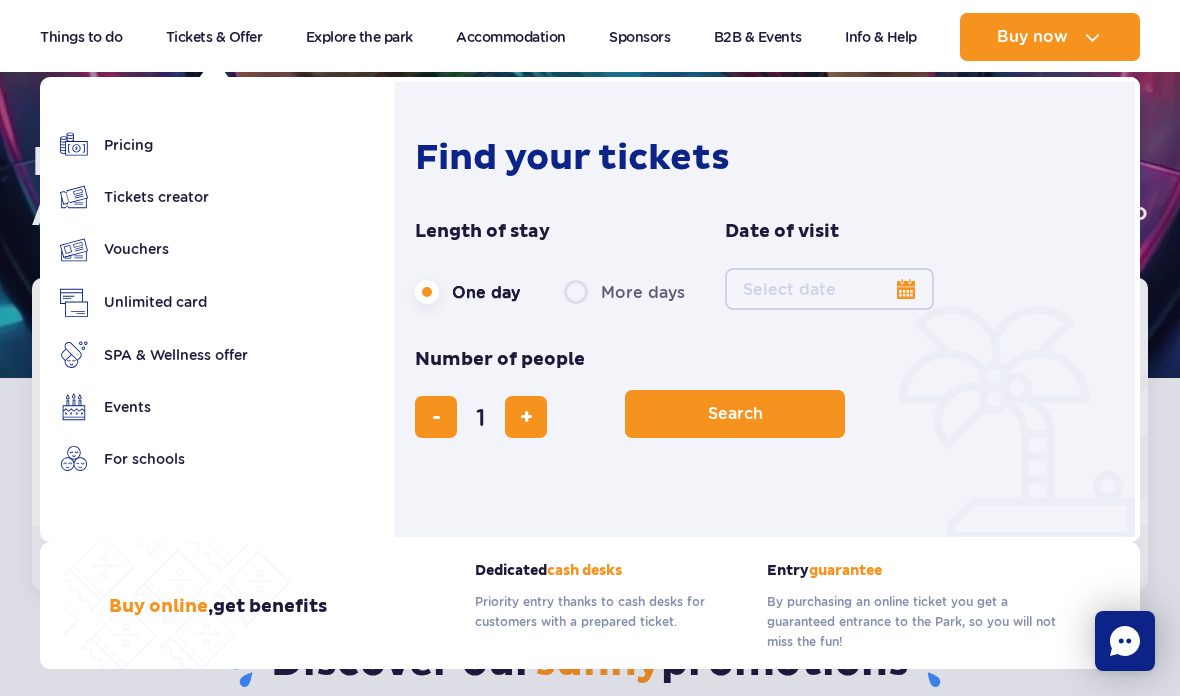 click on "More days" at bounding box center (575, 311) 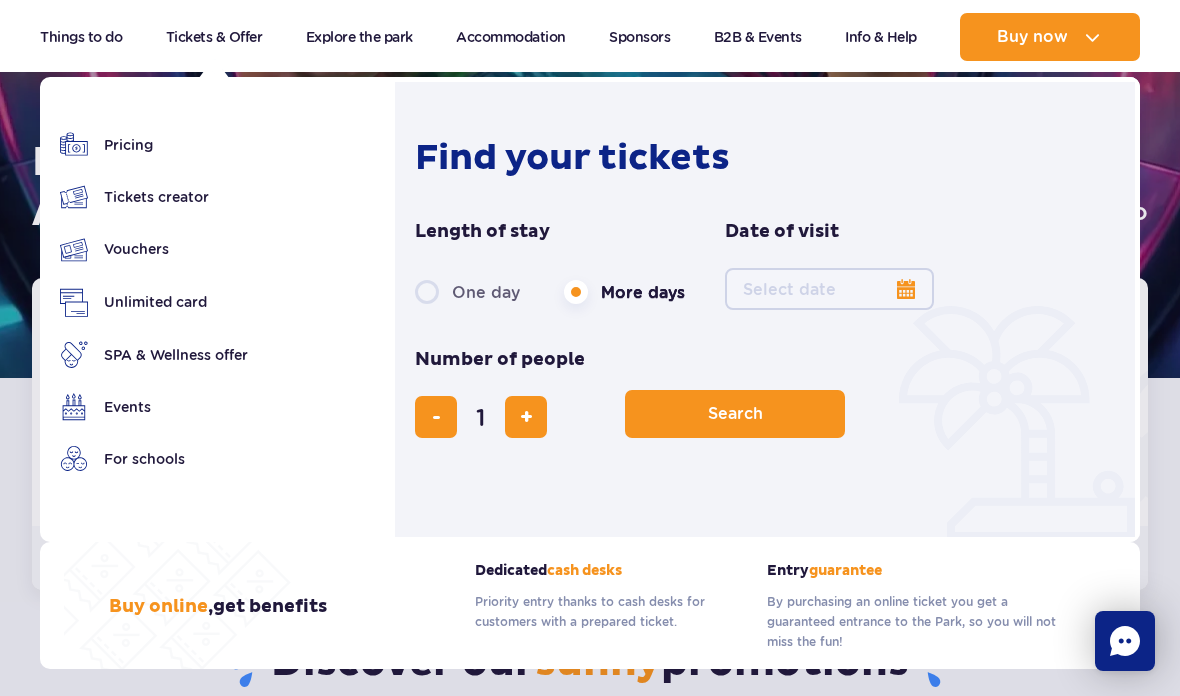 click on "Date from" at bounding box center [829, 289] 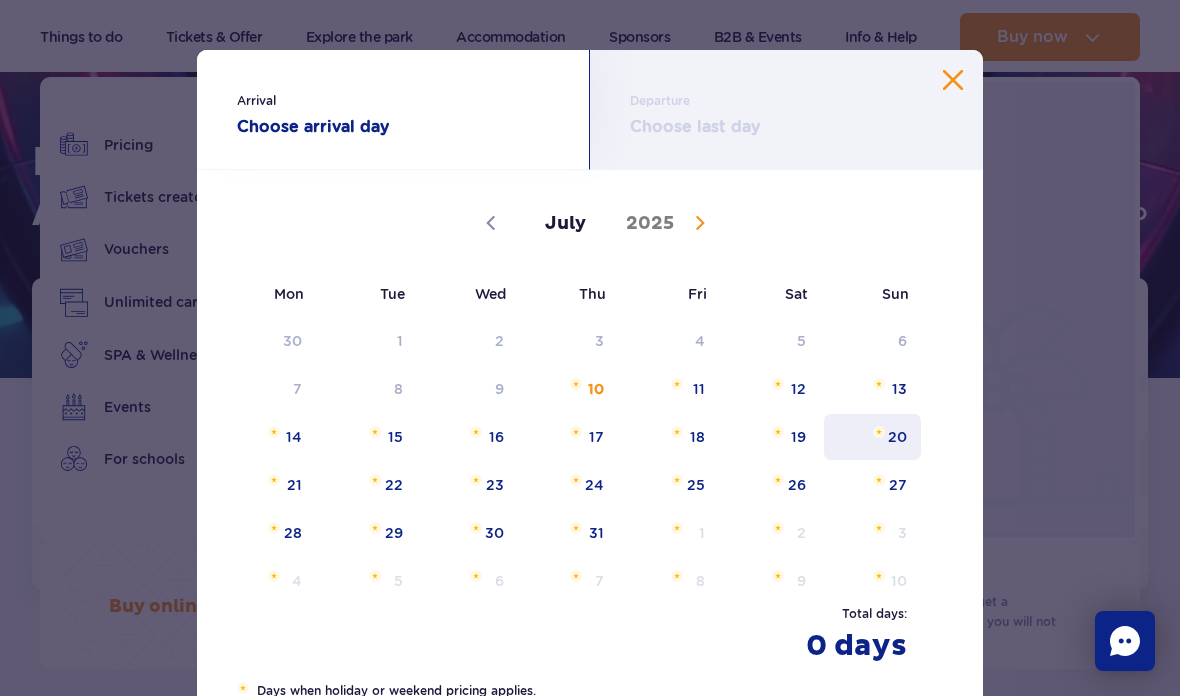 click on "20" at bounding box center (872, 437) 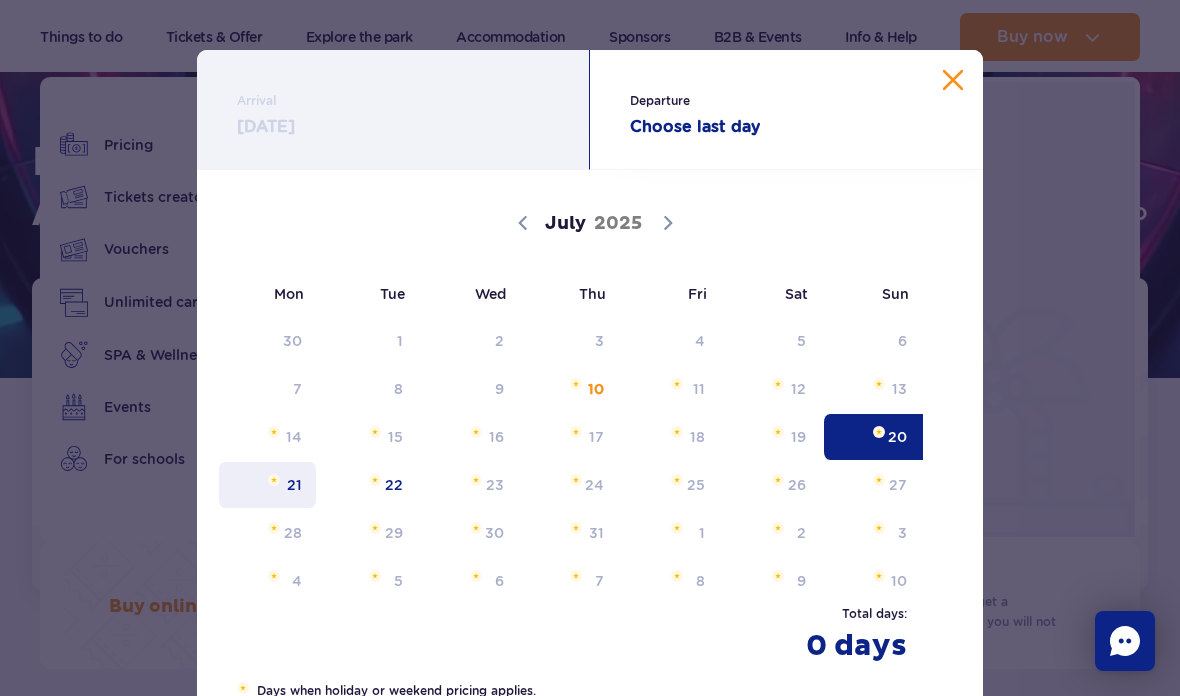 click on "21" at bounding box center [267, 485] 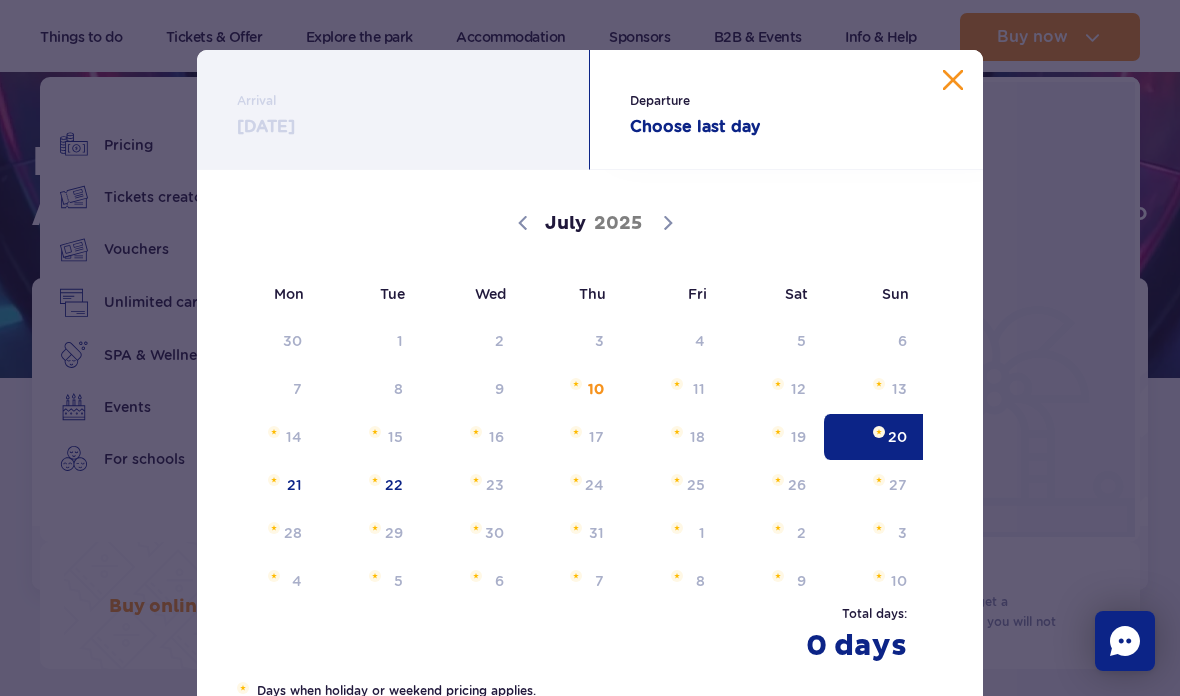 type on "[DATE] - [DATE]" 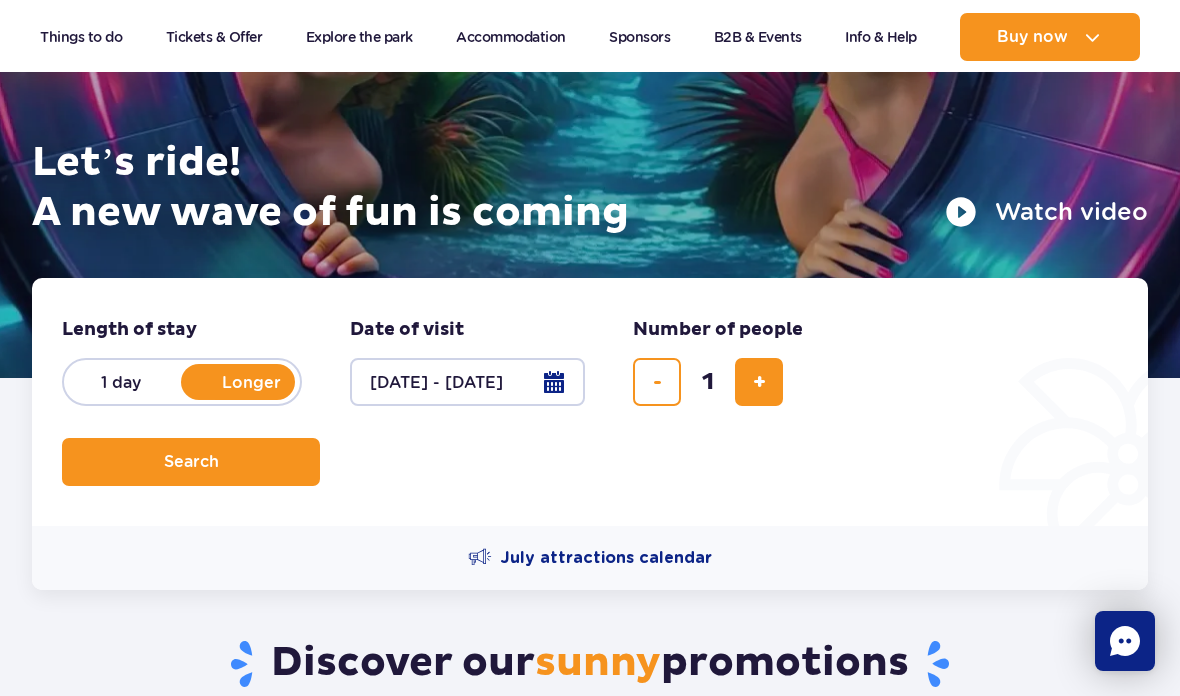 click at bounding box center (759, 382) 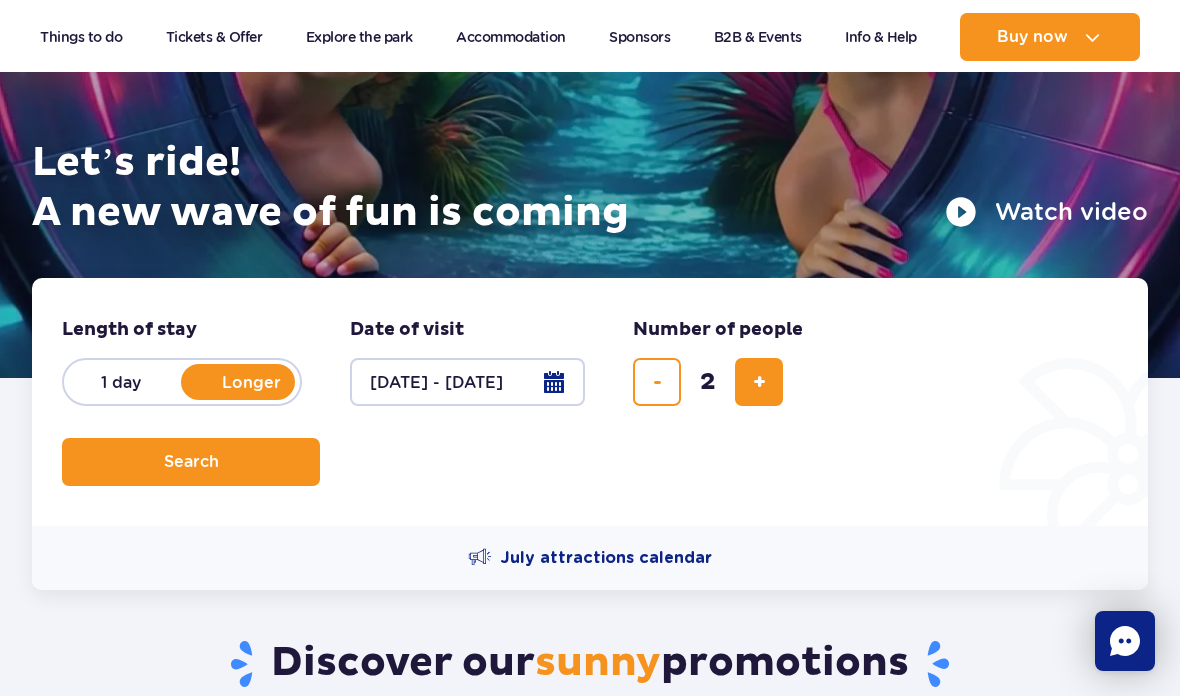 click at bounding box center (759, 382) 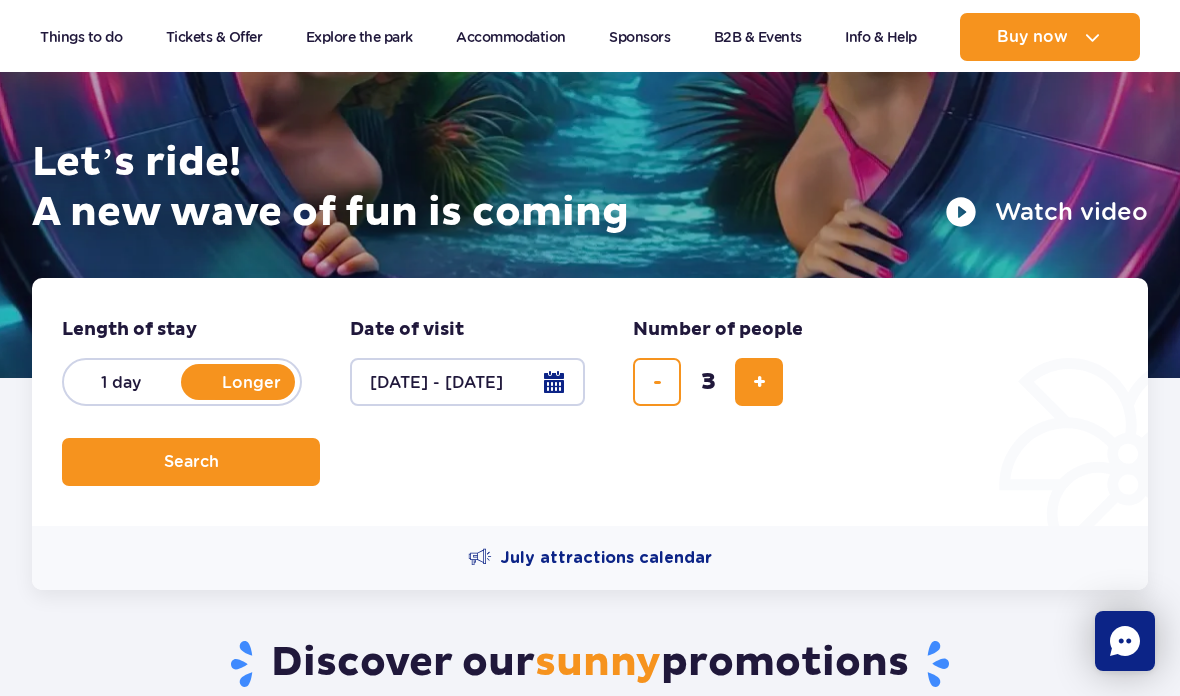 click at bounding box center (759, 382) 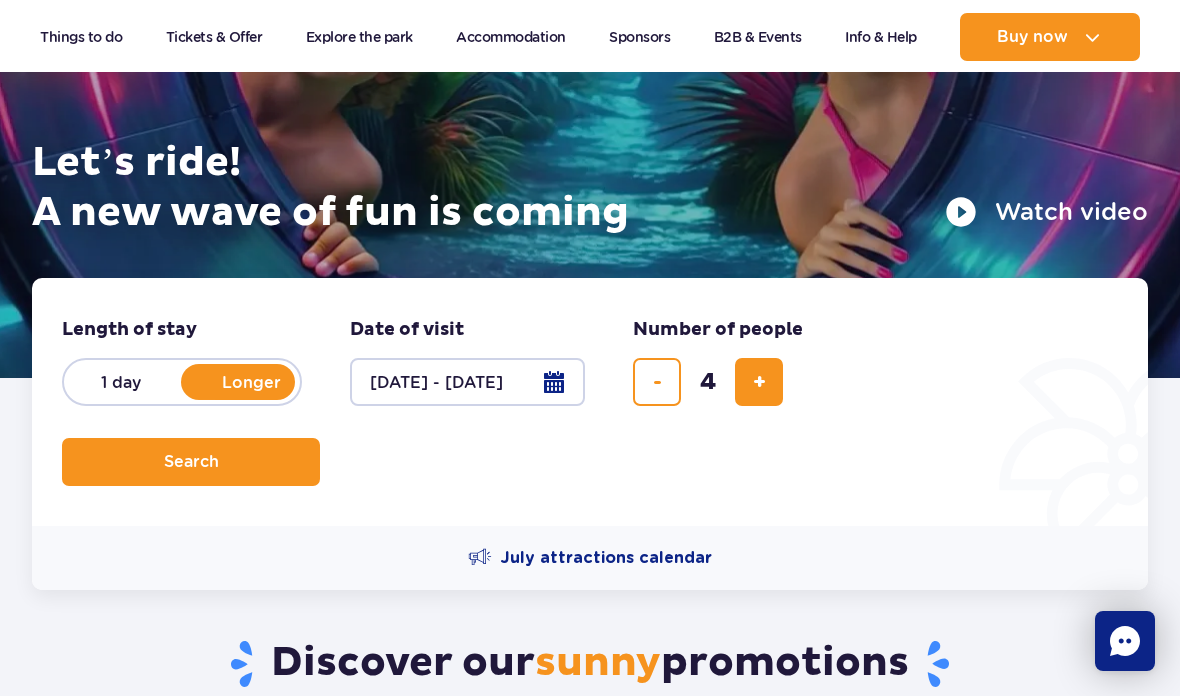 click on "Search" at bounding box center (191, 462) 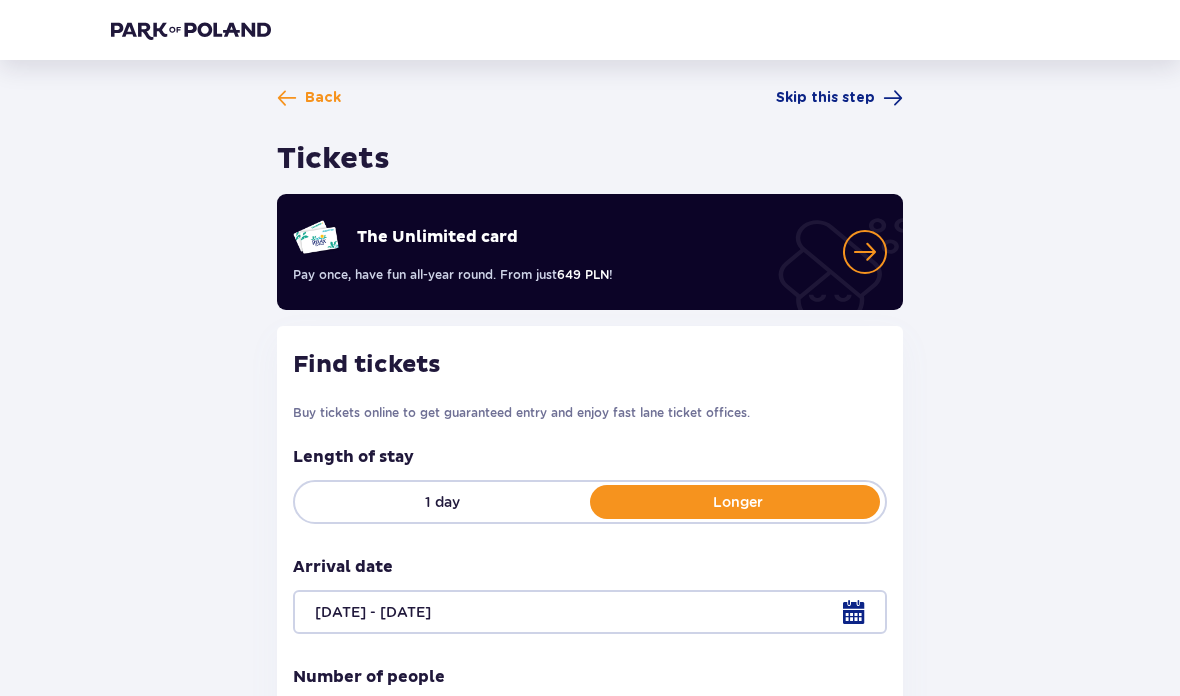 scroll, scrollTop: 101, scrollLeft: 0, axis: vertical 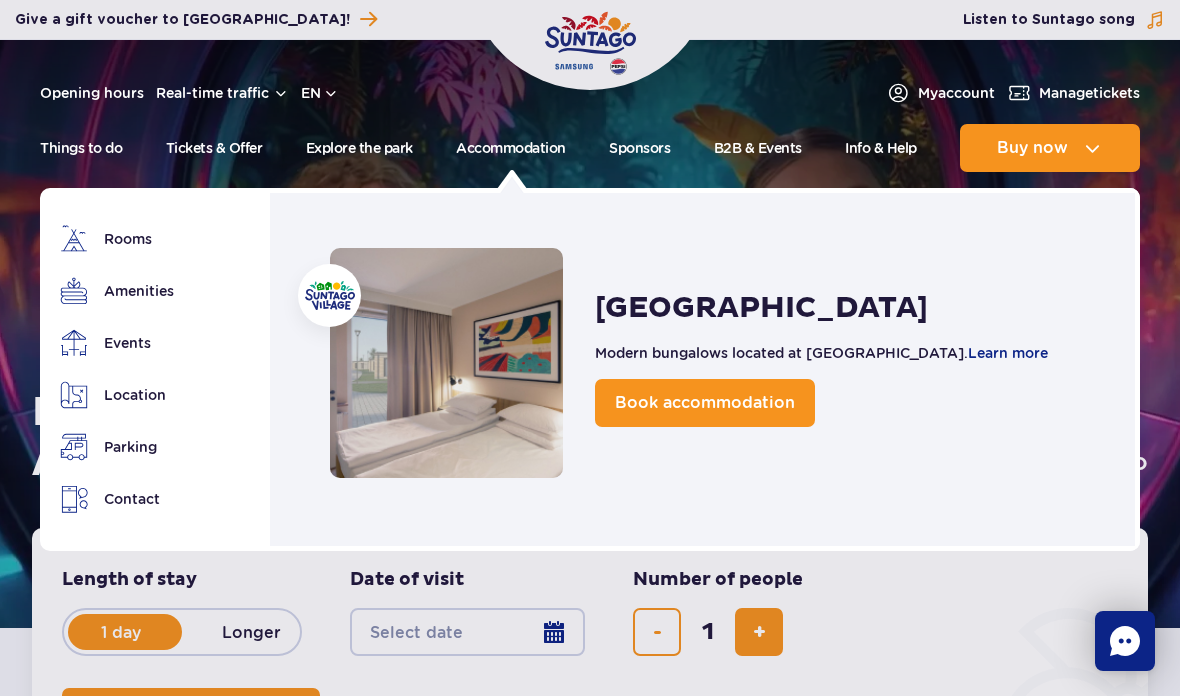 click on "Book accommodation" at bounding box center (705, 402) 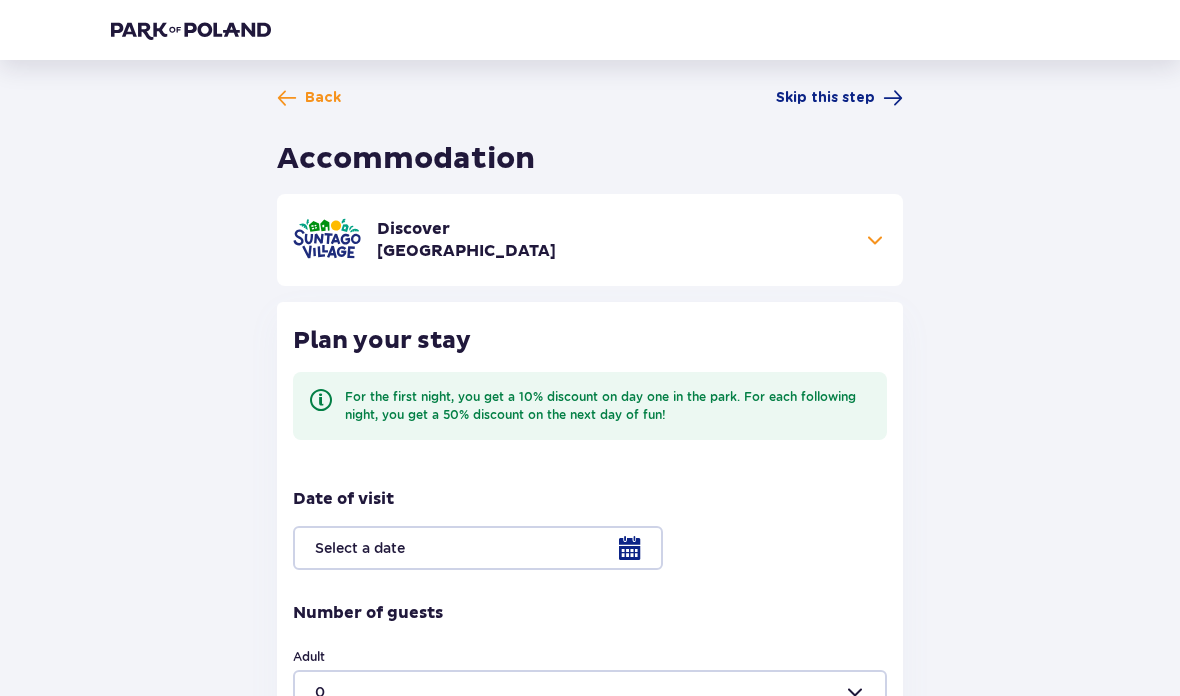 scroll, scrollTop: 0, scrollLeft: 0, axis: both 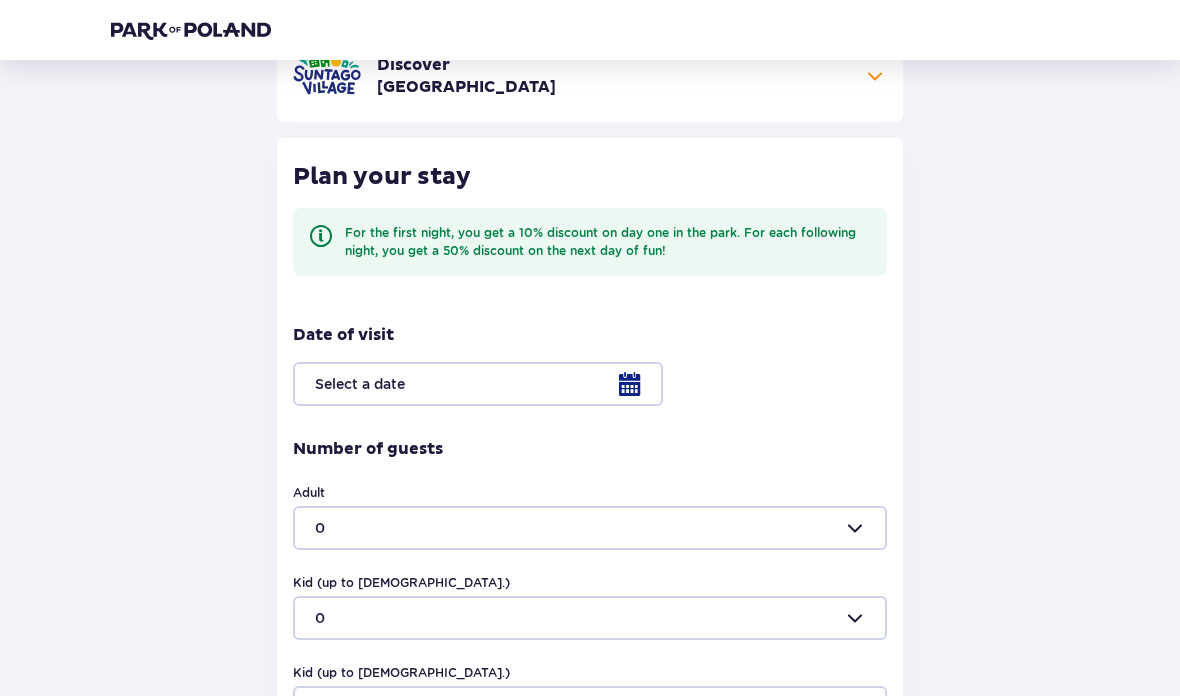 click at bounding box center (590, 384) 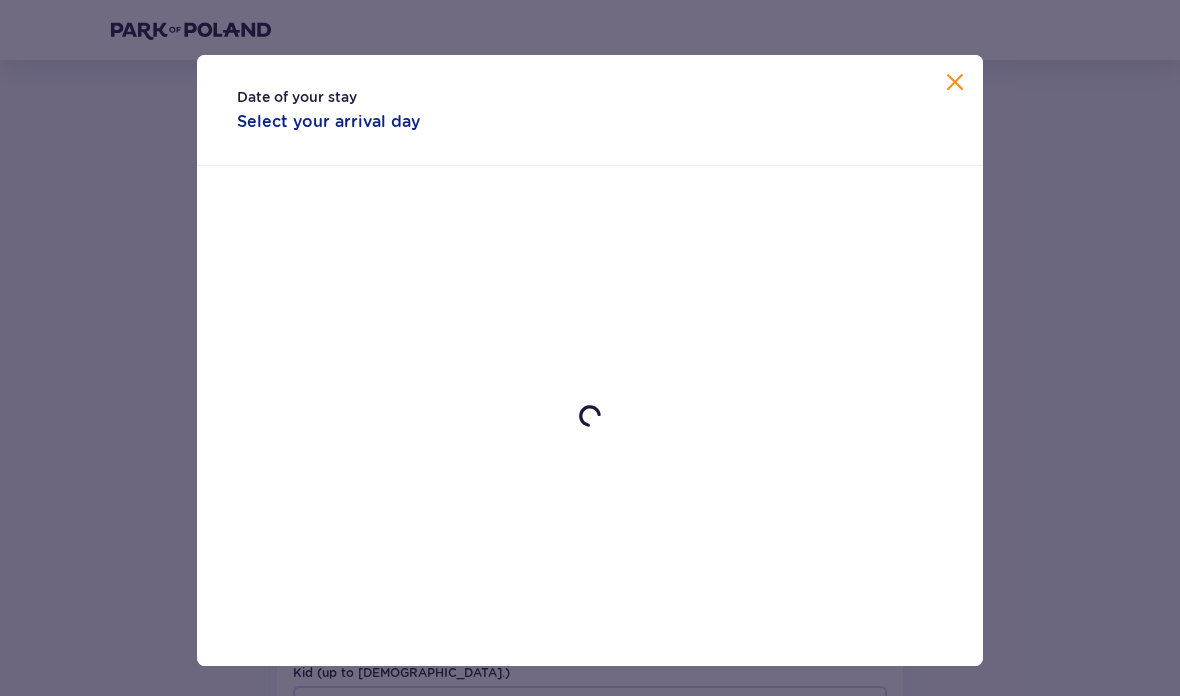 scroll, scrollTop: 244, scrollLeft: 0, axis: vertical 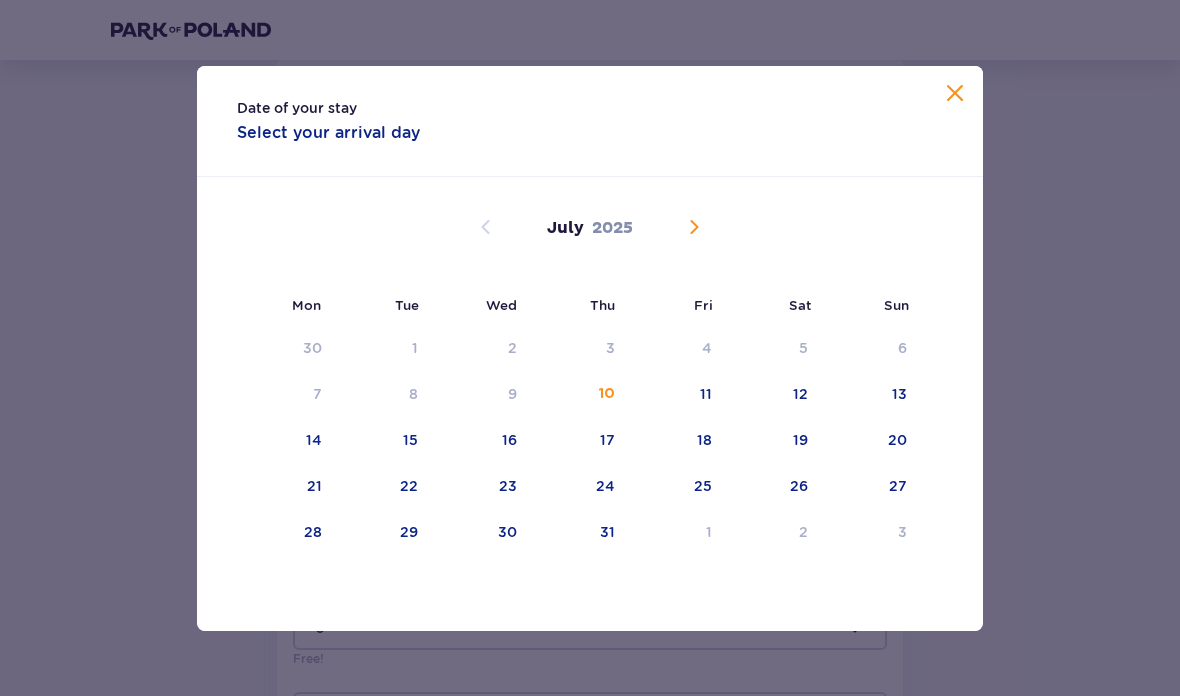 click on "20" at bounding box center (897, 440) 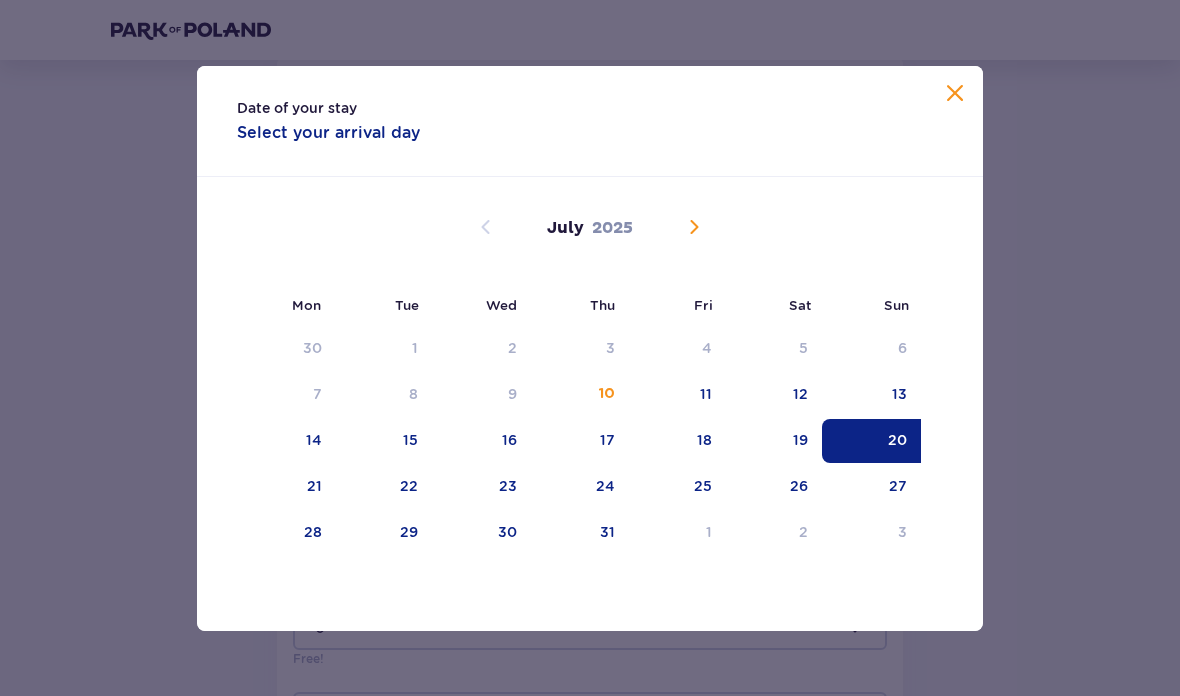 click on "21" at bounding box center [314, 486] 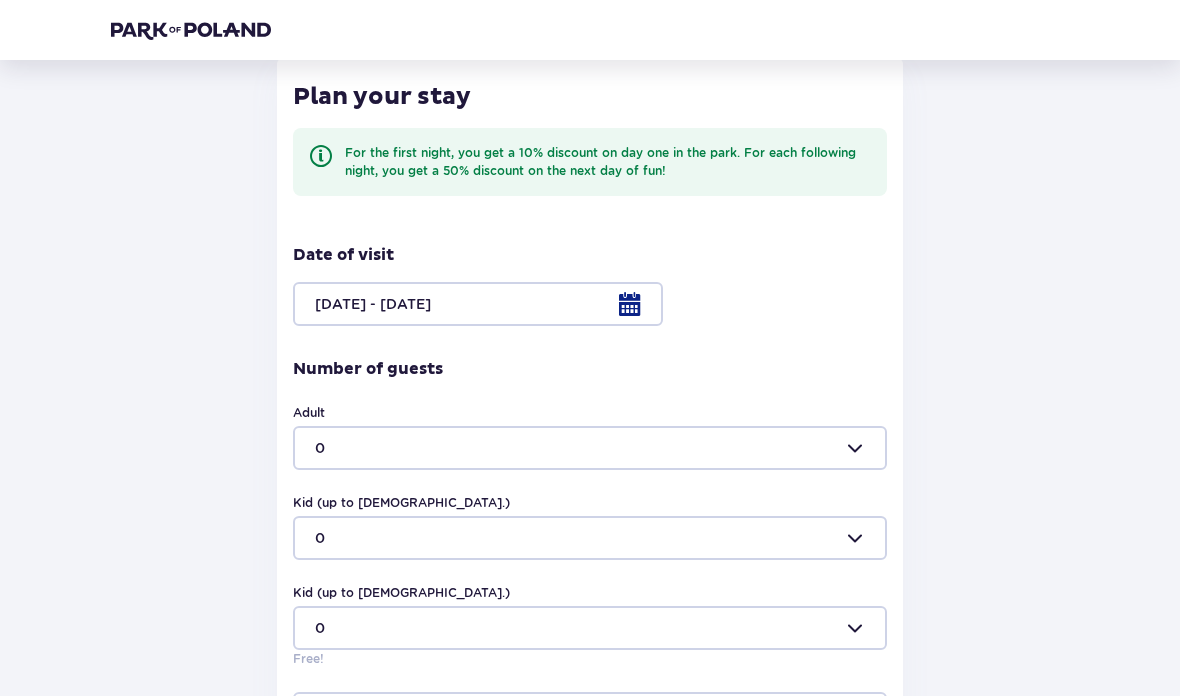 click at bounding box center (590, 448) 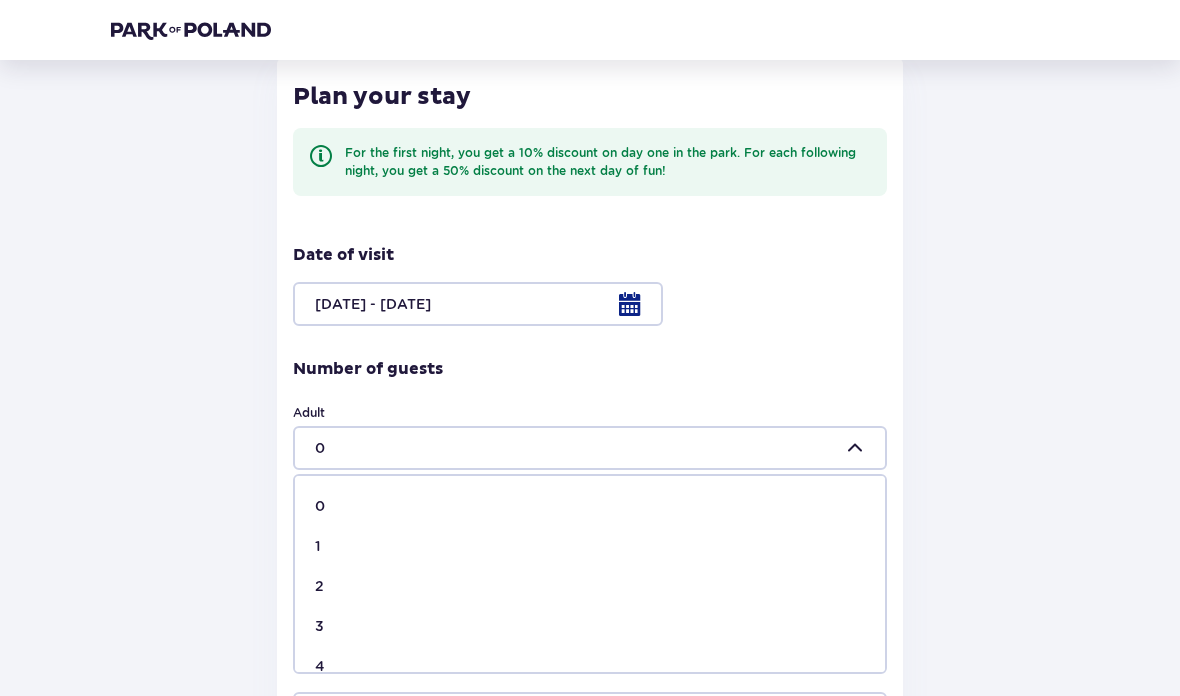 click on "3" at bounding box center [590, 626] 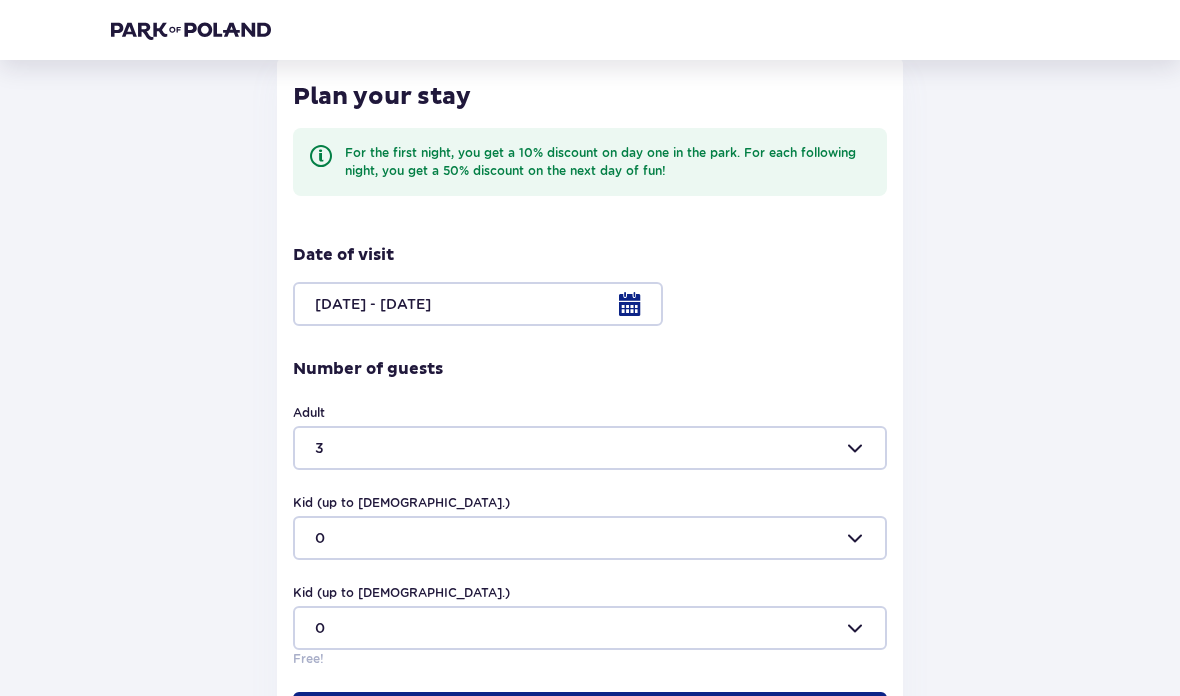 click at bounding box center (590, 538) 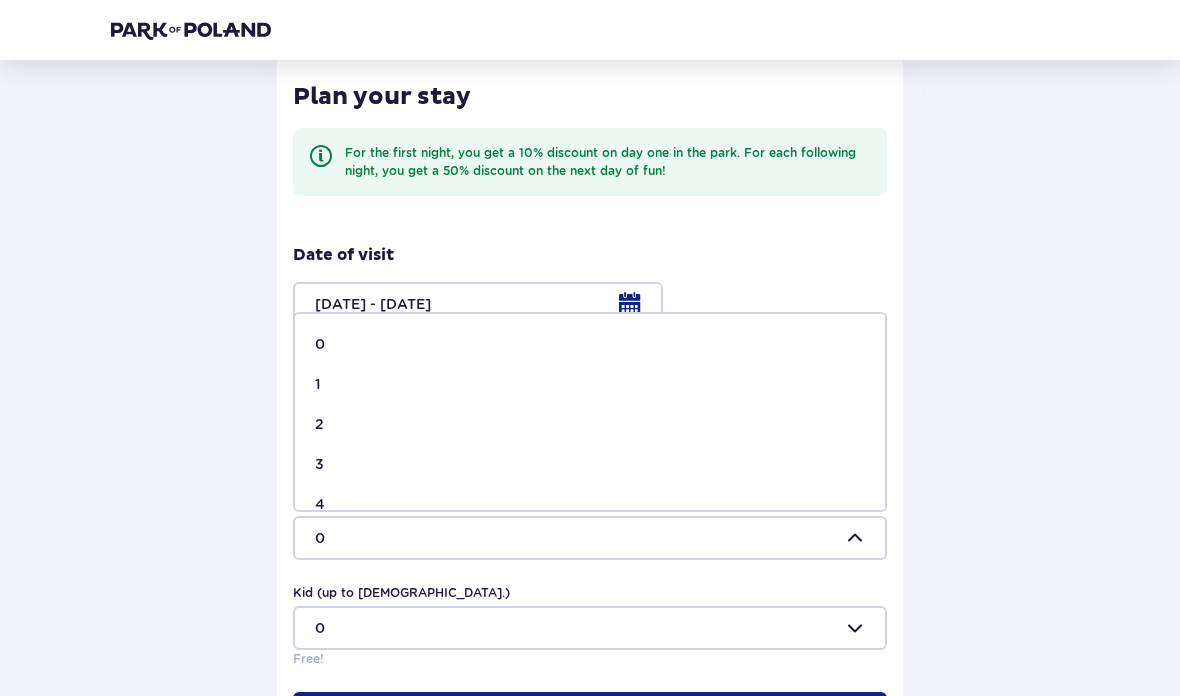 click on "1" at bounding box center [590, 384] 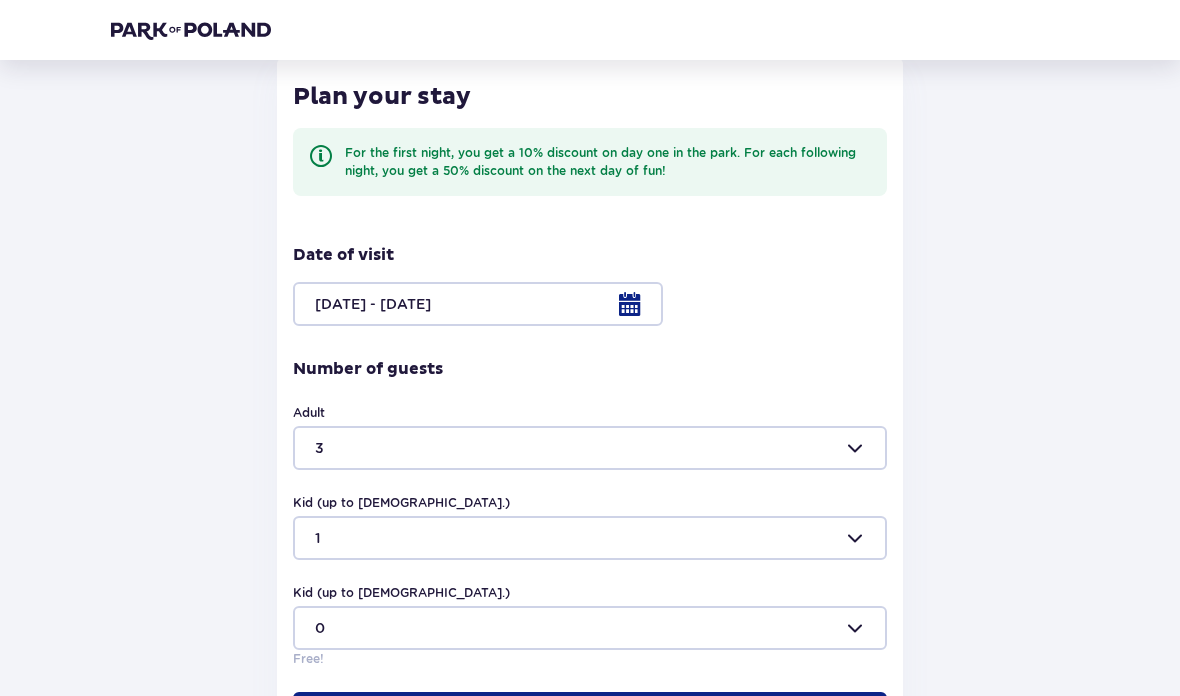type on "1" 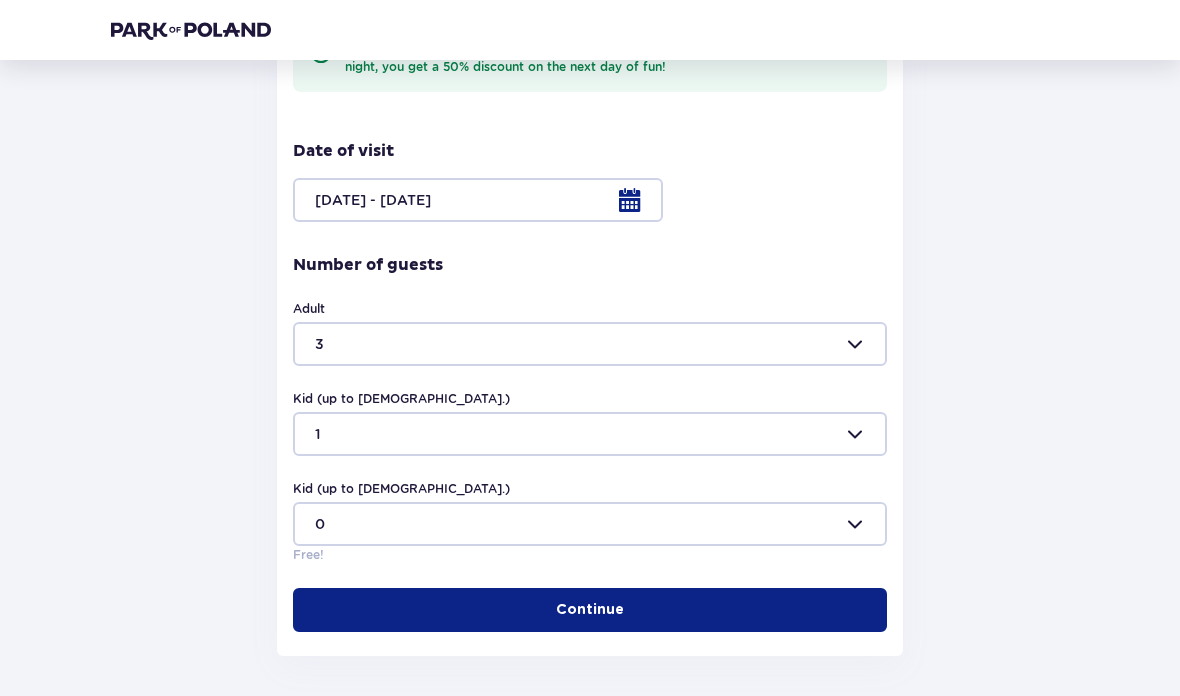 click on "Continue" at bounding box center [590, 610] 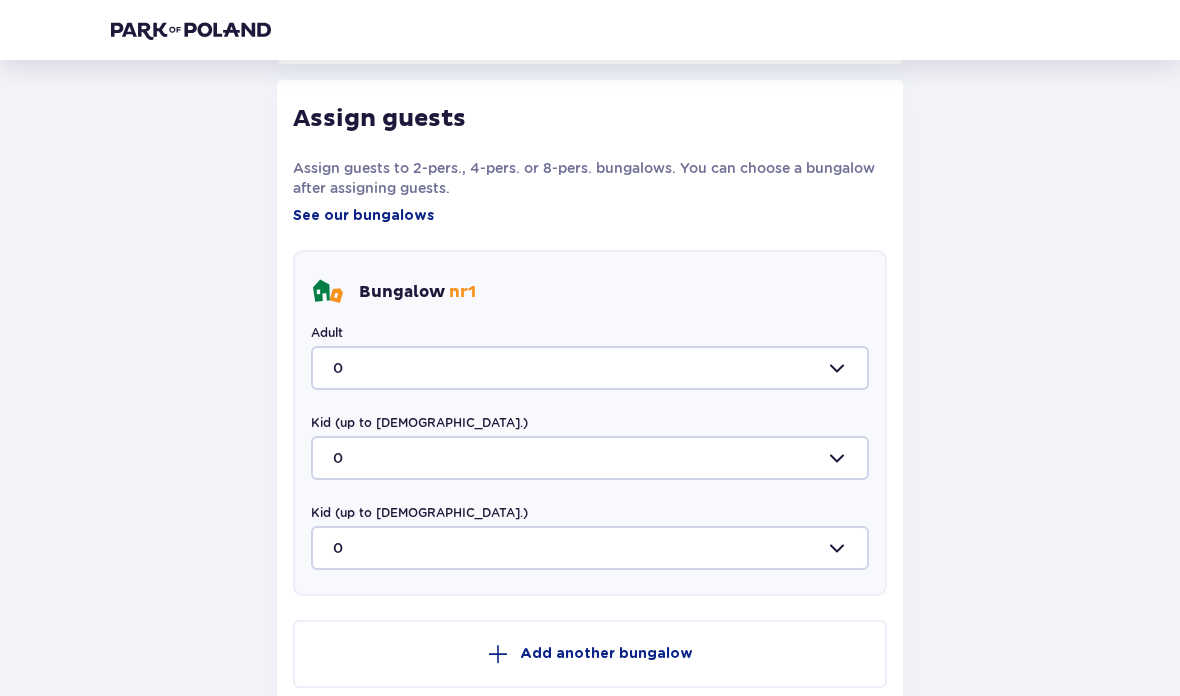scroll, scrollTop: 944, scrollLeft: 0, axis: vertical 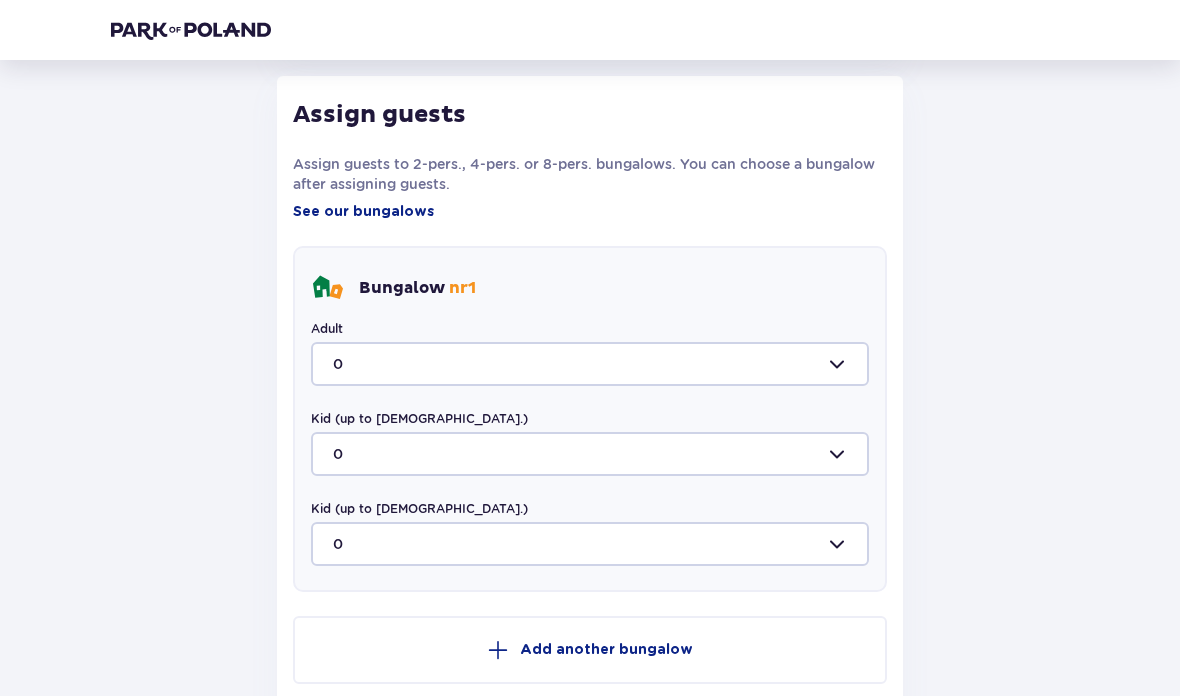 click at bounding box center (590, 364) 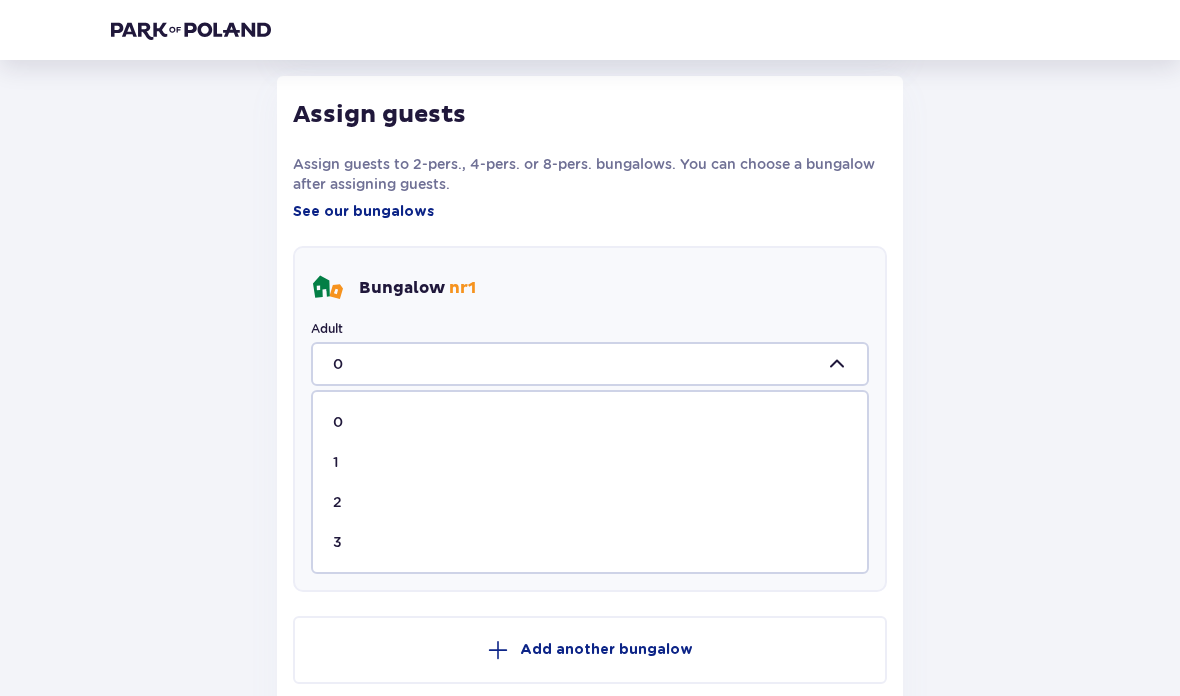 click on "3" at bounding box center [590, 542] 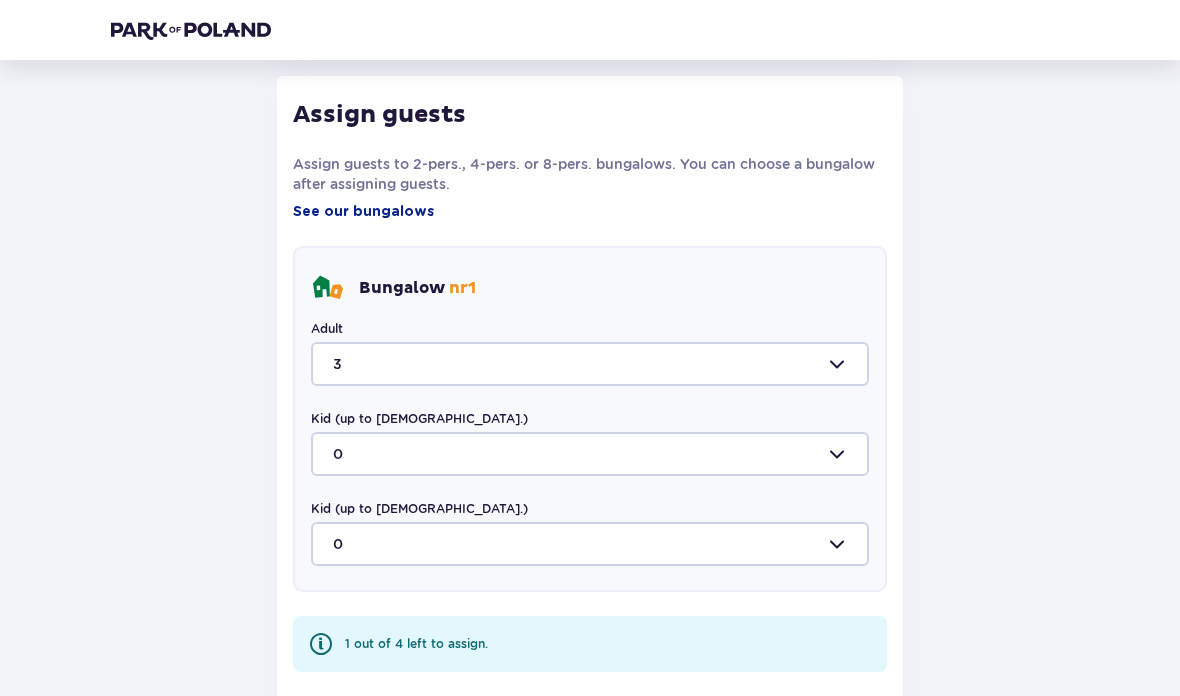 type on "3" 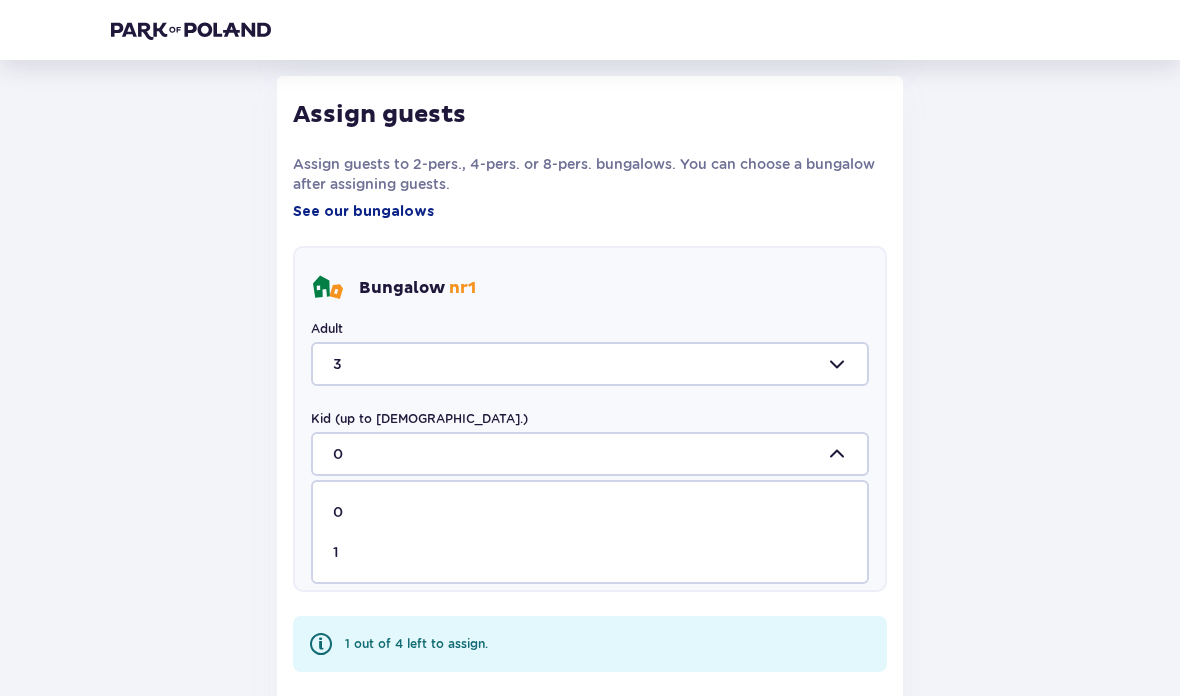 click on "1" at bounding box center (590, 552) 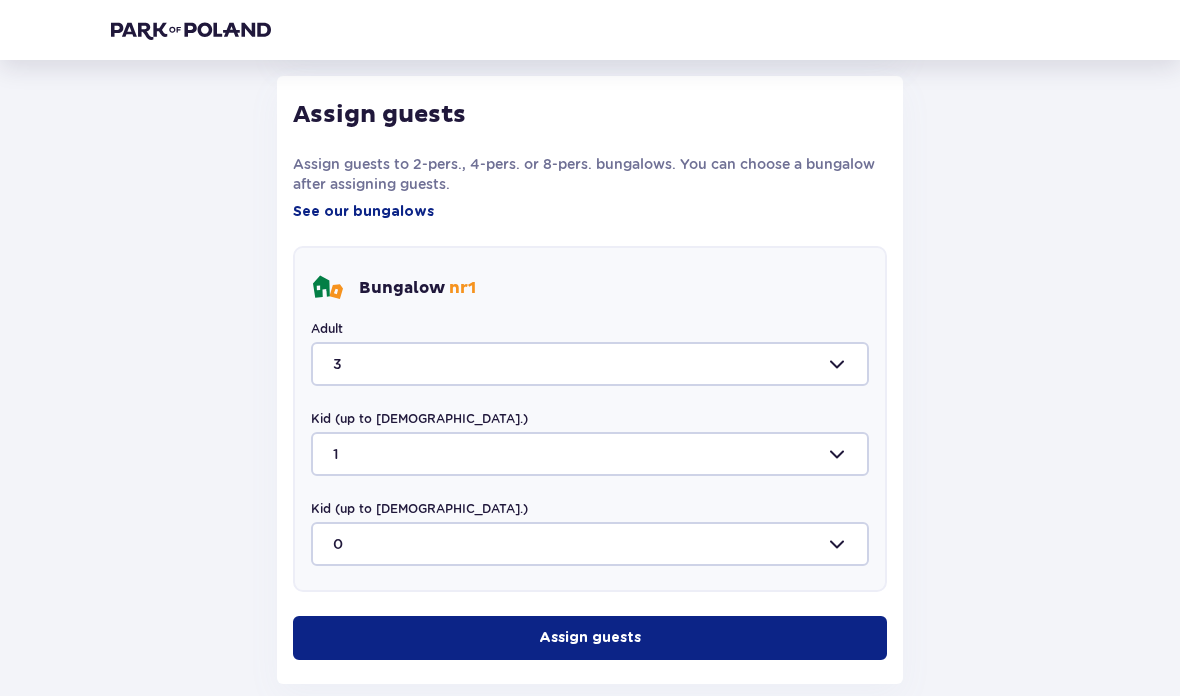 click on "Assign guests" at bounding box center [590, 638] 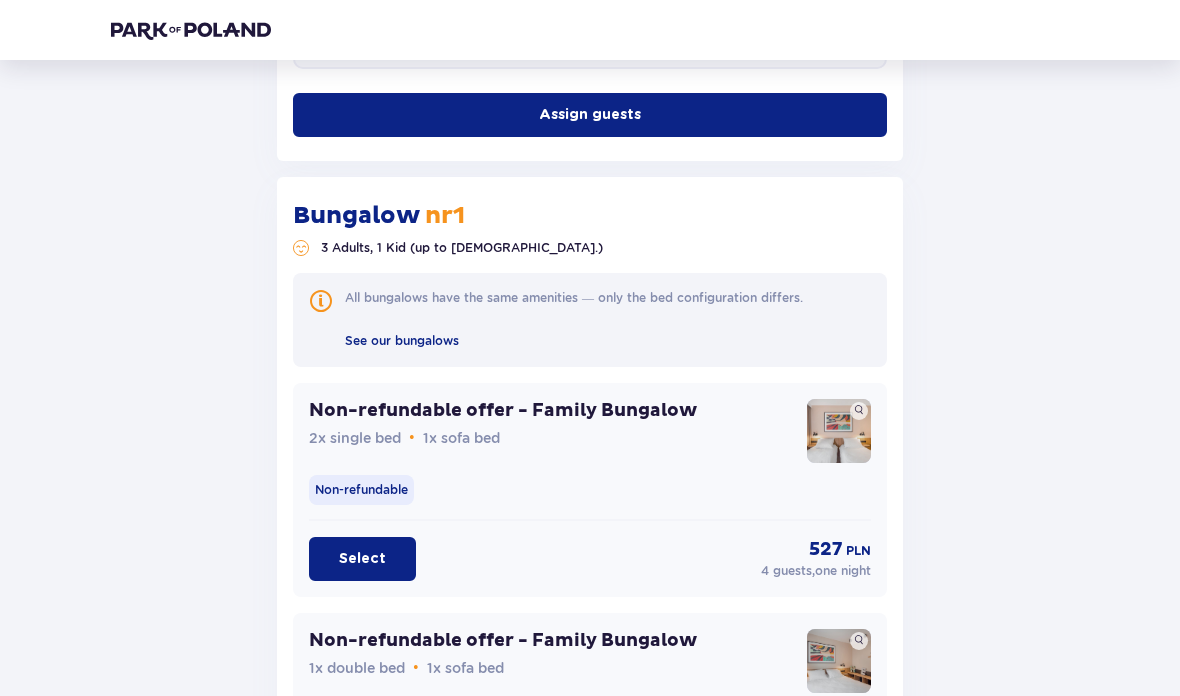 scroll, scrollTop: 1428, scrollLeft: 0, axis: vertical 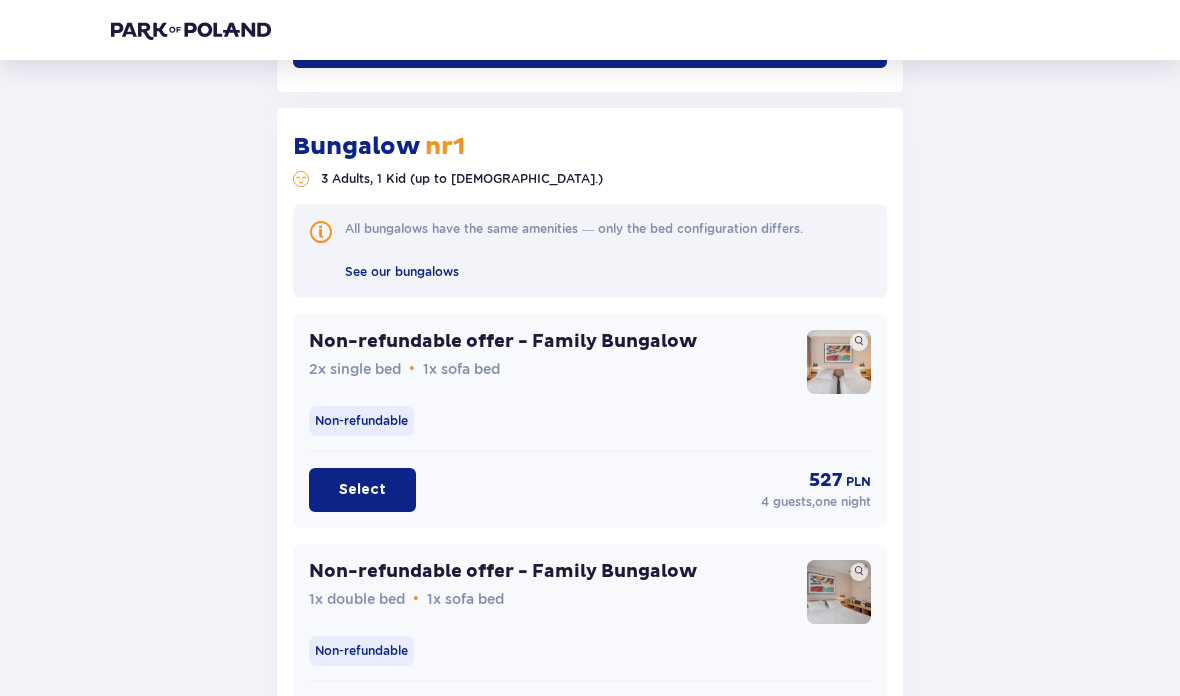 click on "Select" at bounding box center (362, 490) 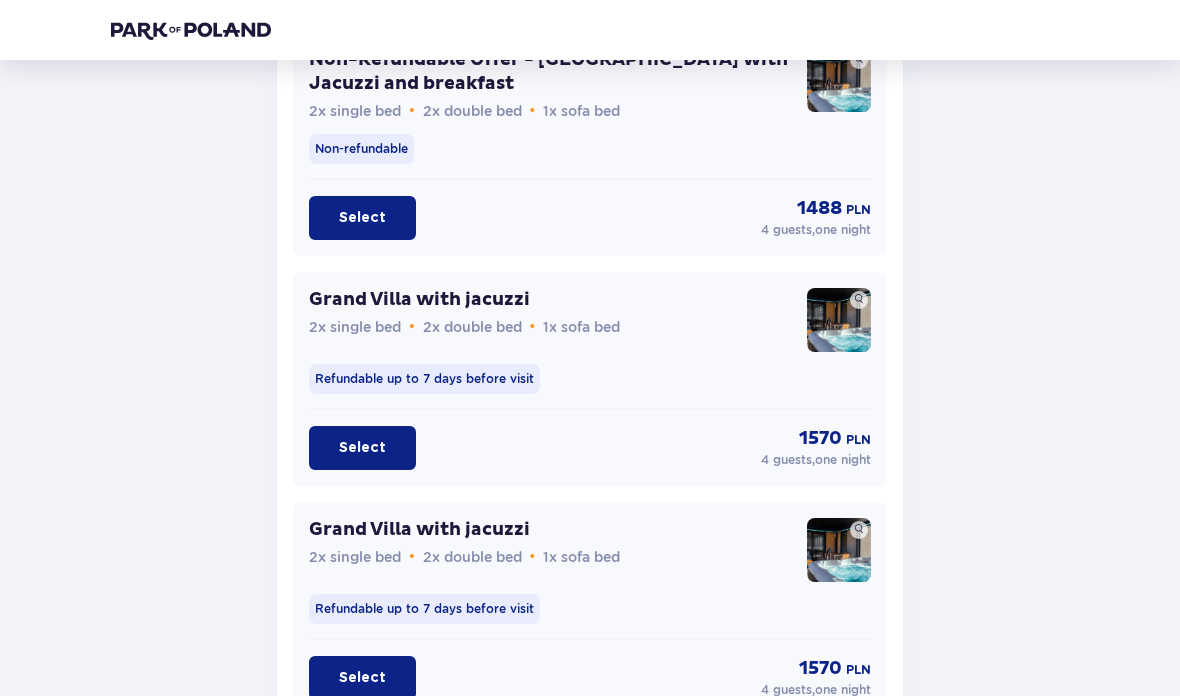 scroll, scrollTop: 4906, scrollLeft: 0, axis: vertical 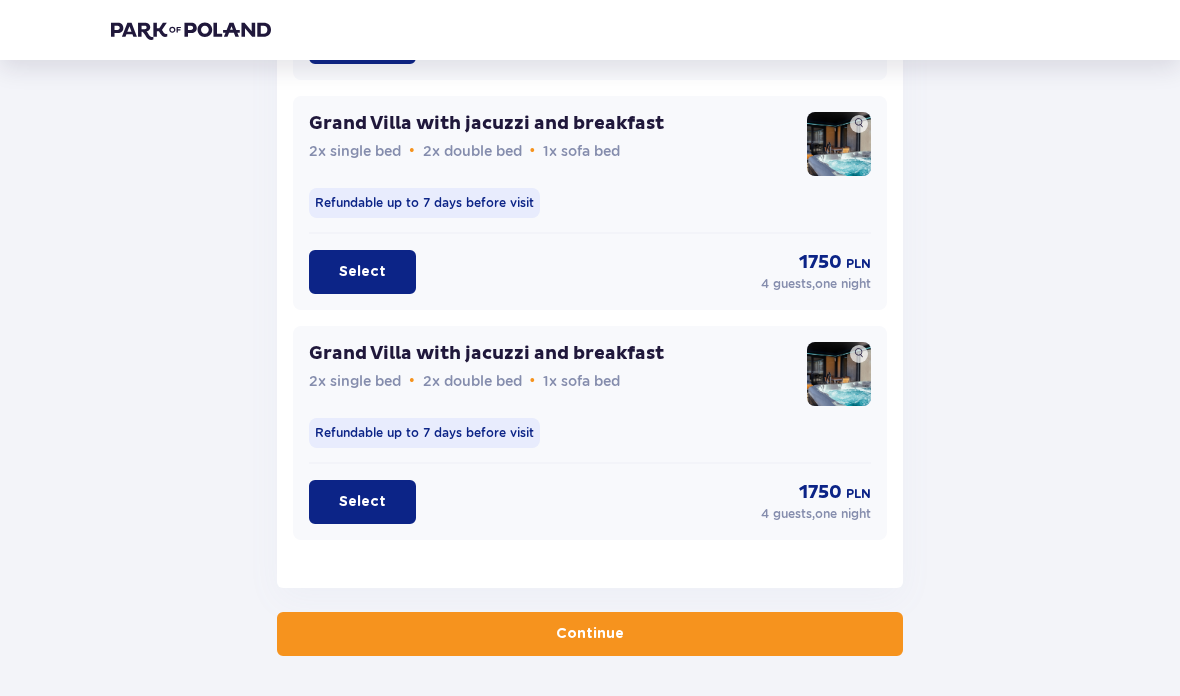 click on "Continue" at bounding box center [590, 634] 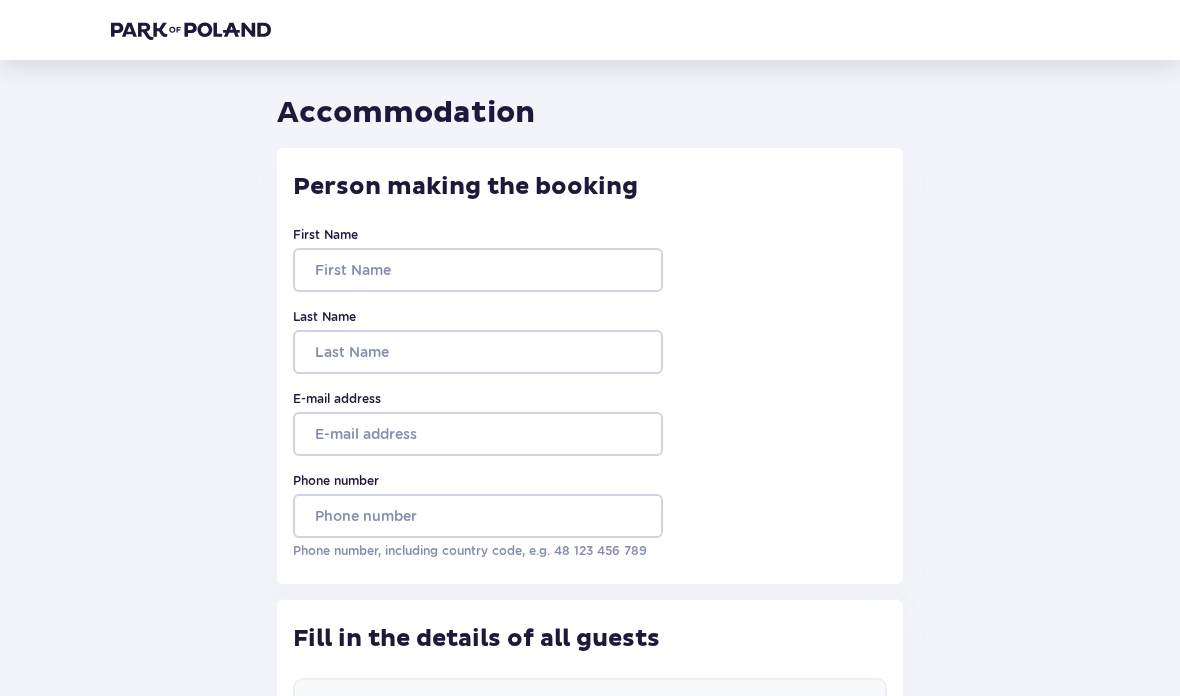 scroll, scrollTop: 13, scrollLeft: 0, axis: vertical 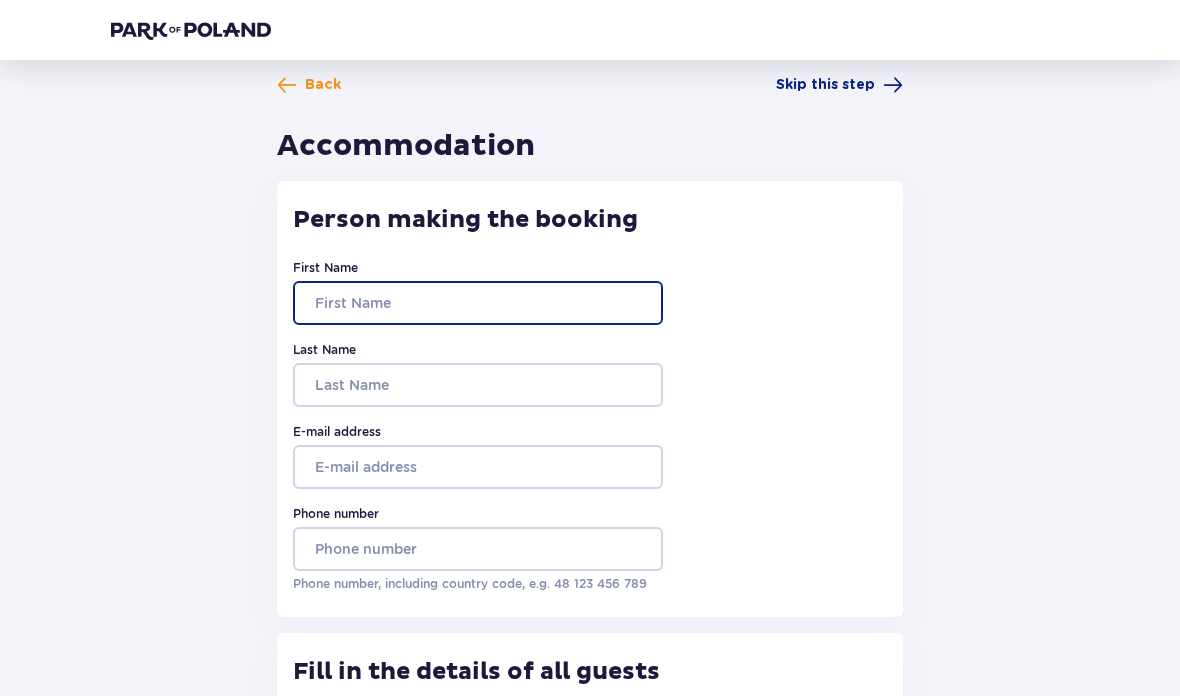 click on "First Name" at bounding box center (478, 303) 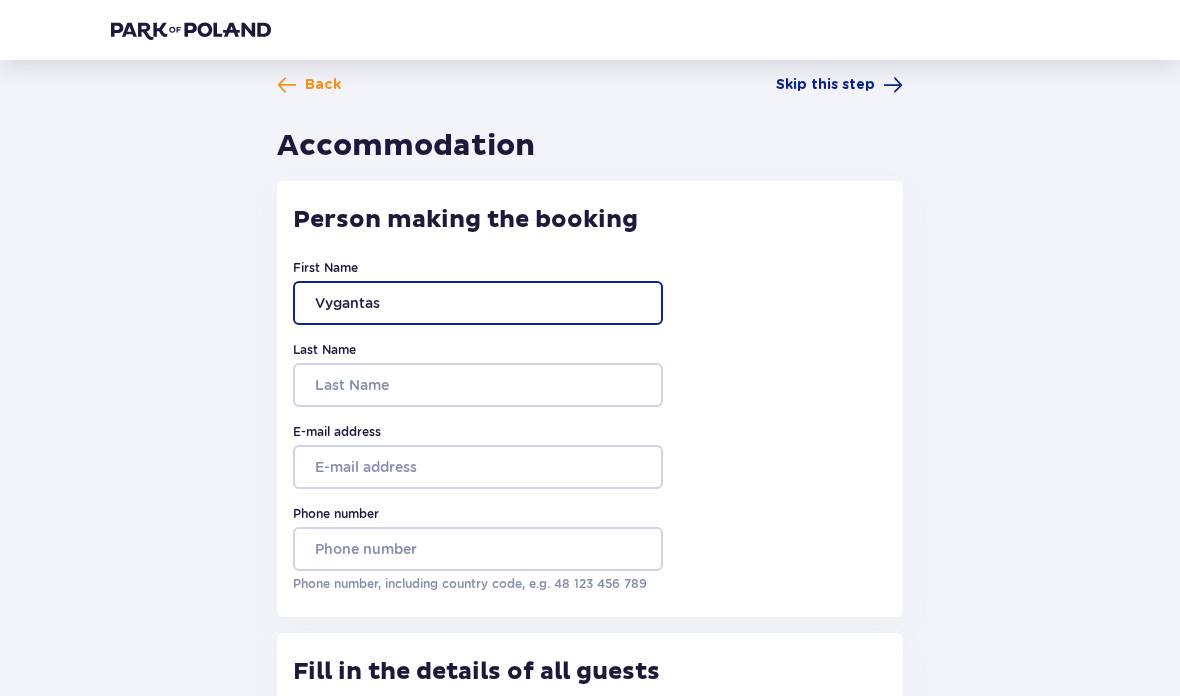 type on "Vygantas" 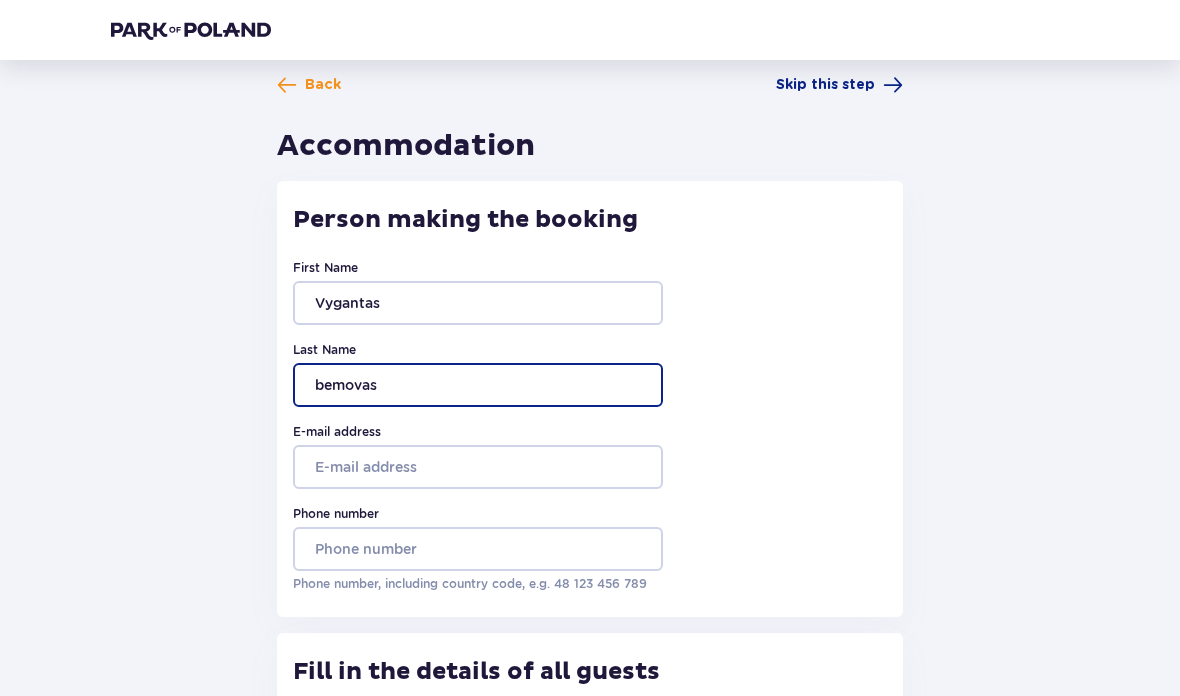 click on "bemovas" at bounding box center (478, 385) 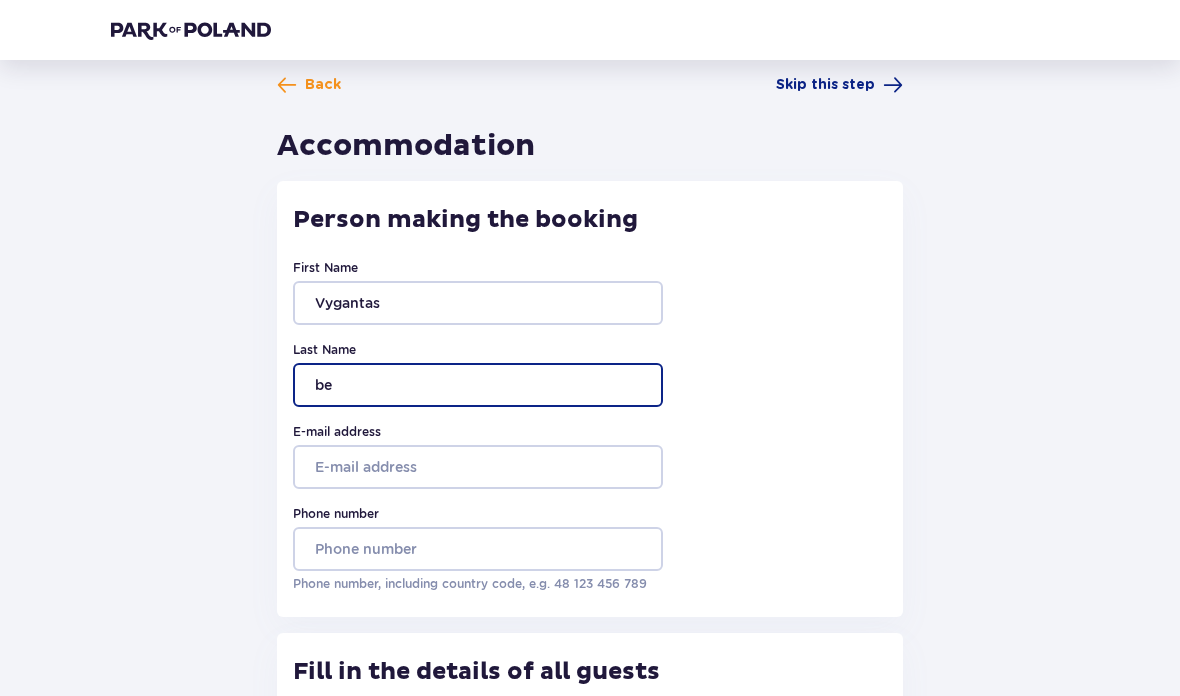 type on "b" 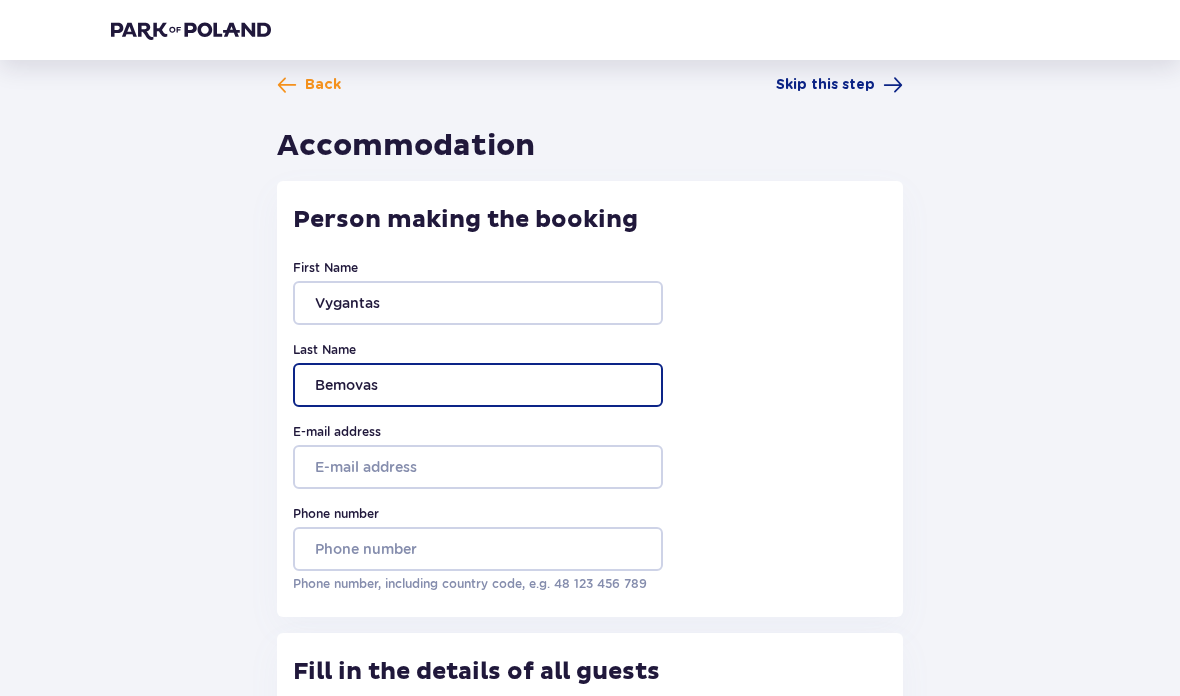 type on "Bemovas" 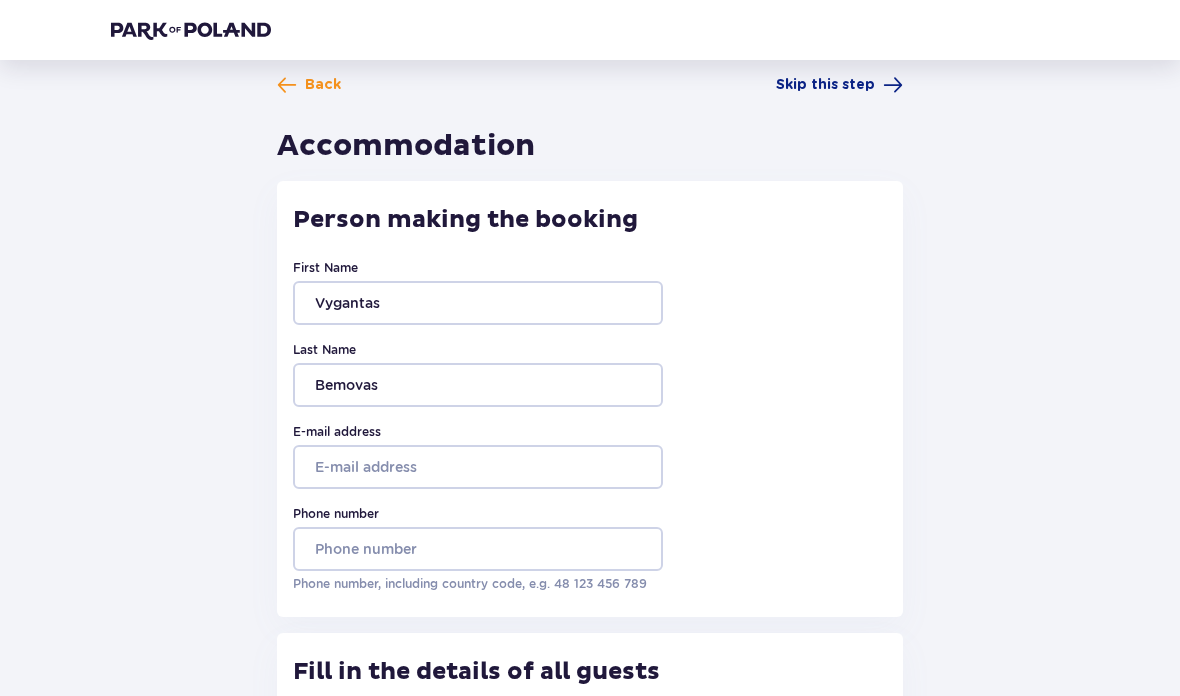 click on "E-mail address" at bounding box center (478, 467) 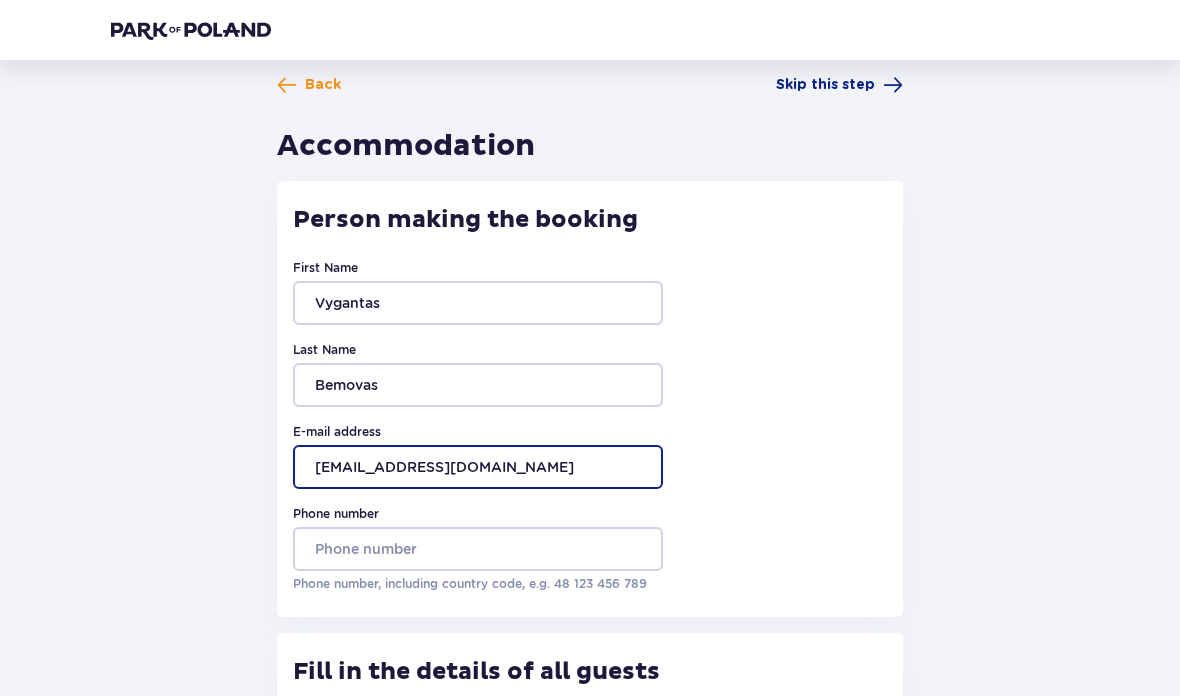 type on "bemovas.vygantas@gmail.com" 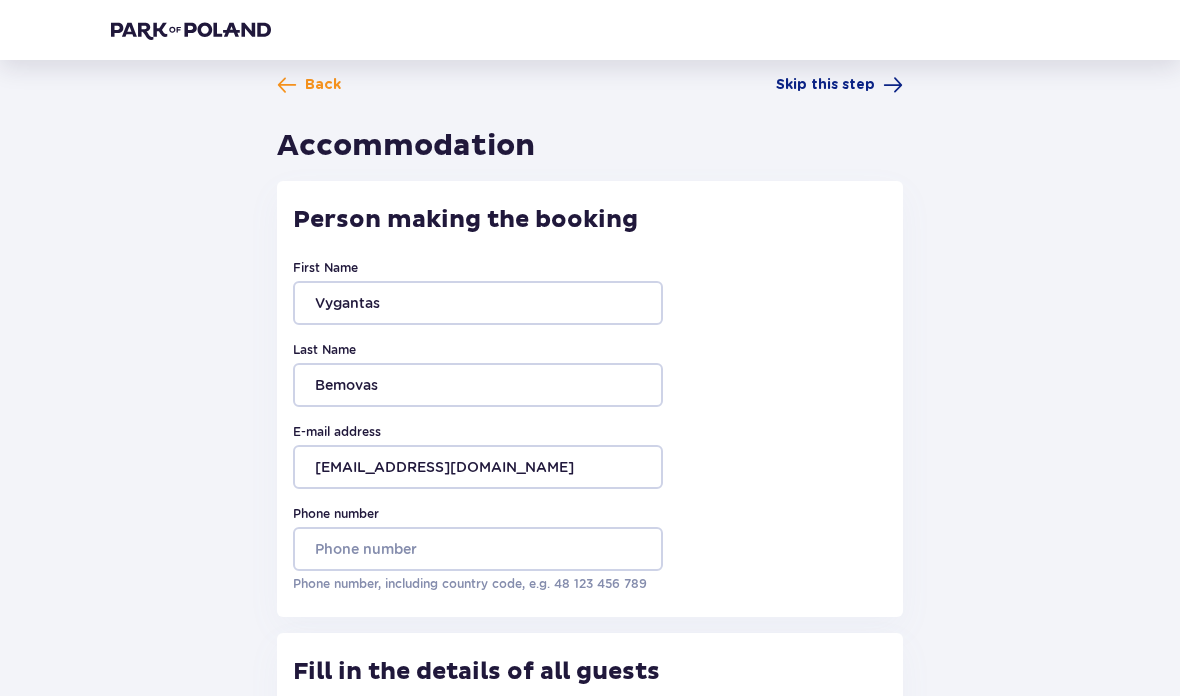 click on "Phone number" at bounding box center (478, 549) 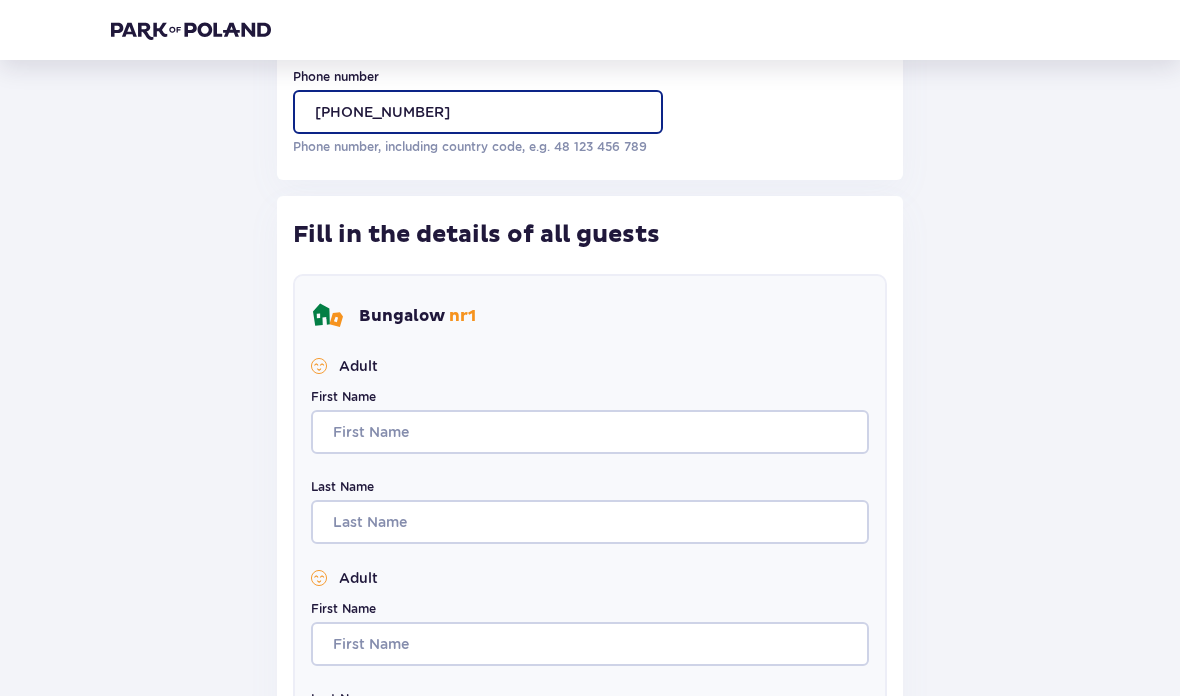 scroll, scrollTop: 446, scrollLeft: 0, axis: vertical 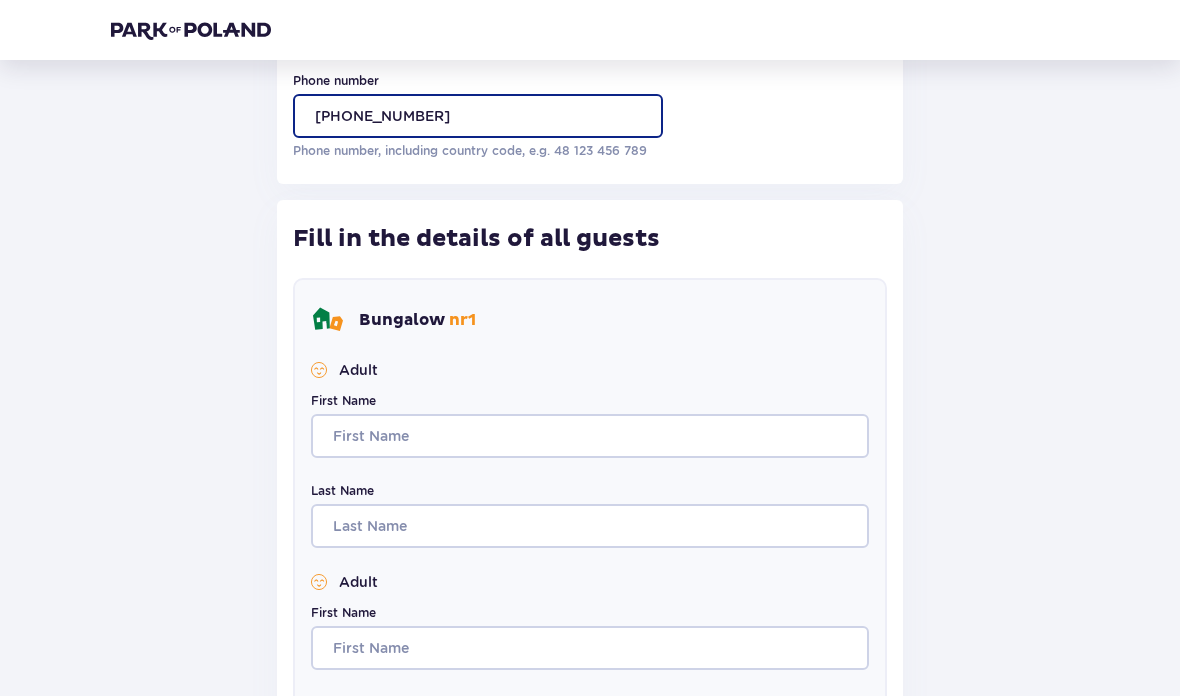 type on "+37062868966" 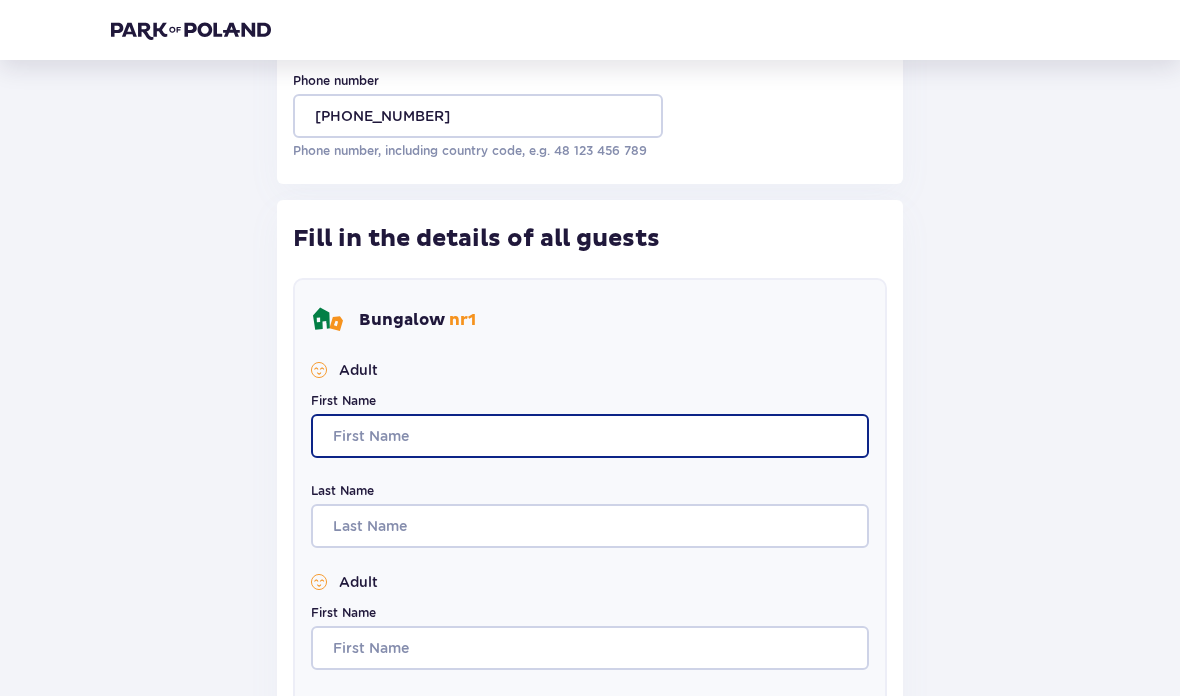 click on "First Name" at bounding box center (590, 436) 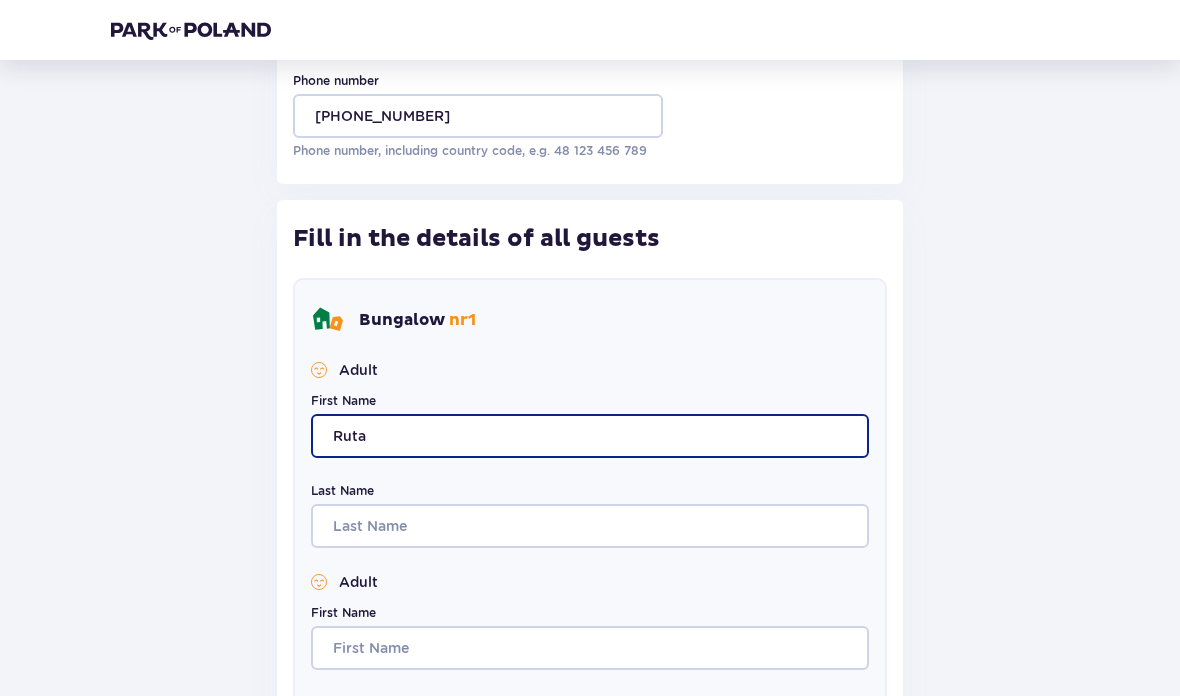 type on "Ruta" 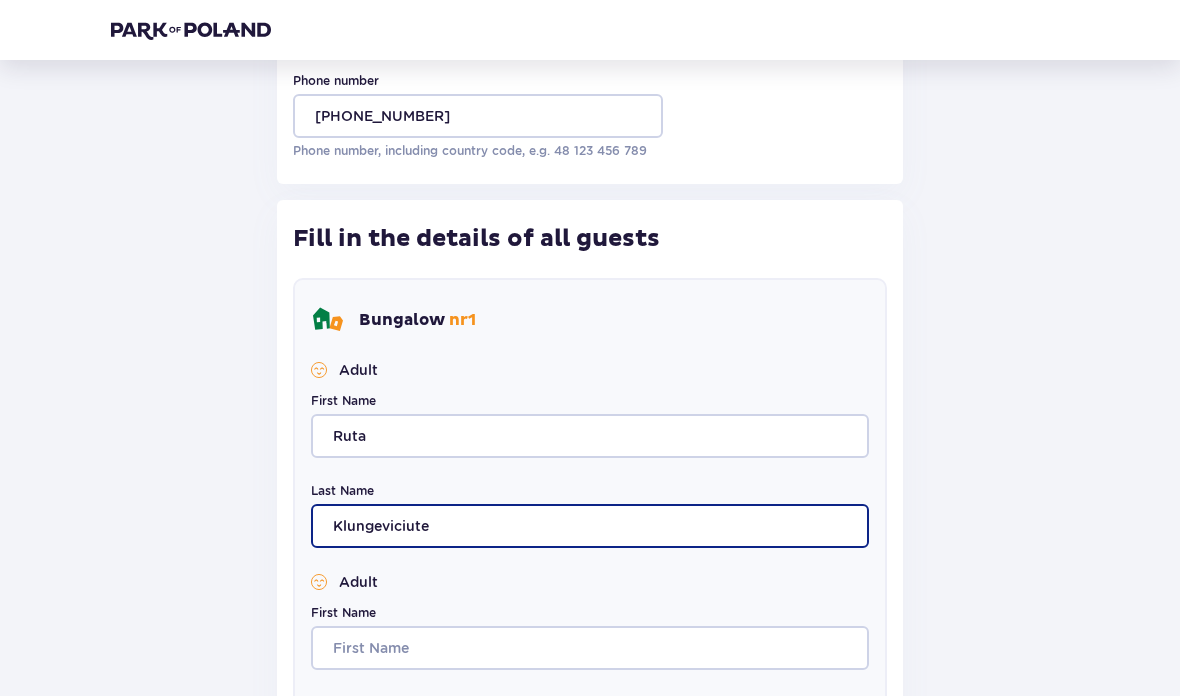 type on "Klungeviciute" 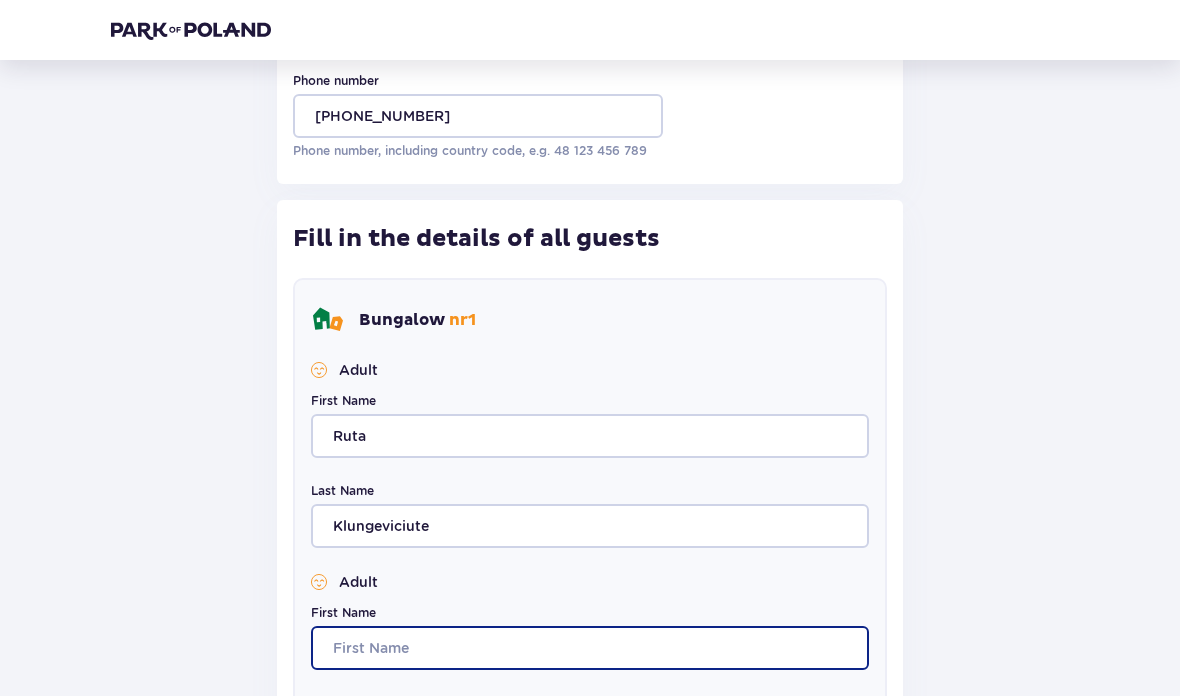 scroll, scrollTop: 649, scrollLeft: 0, axis: vertical 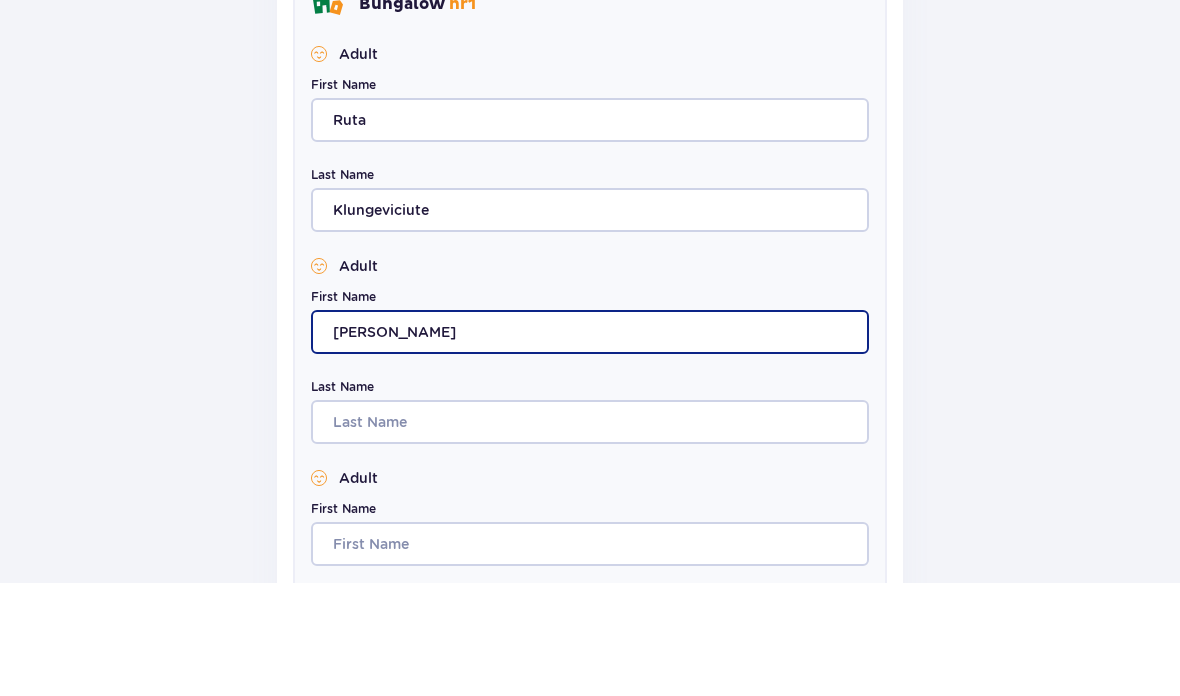 type on "Kristina" 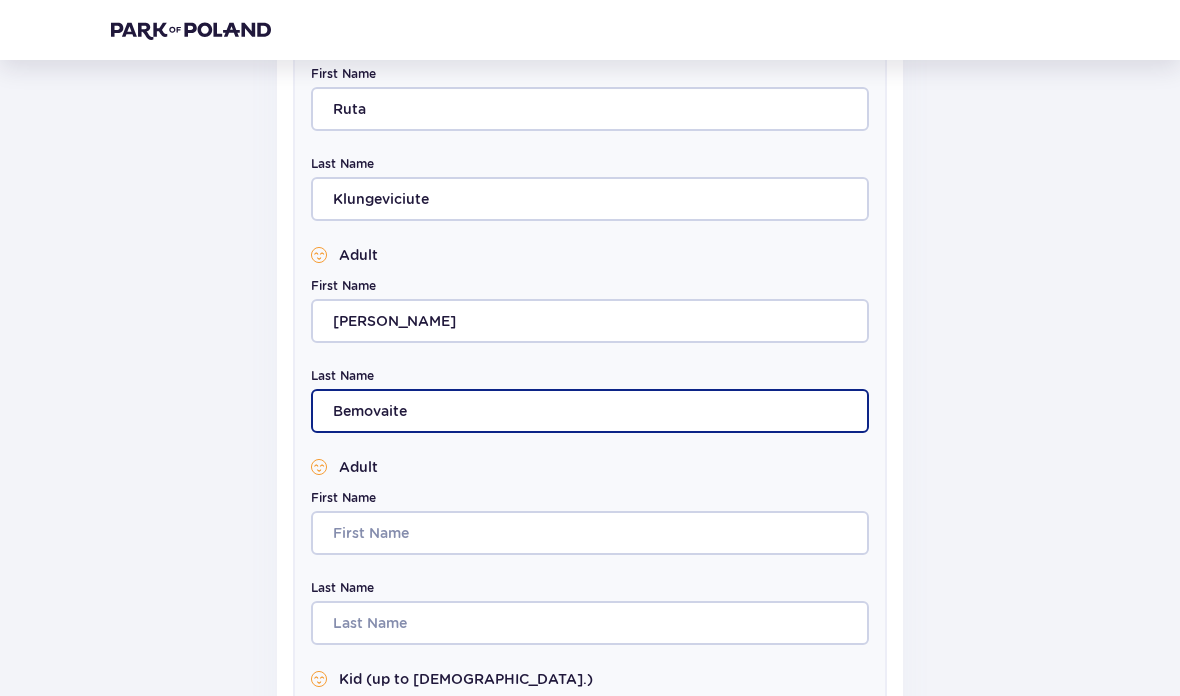 scroll, scrollTop: 733, scrollLeft: 0, axis: vertical 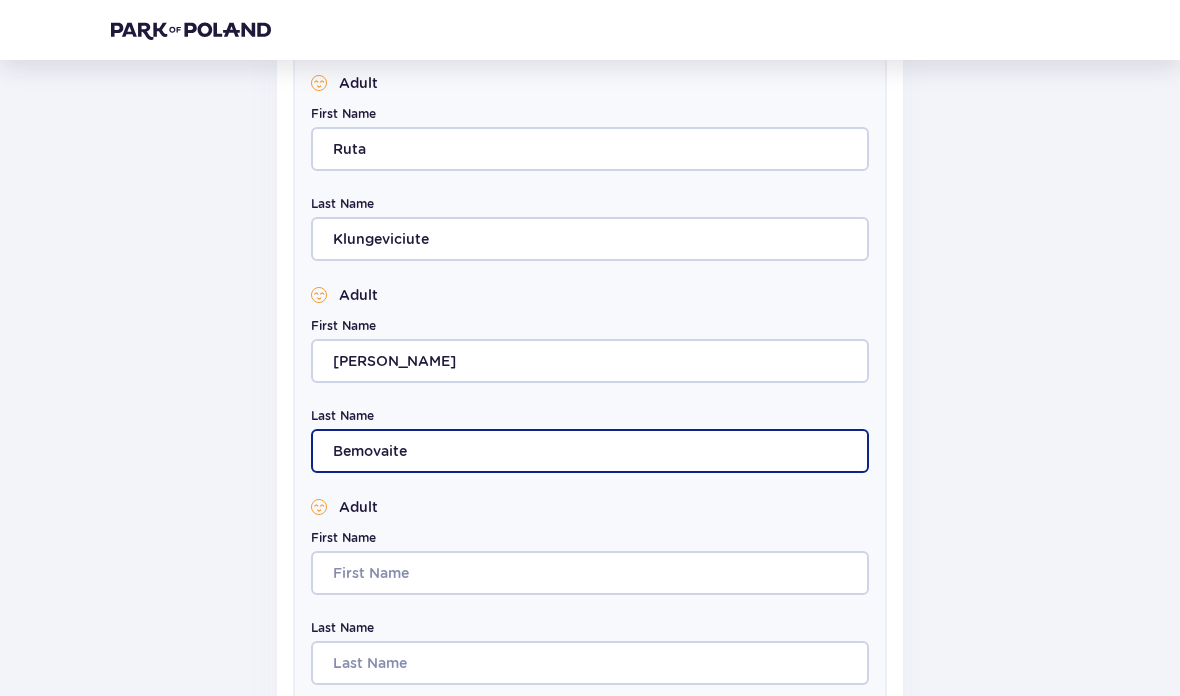 type on "Bemovaite" 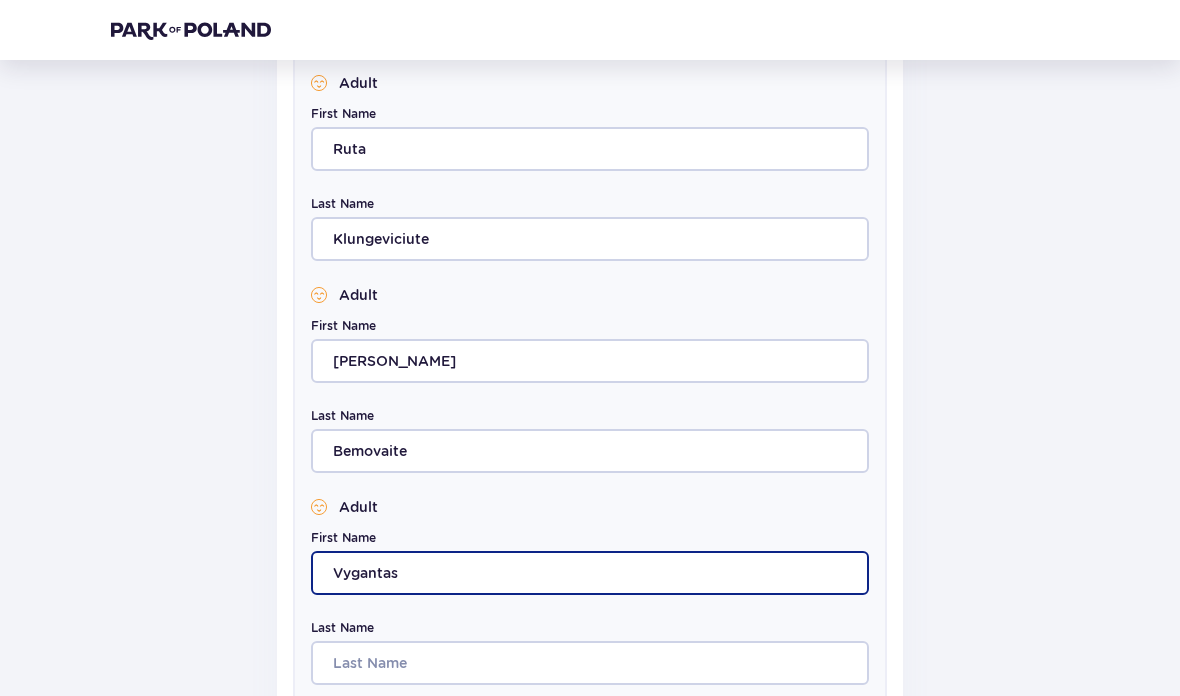 type on "Vygantas" 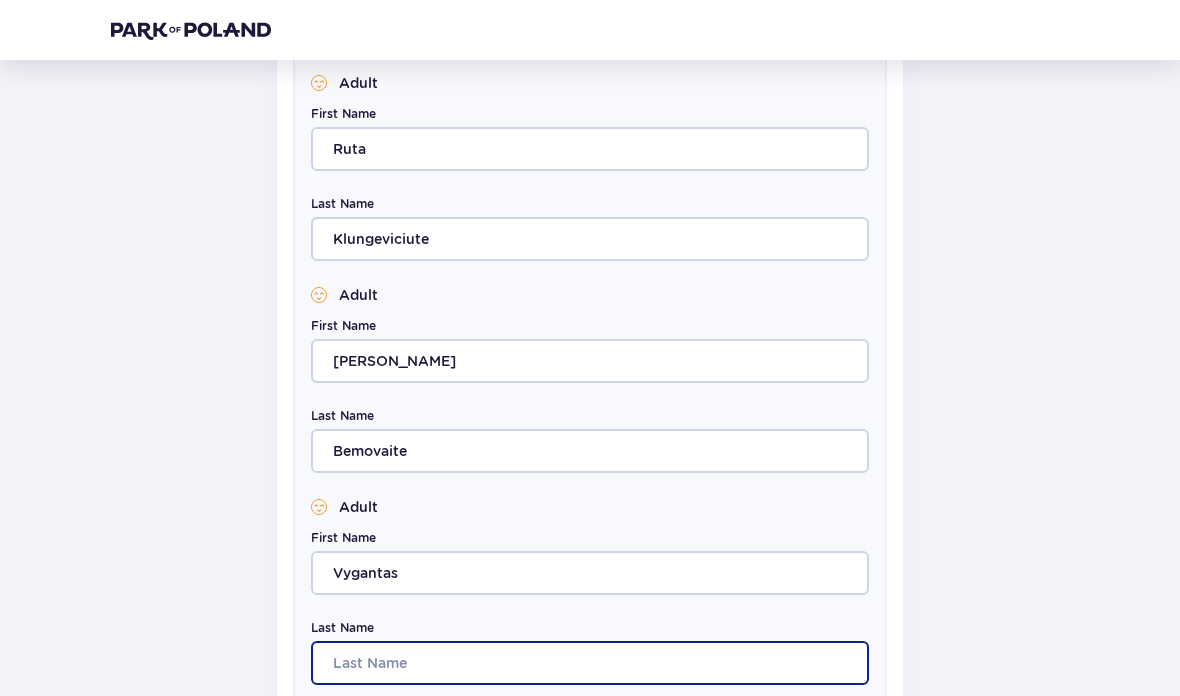 scroll, scrollTop: 951, scrollLeft: 0, axis: vertical 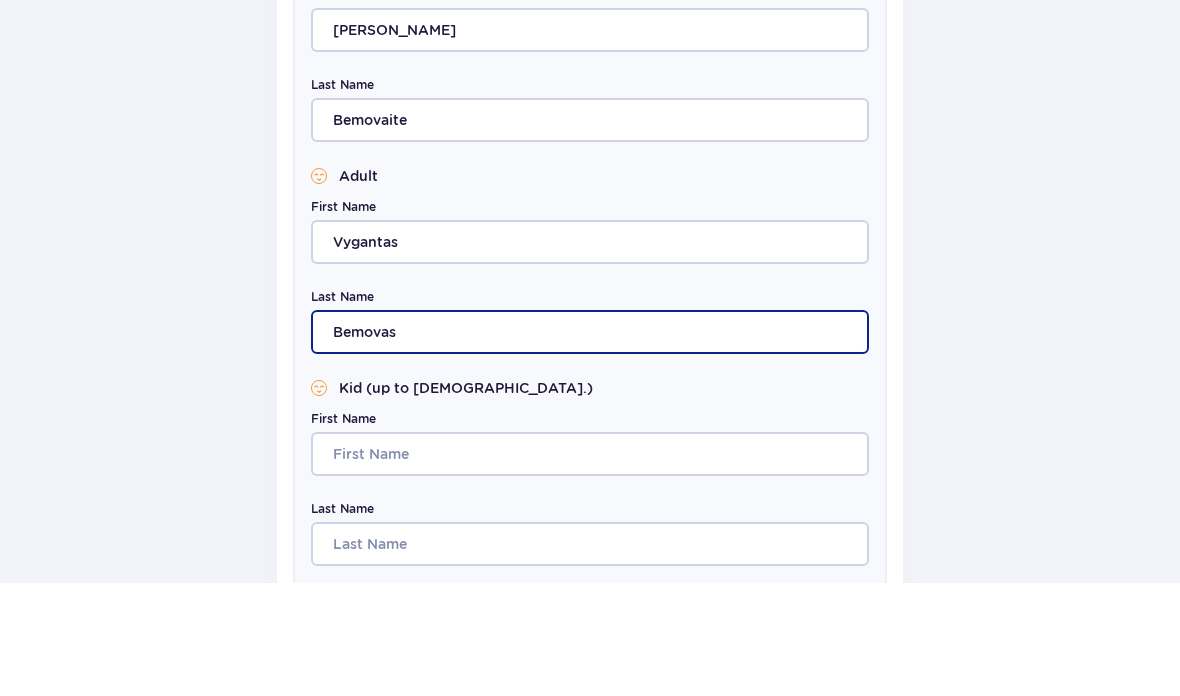type on "Bemovas" 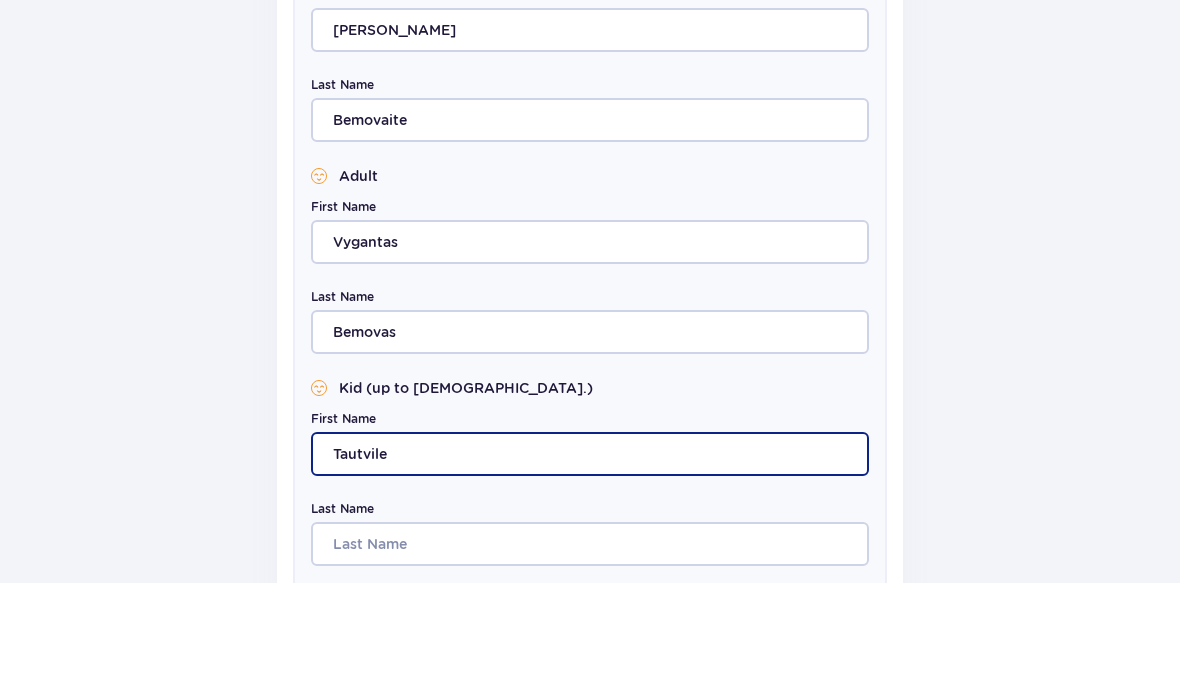 type on "Tautvile" 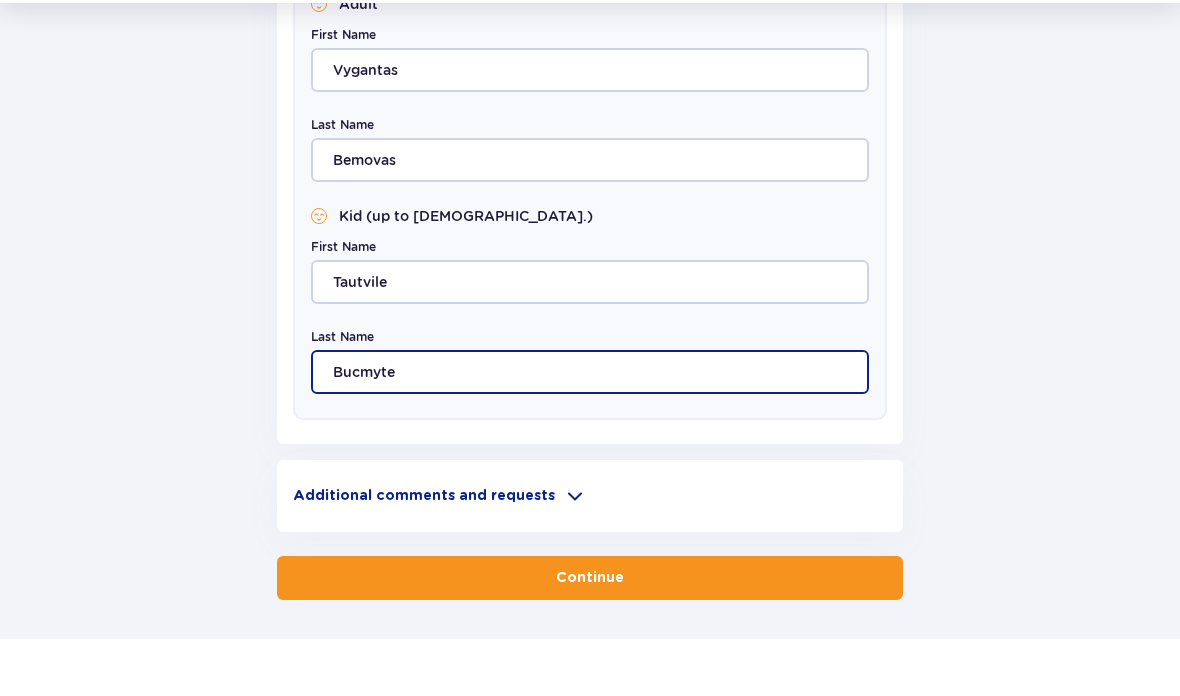 scroll, scrollTop: 1260, scrollLeft: 0, axis: vertical 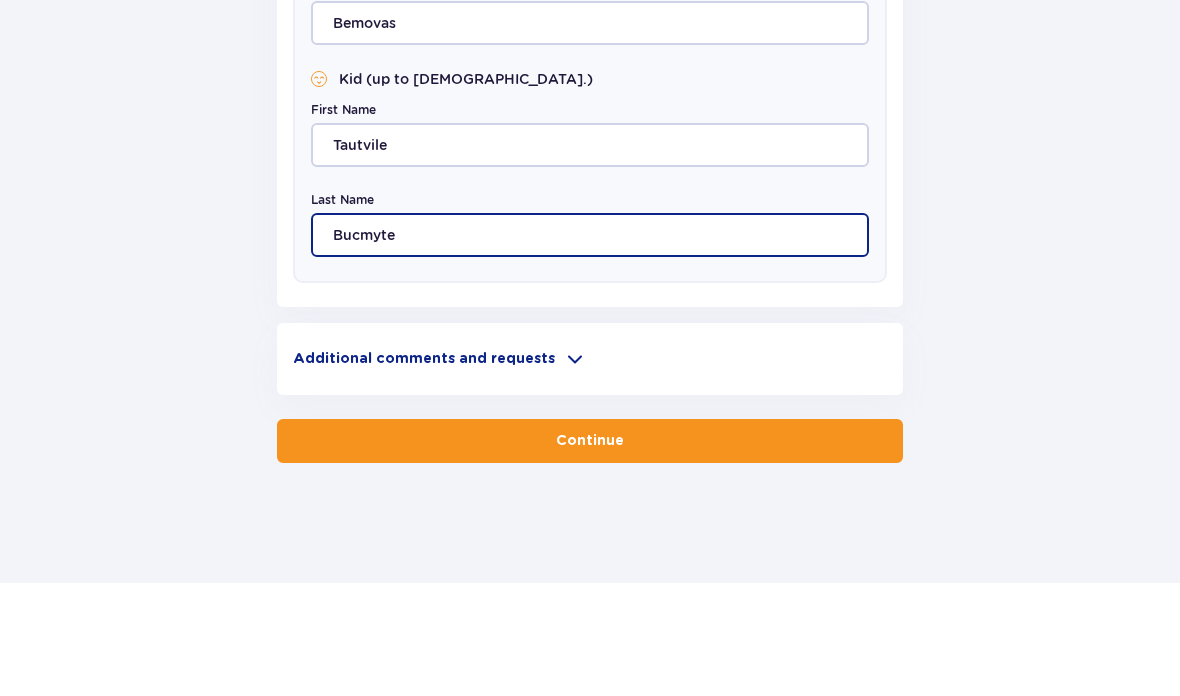 type on "Bucmyte" 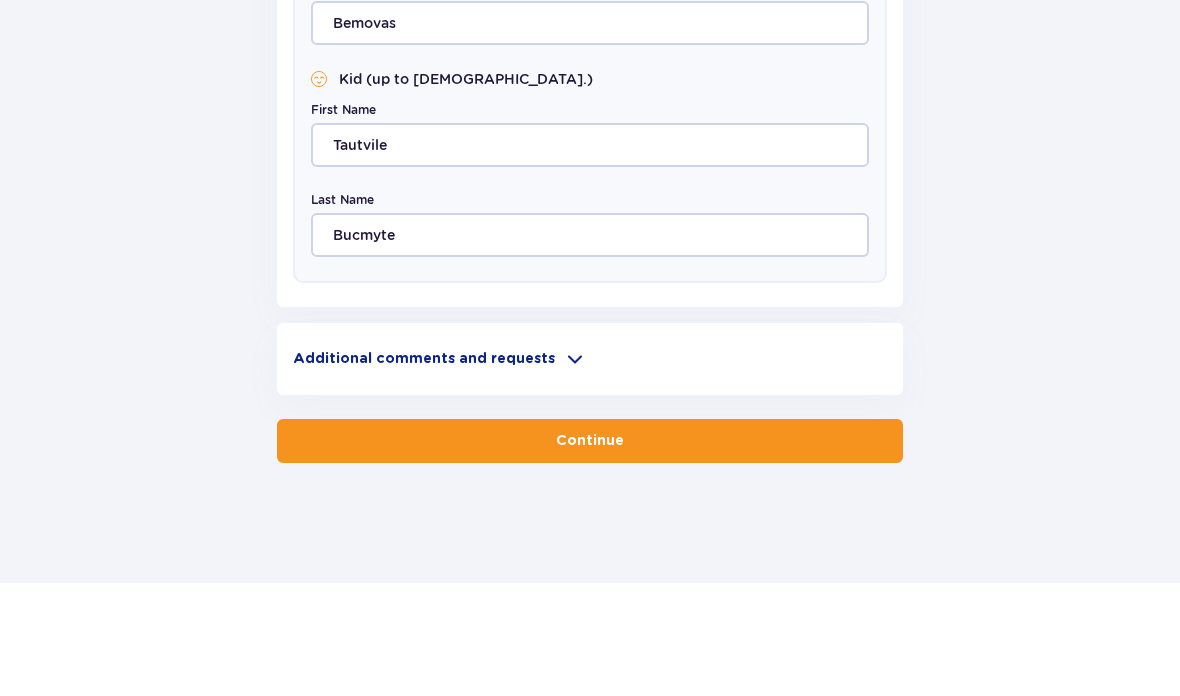 click on "Continue" at bounding box center (590, 554) 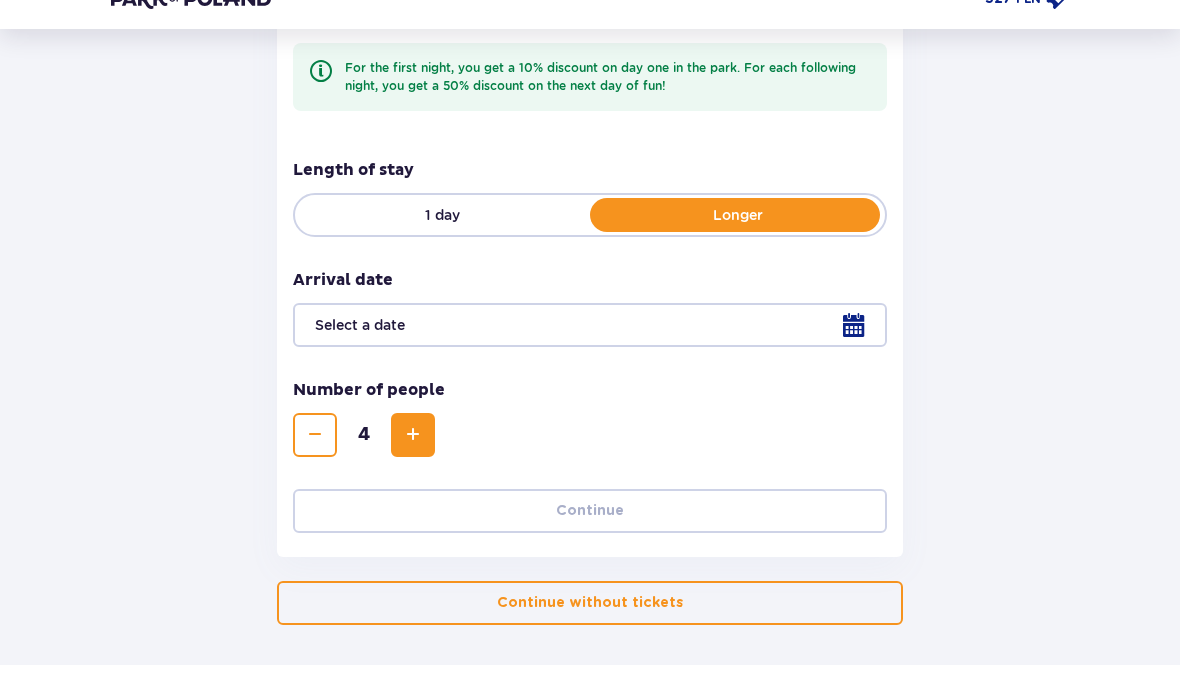 scroll, scrollTop: 452, scrollLeft: 0, axis: vertical 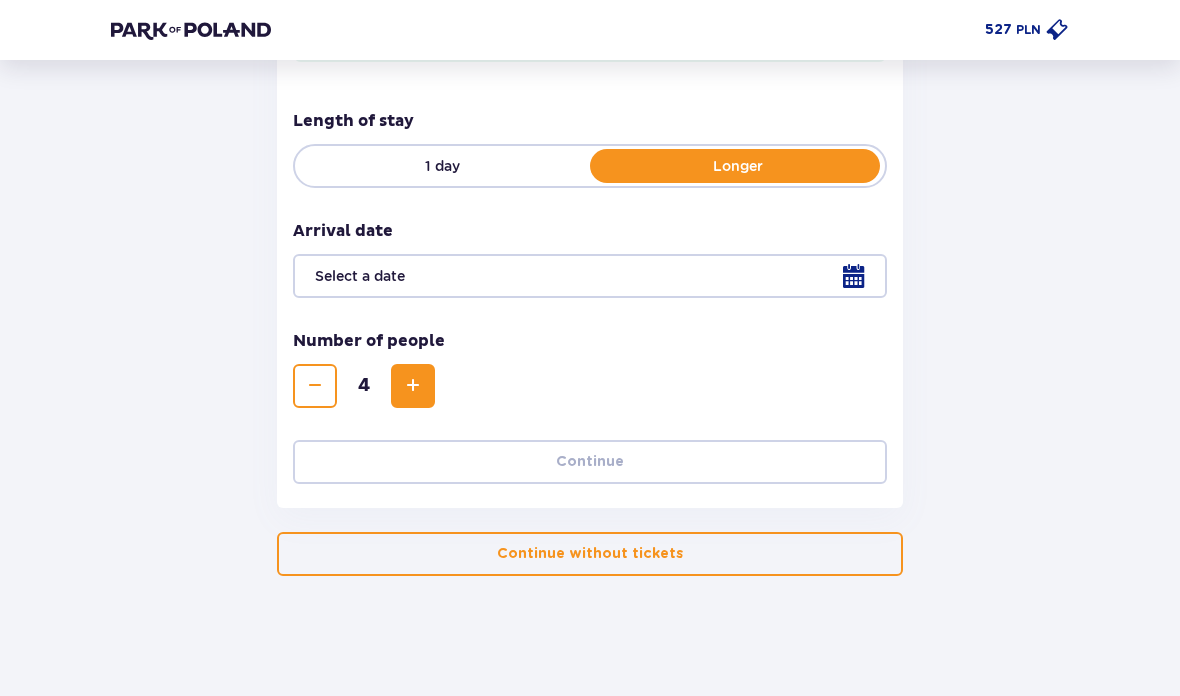 click at bounding box center [590, 276] 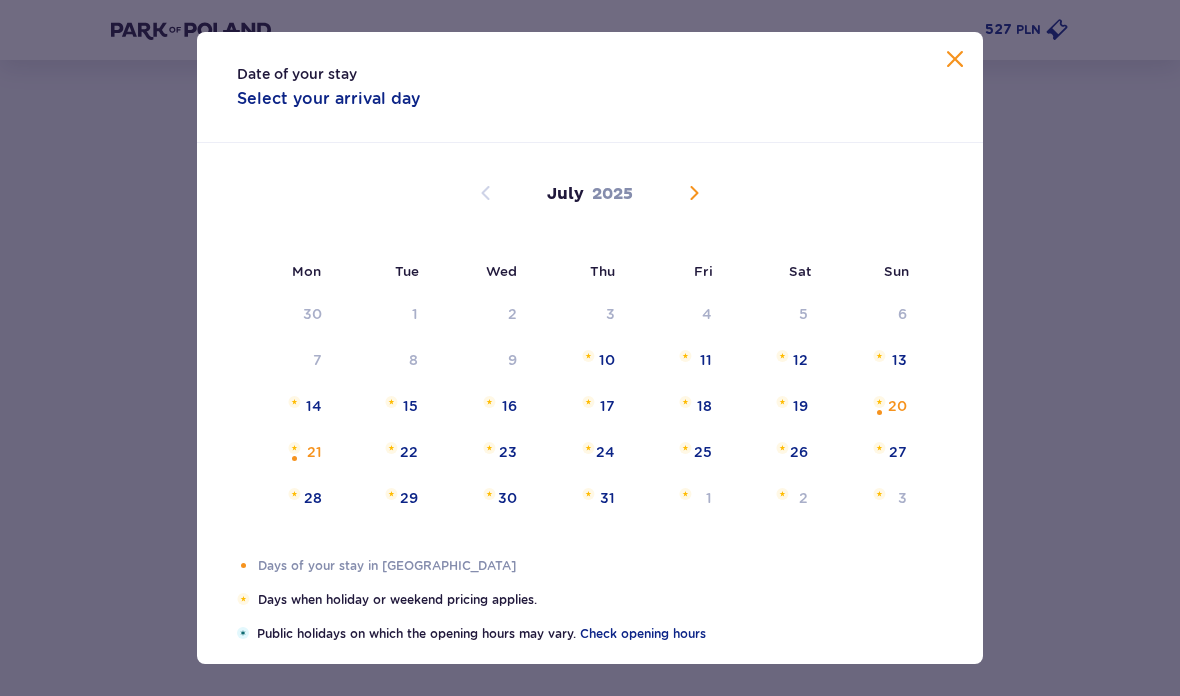 click at bounding box center (879, 402) 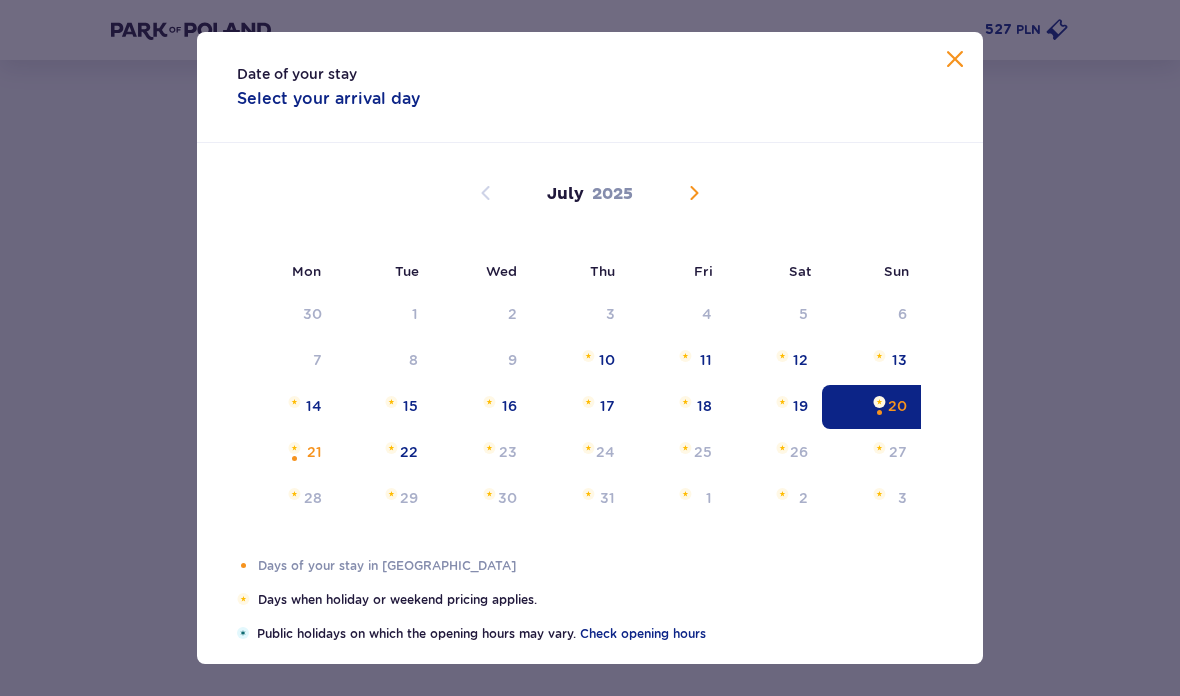 click at bounding box center [294, 448] 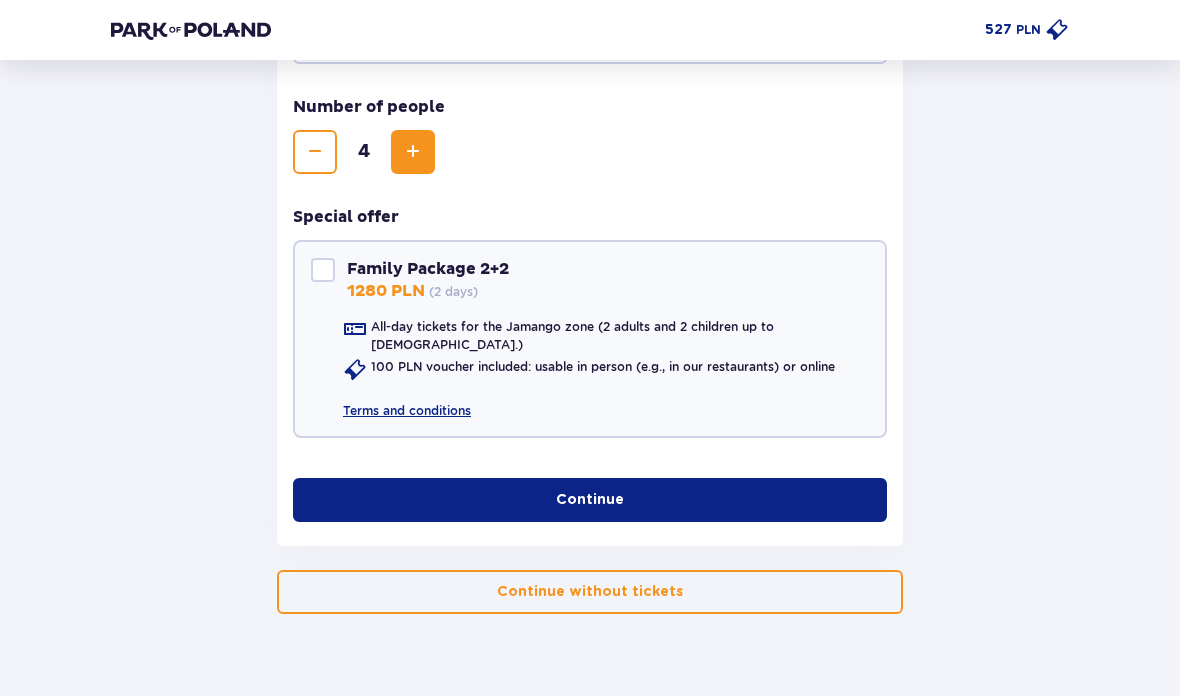 scroll, scrollTop: 685, scrollLeft: 0, axis: vertical 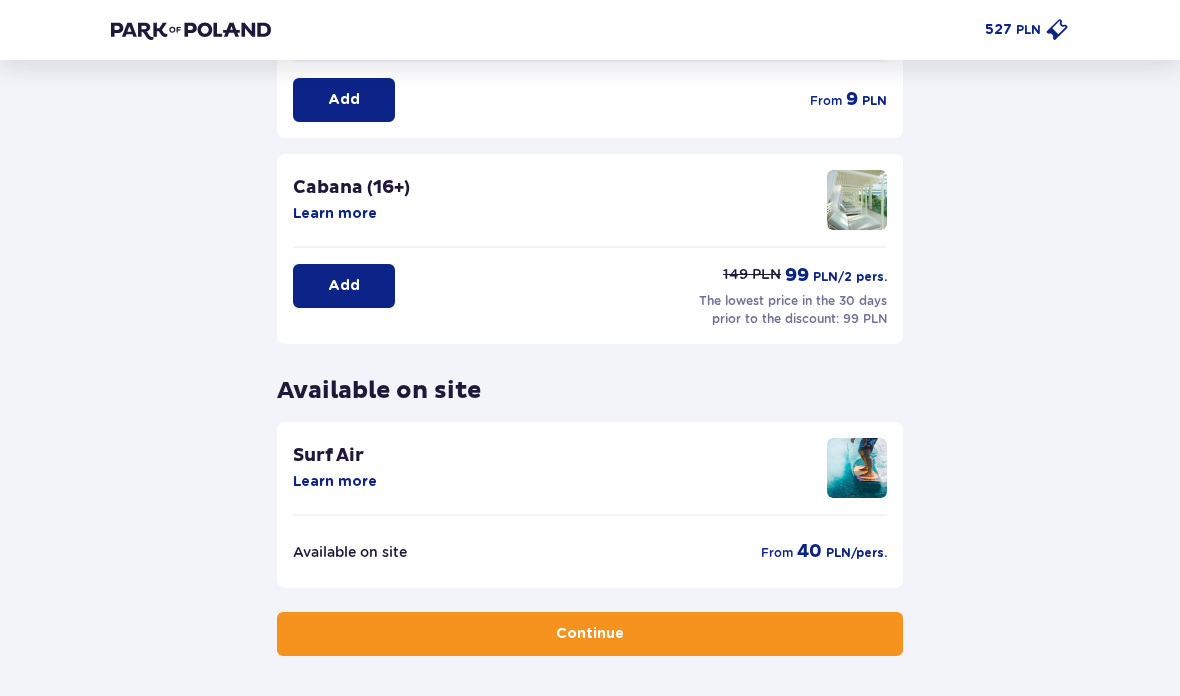 click on "Continue" at bounding box center (590, 634) 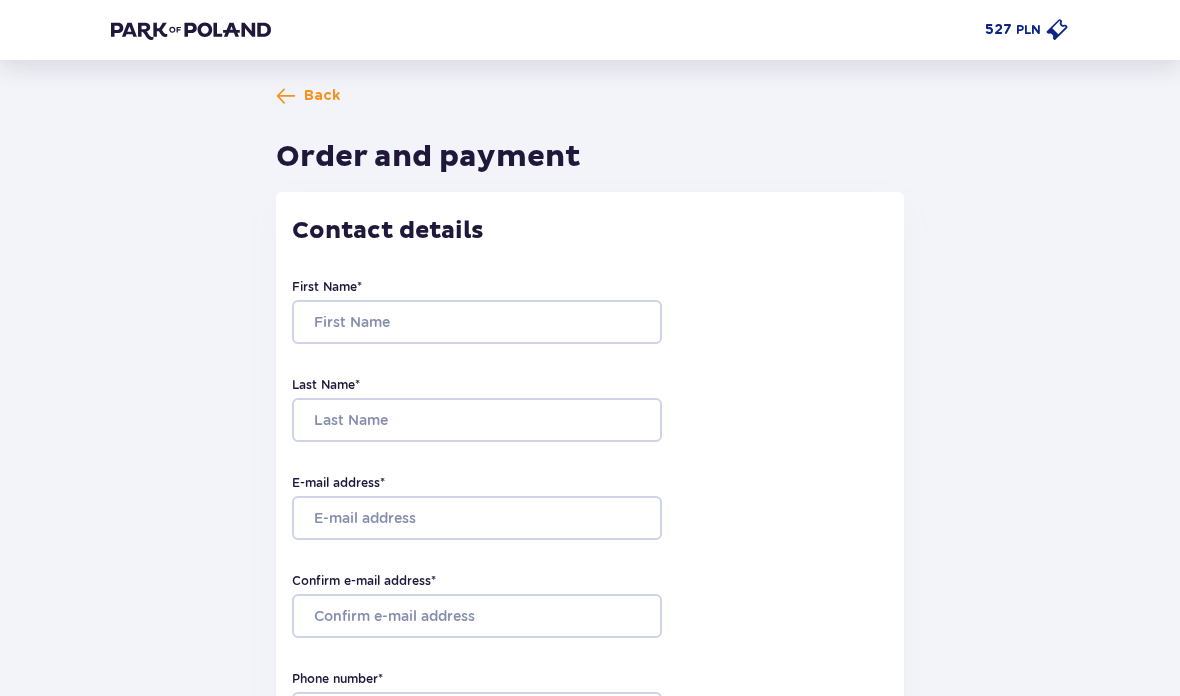 scroll, scrollTop: 0, scrollLeft: 0, axis: both 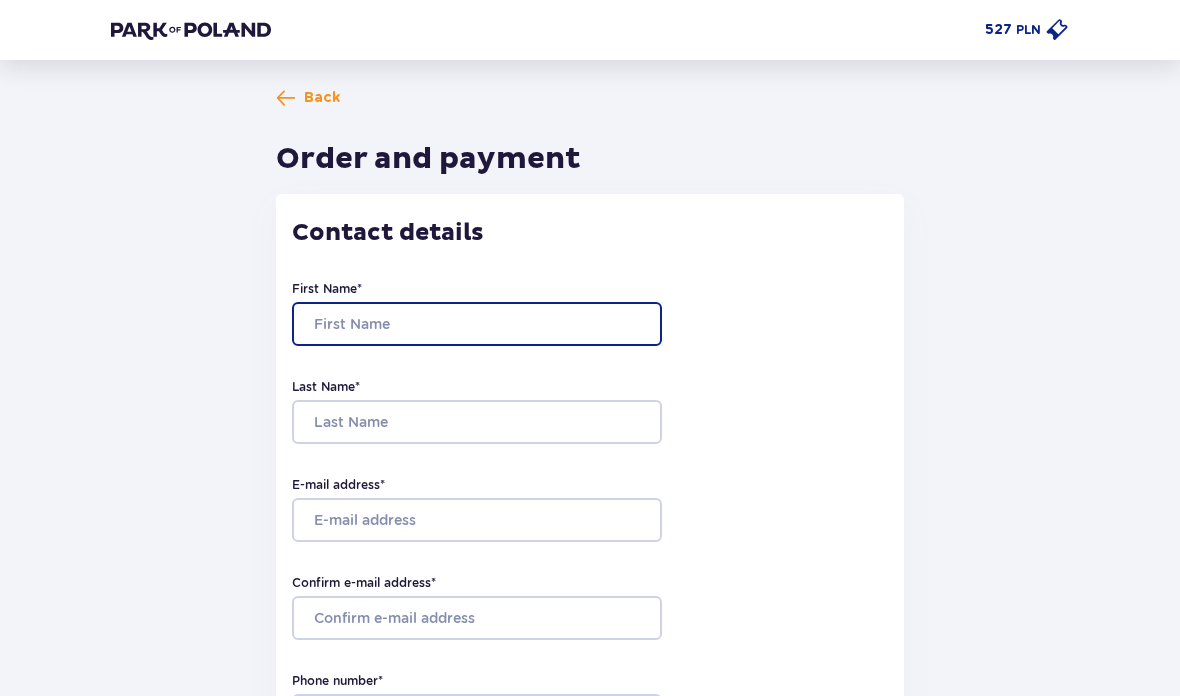 click on "First Name *" at bounding box center [477, 324] 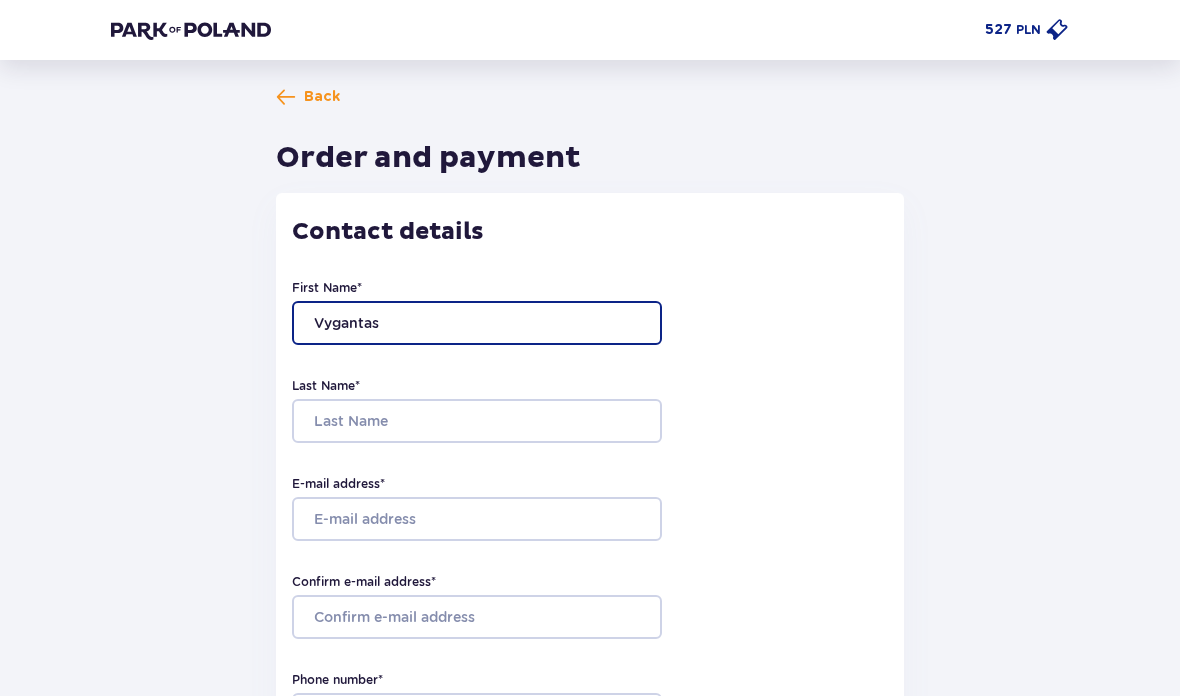 type on "Vygantas" 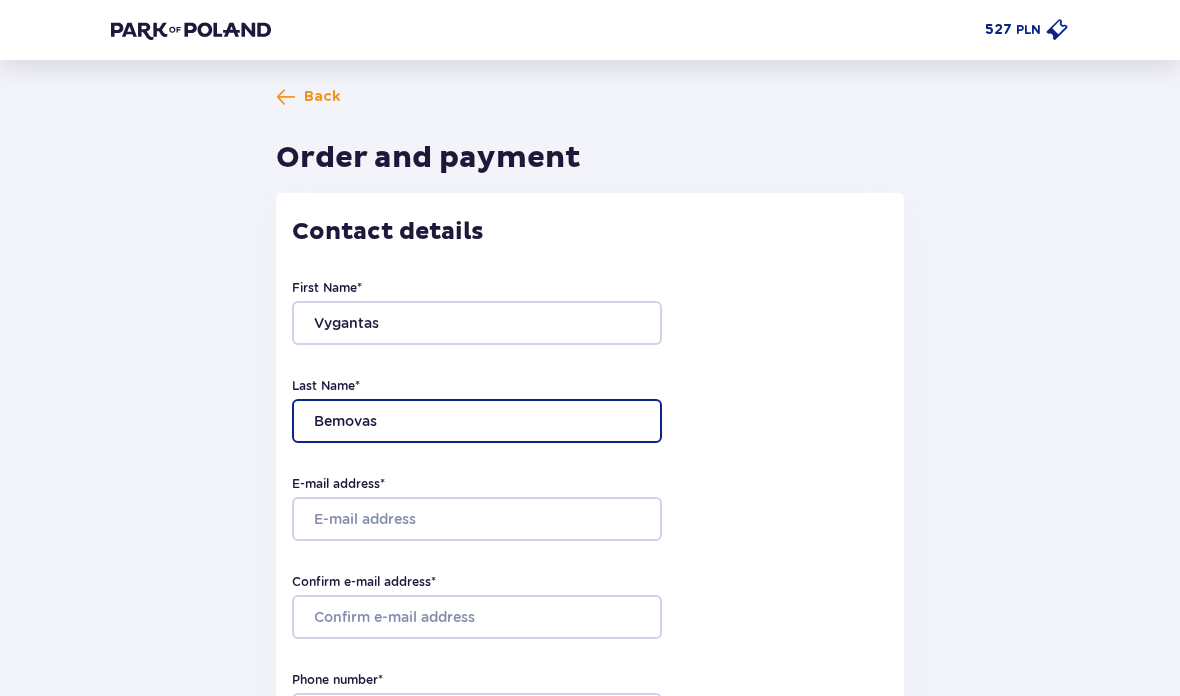 type on "Bemovas" 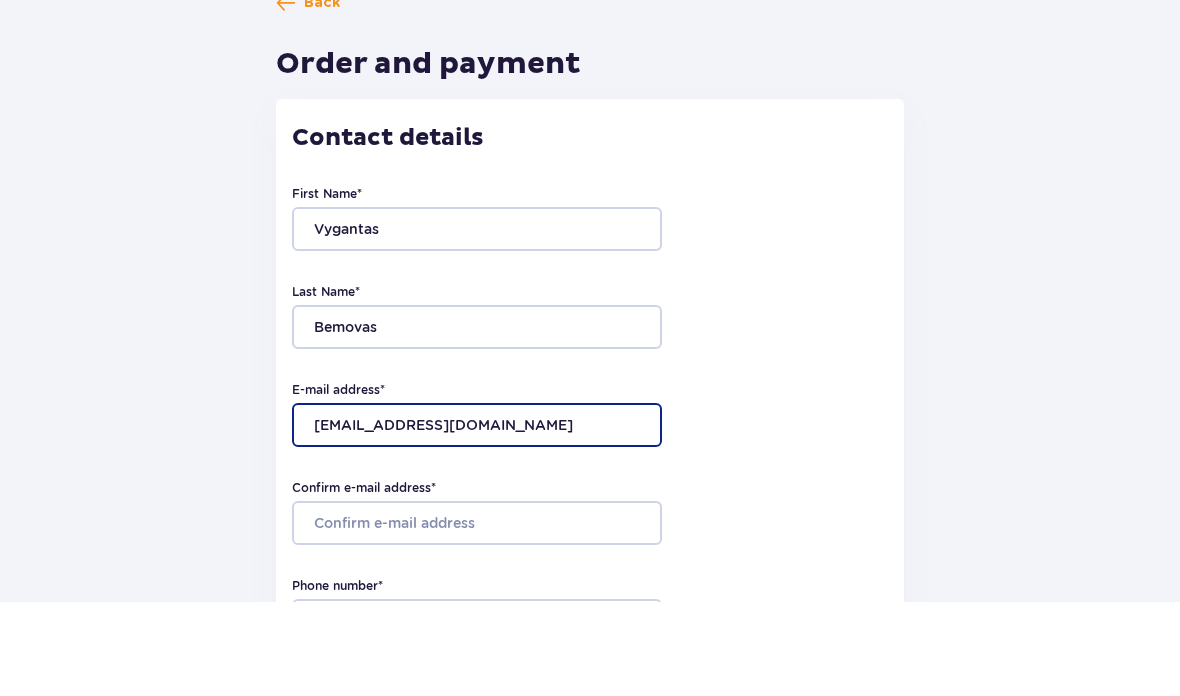 type on "bemovas.vygantas@gmail.com" 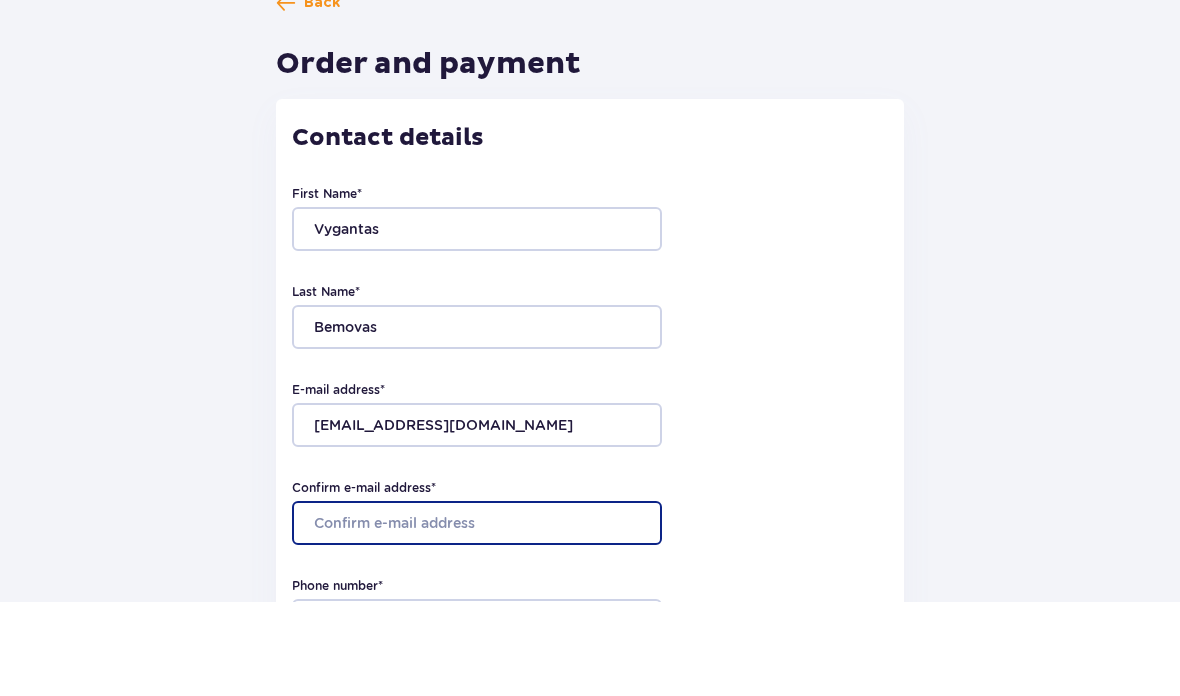 click on "Confirm e-mail address *" at bounding box center [477, 617] 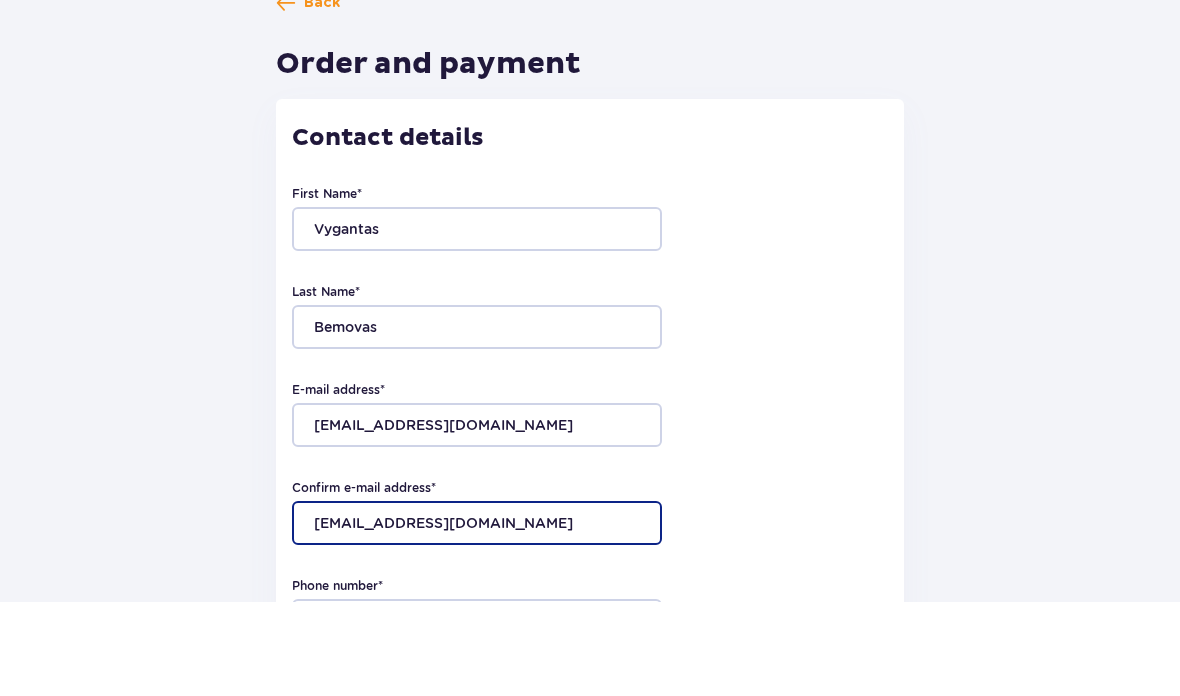 type on "bemovas.vygantas@gmail.com" 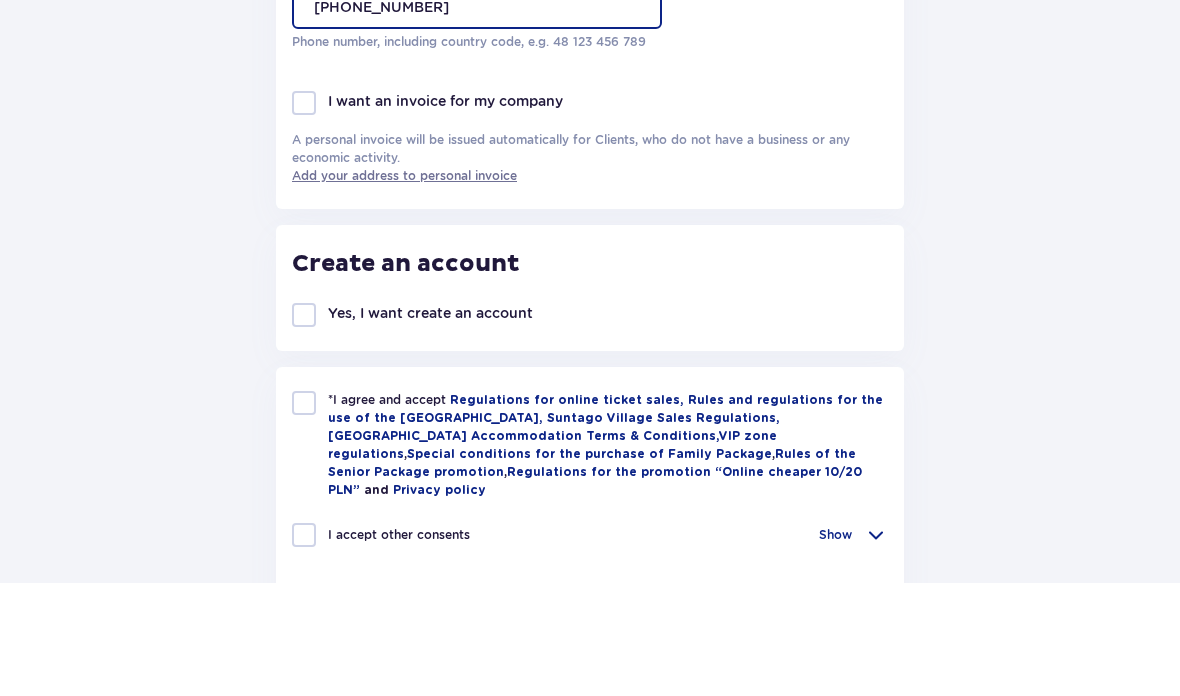 scroll, scrollTop: 606, scrollLeft: 0, axis: vertical 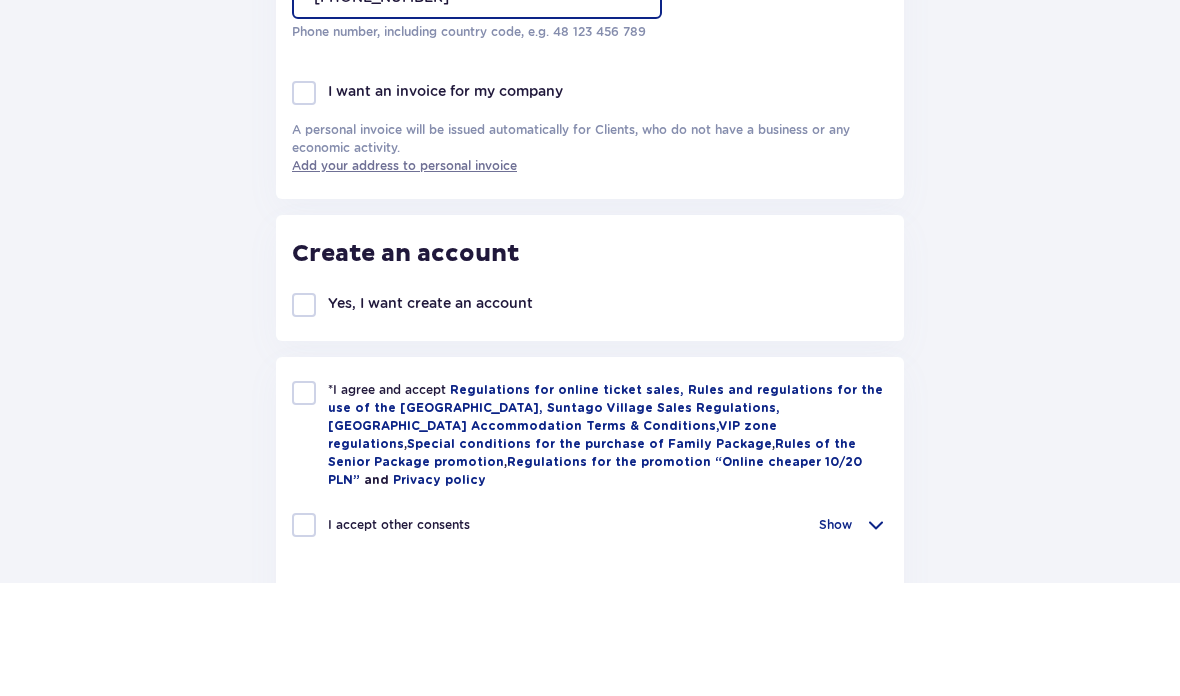 type on "+37062868966" 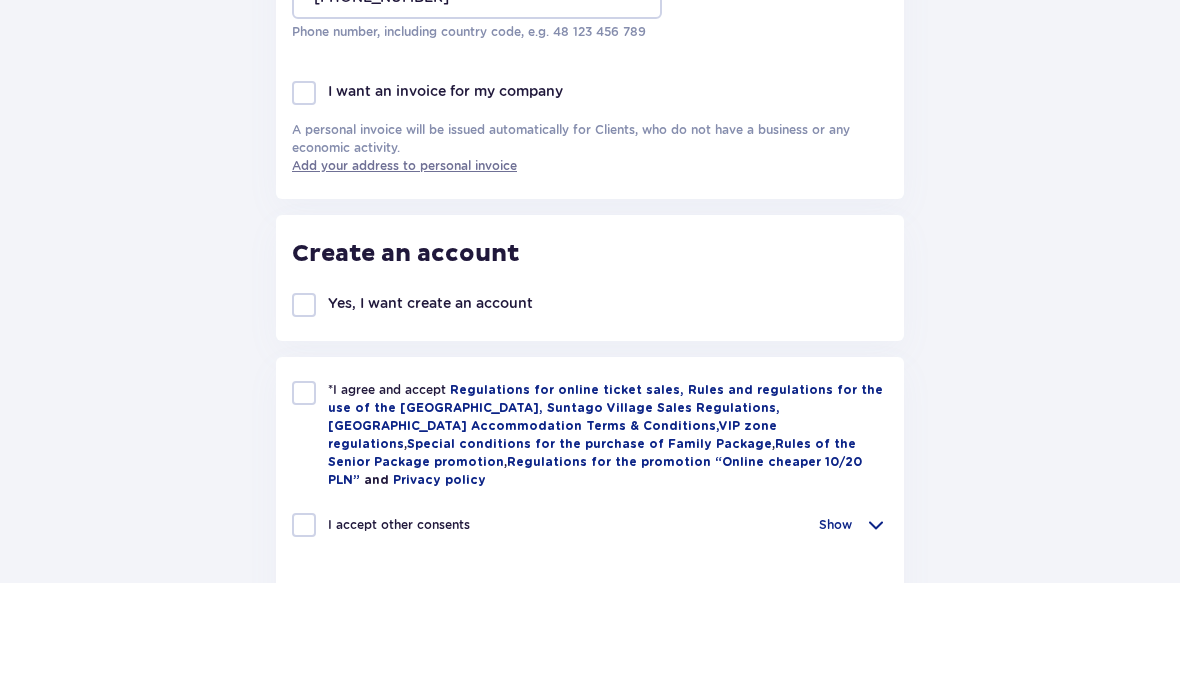 click on "*I agree and accept   Regulations for online ticket sales,   Rules and regulations for the use of the Suntago water park,   Suntago Village Sales Regulations,   Suntago Village Accommodation Terms & Conditions ,  VIP zone regulations ,  Special conditions for the purchase of Family Package ,  Rules of the Senior Package promotion ,  Regulations for the promotion “Online cheaper 10/20 PLN”   and   Privacy policy" at bounding box center [590, 548] 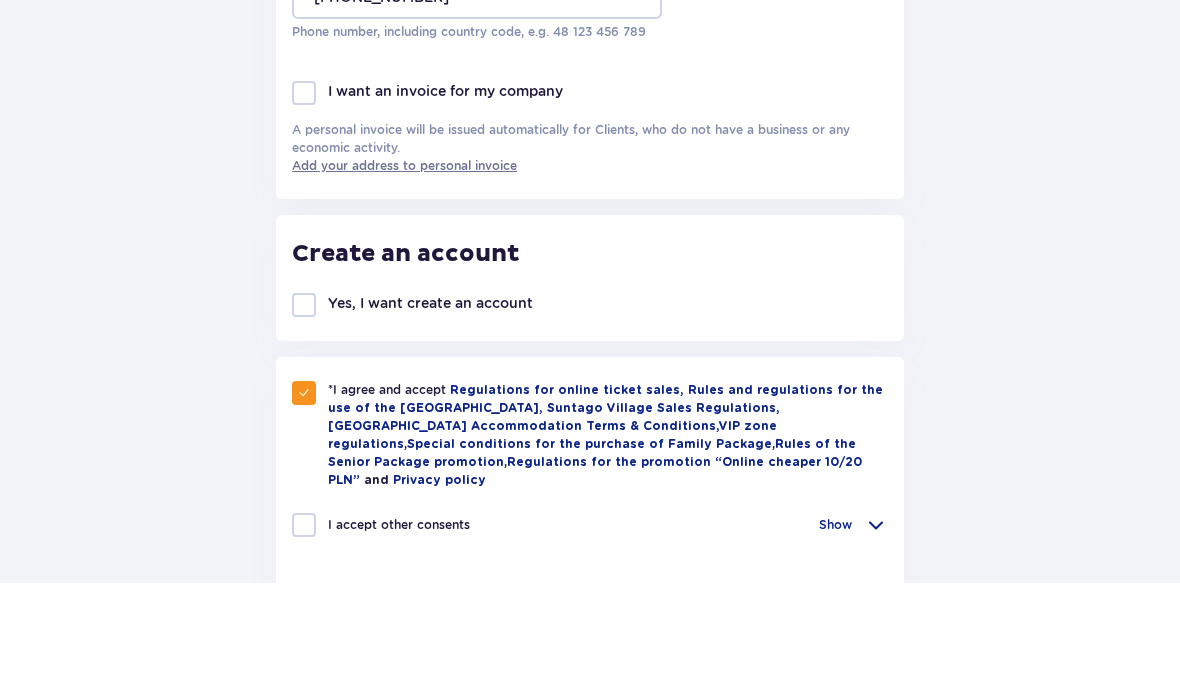 scroll, scrollTop: 720, scrollLeft: 0, axis: vertical 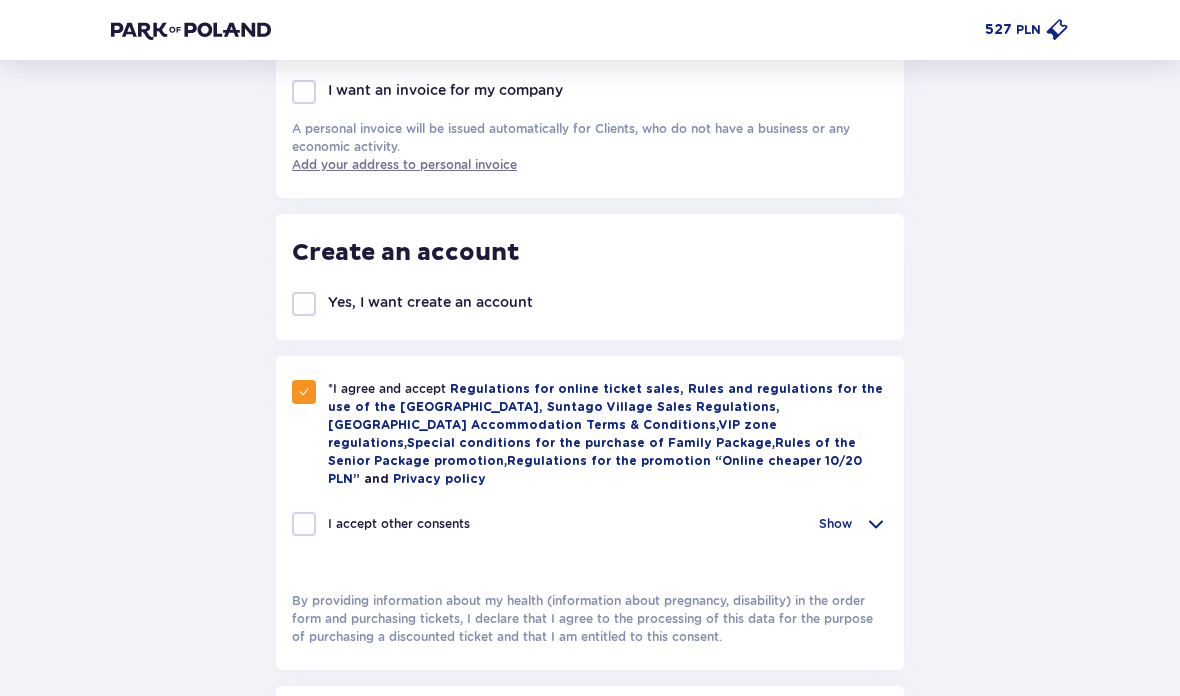 click on "*I agree and accept   Regulations for online ticket sales,   Rules and regulations for the use of the Suntago water park,   Suntago Village Sales Regulations,   Suntago Village Accommodation Terms & Conditions ,  VIP zone regulations ,  Special conditions for the purchase of Family Package ,  Rules of the Senior Package promotion ,  Regulations for the promotion “Online cheaper 10/20 PLN”   and   Privacy policy I accept other consents Show I want to receive from Global Parks Poland Sp. z o. o. with registered seat at ul. Fosa 41/11, 02-768 Warsaw, its offers in electronic form, so for this purpose I agree to the processing of my personal data by this company. I want to receive from Global Parks Poland Sp. z o. o. its offers via phone calls, so for this purpose I agree to the processing of my personal data by this company. I want to receive from Moyome Sp. z o. o. its offers via phone calls, so for this purpose I agree to the processing of my personal data by this company." at bounding box center [590, 470] 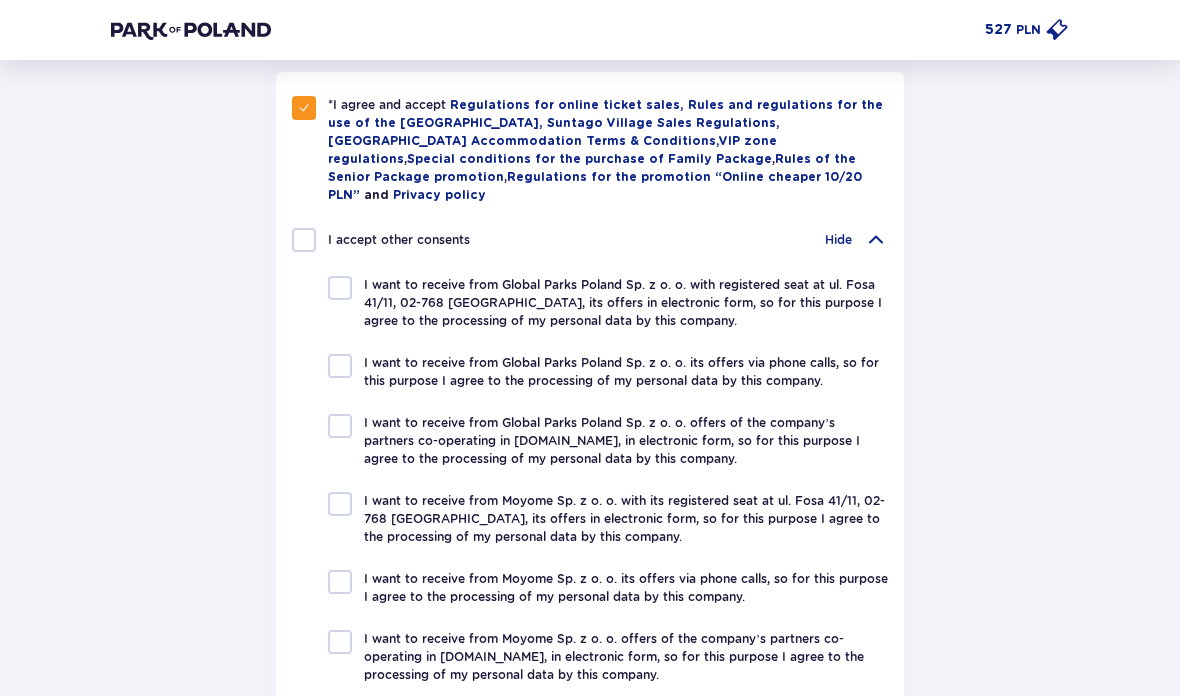 scroll, scrollTop: 992, scrollLeft: 0, axis: vertical 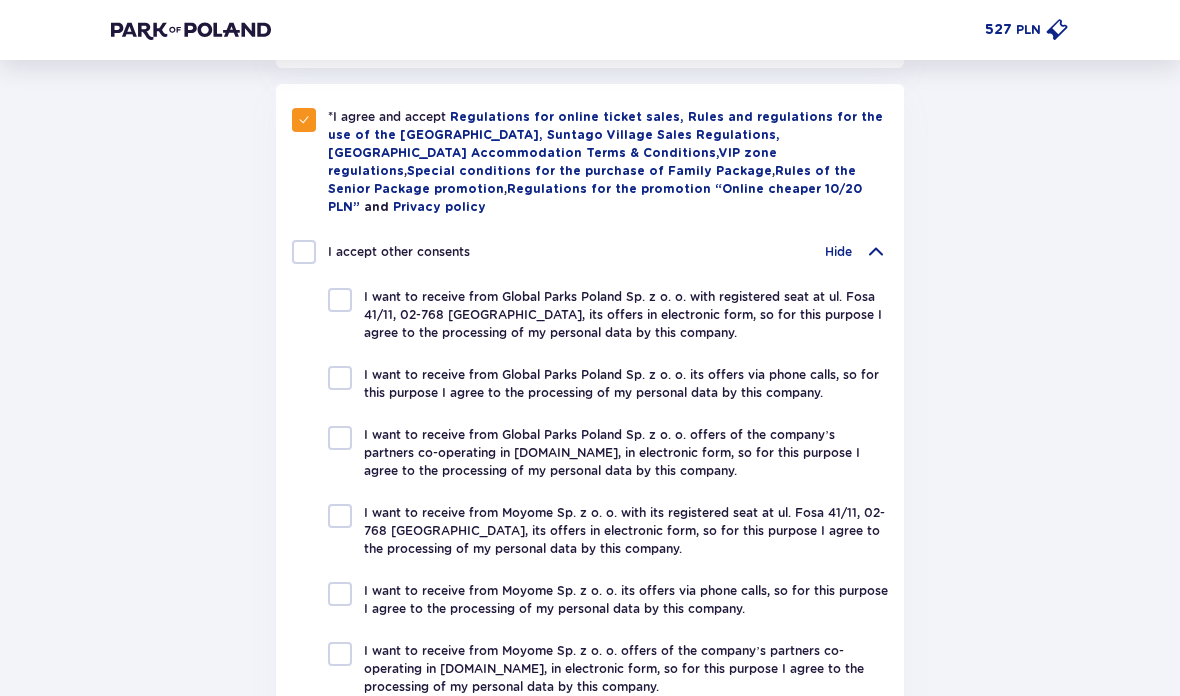 click on "Hide" at bounding box center (856, 252) 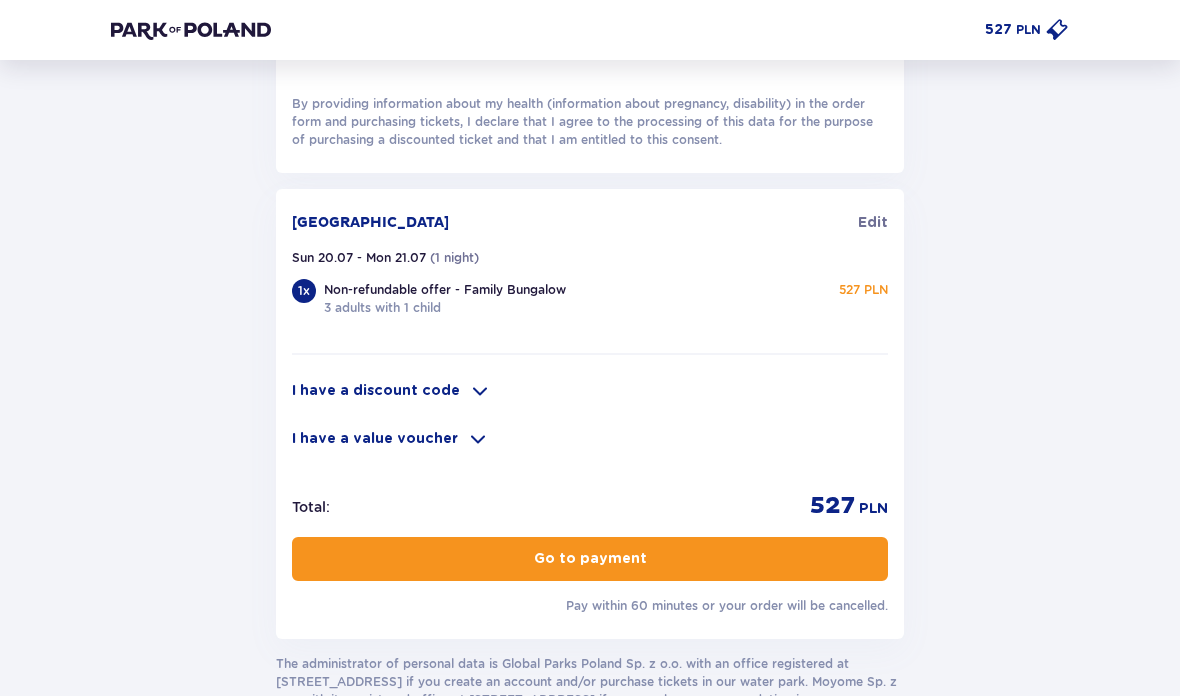 scroll, scrollTop: 1217, scrollLeft: 0, axis: vertical 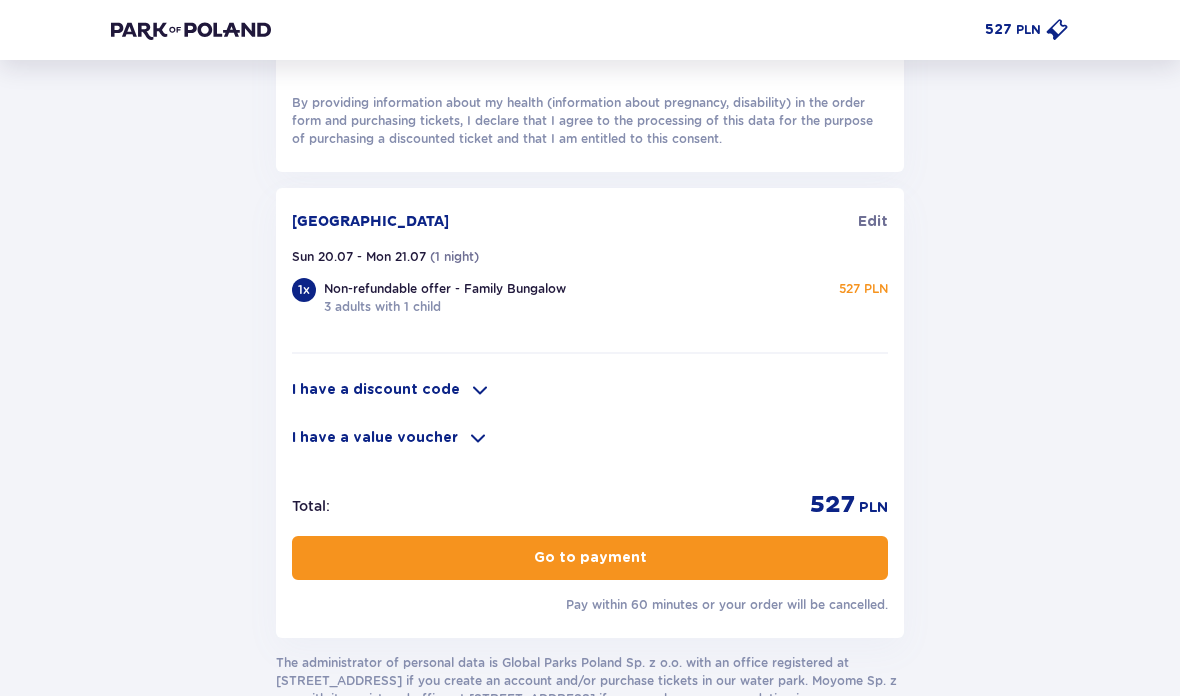 click on "Go to payment" at bounding box center [590, 559] 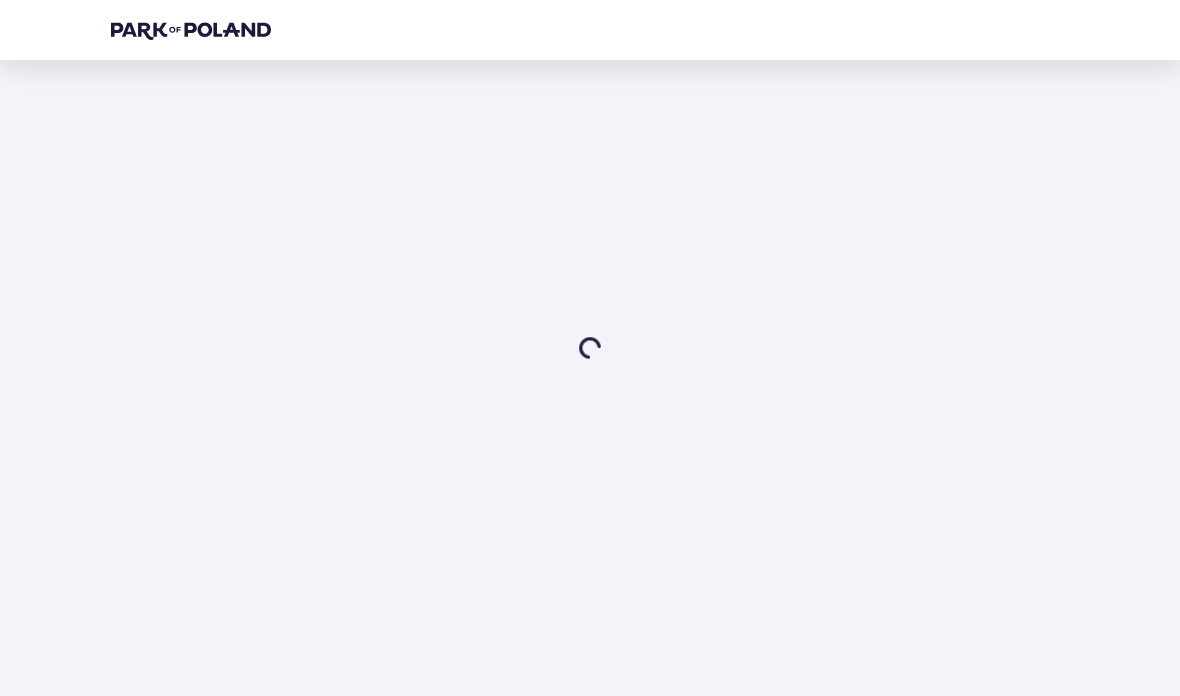 scroll, scrollTop: 0, scrollLeft: 0, axis: both 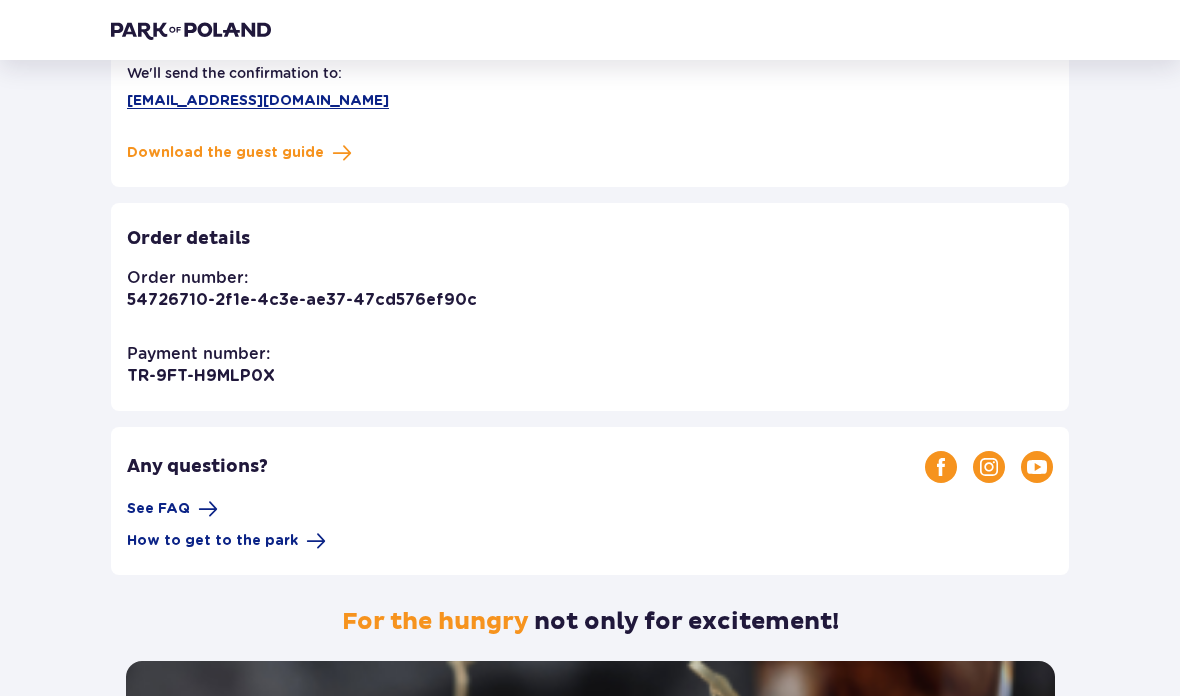 click on "54726710-2f1e-4c3e-ae37-47cd576ef90c" at bounding box center [302, 300] 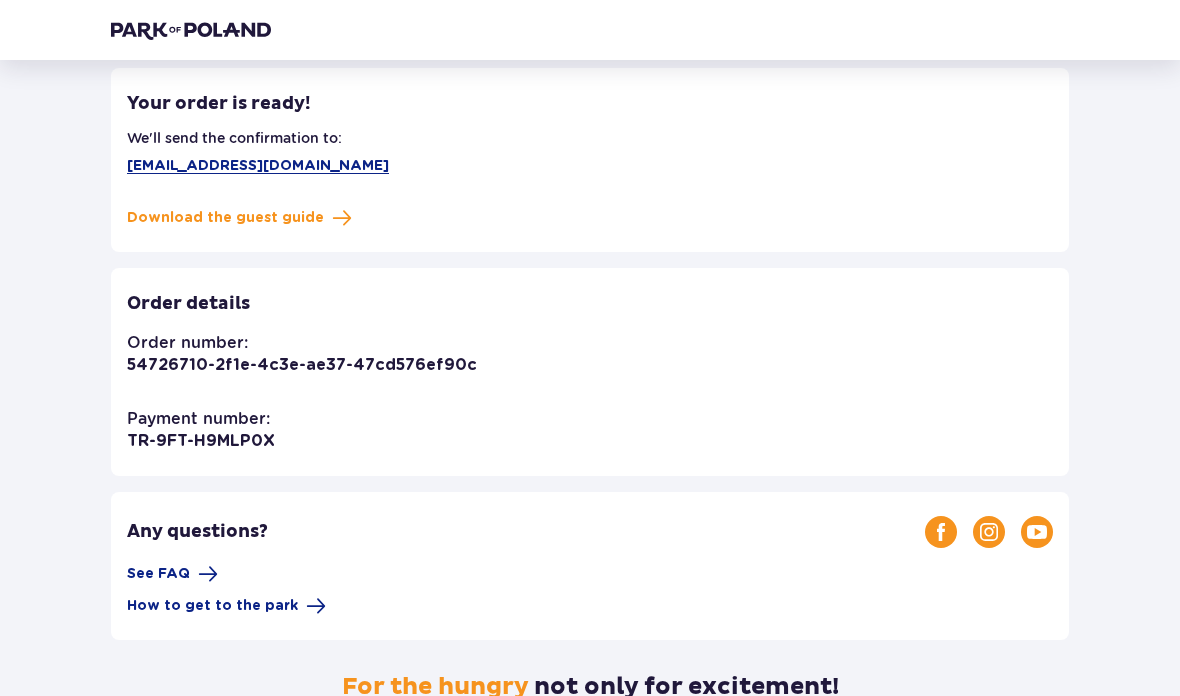 scroll, scrollTop: 0, scrollLeft: 0, axis: both 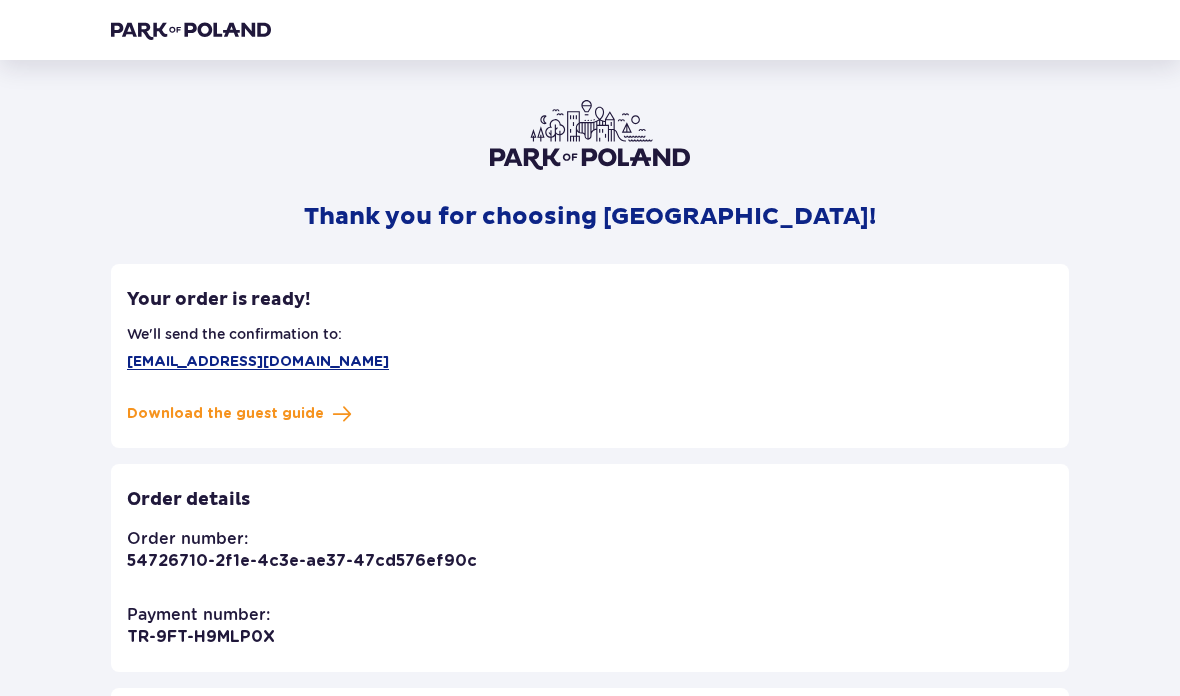 click at bounding box center [191, 30] 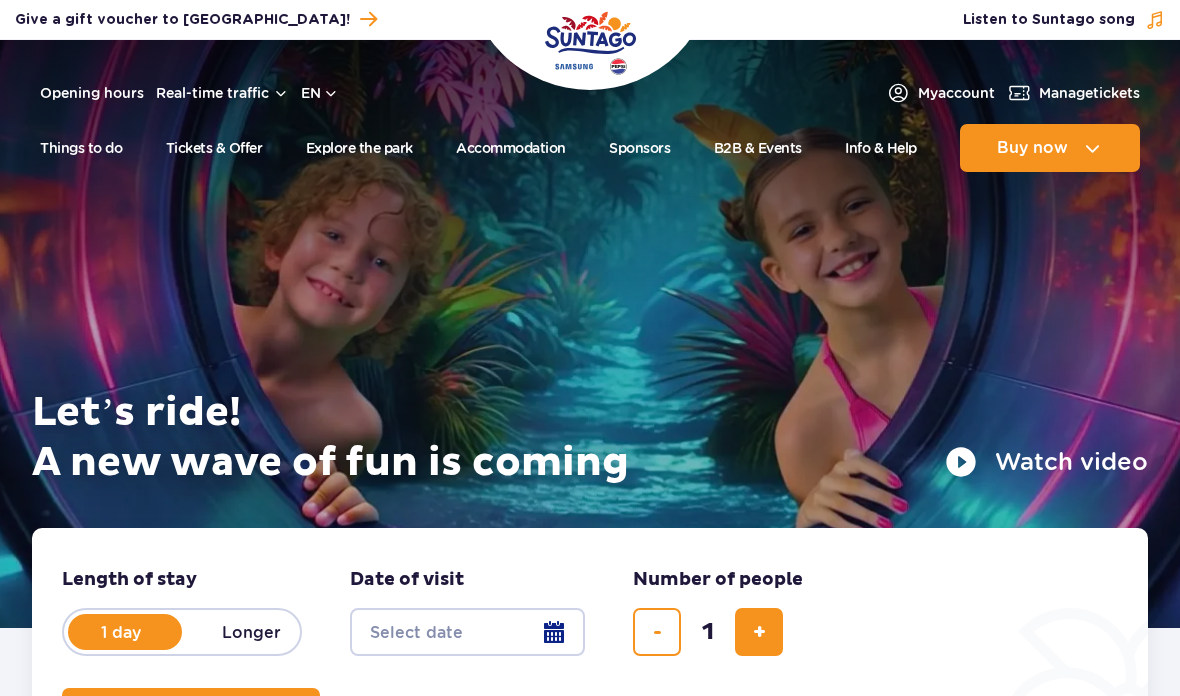 scroll, scrollTop: 0, scrollLeft: 0, axis: both 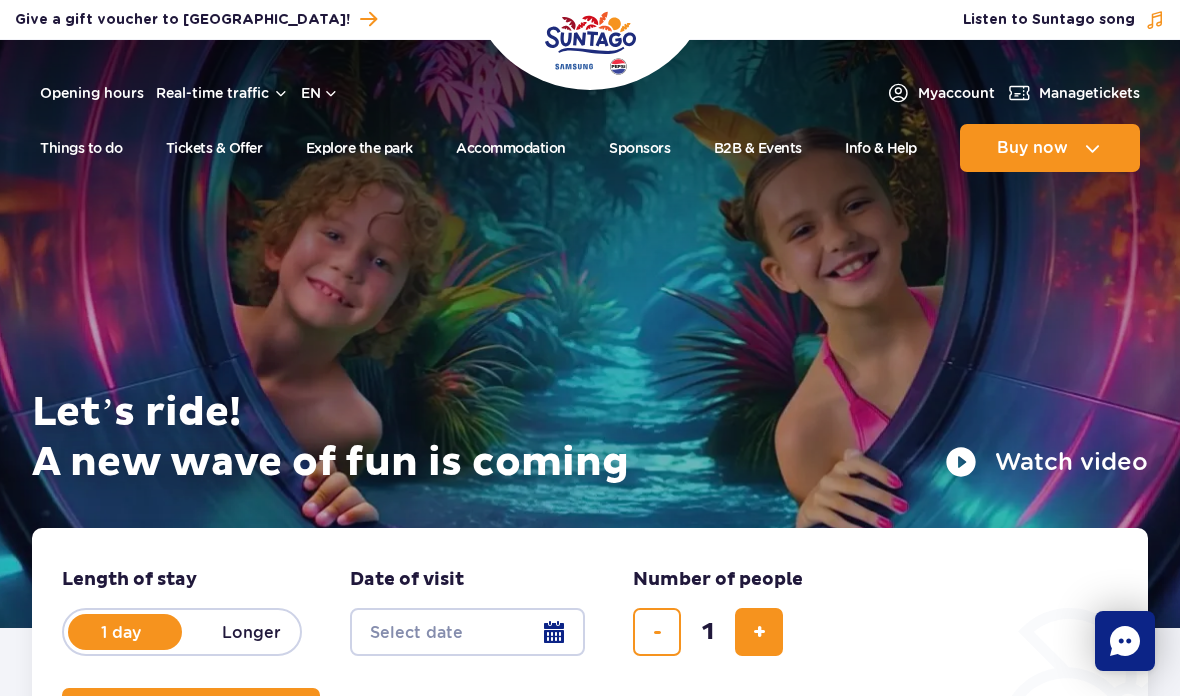 click on "Buy now" at bounding box center [1032, 148] 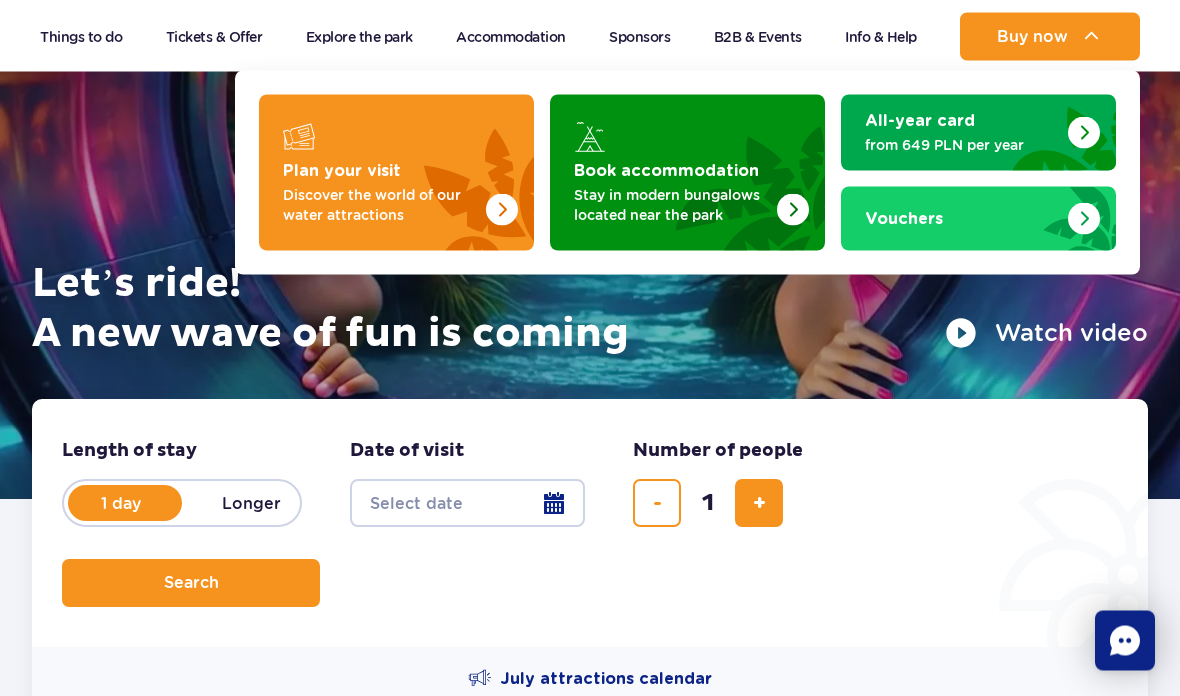 scroll, scrollTop: 130, scrollLeft: 0, axis: vertical 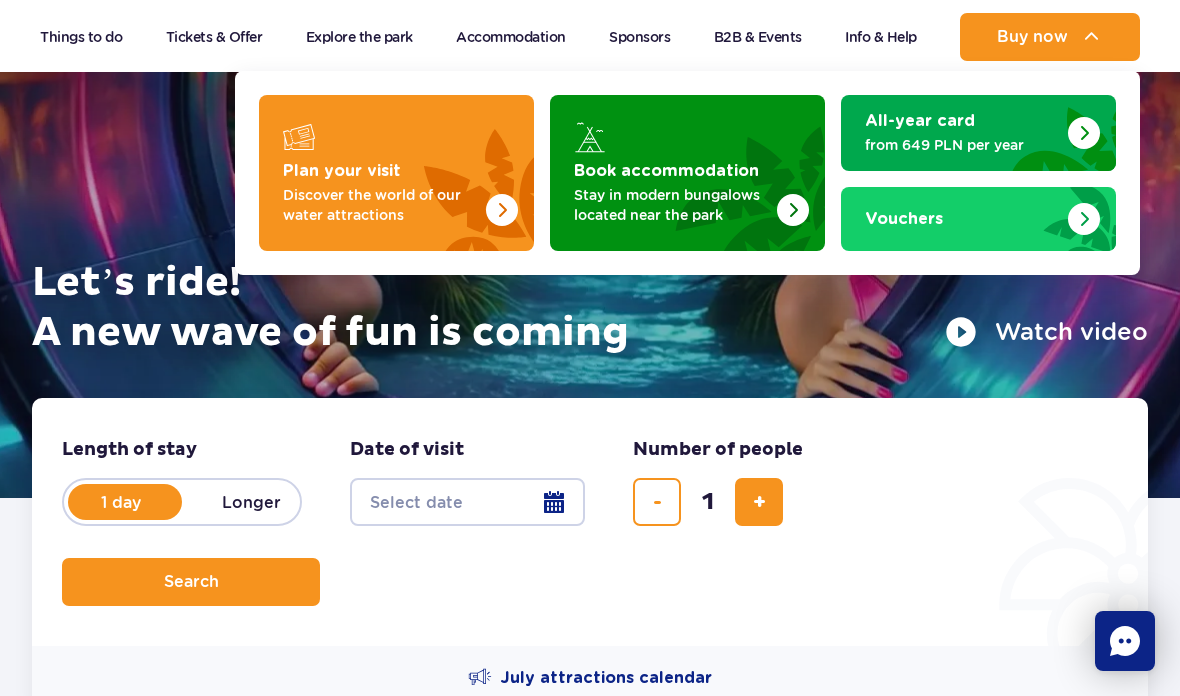 click on "Length of stay 1 day Longer Date of visit Date from Number of people 1 Search" at bounding box center [590, 522] 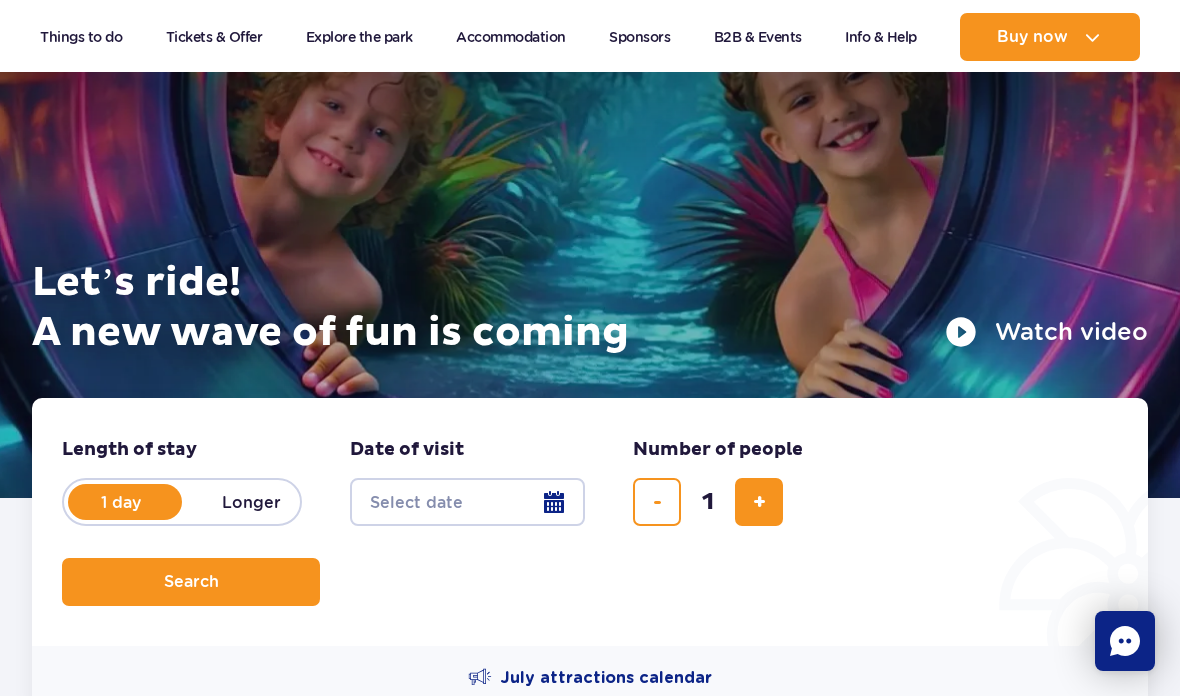 click on "Date from" at bounding box center [467, 502] 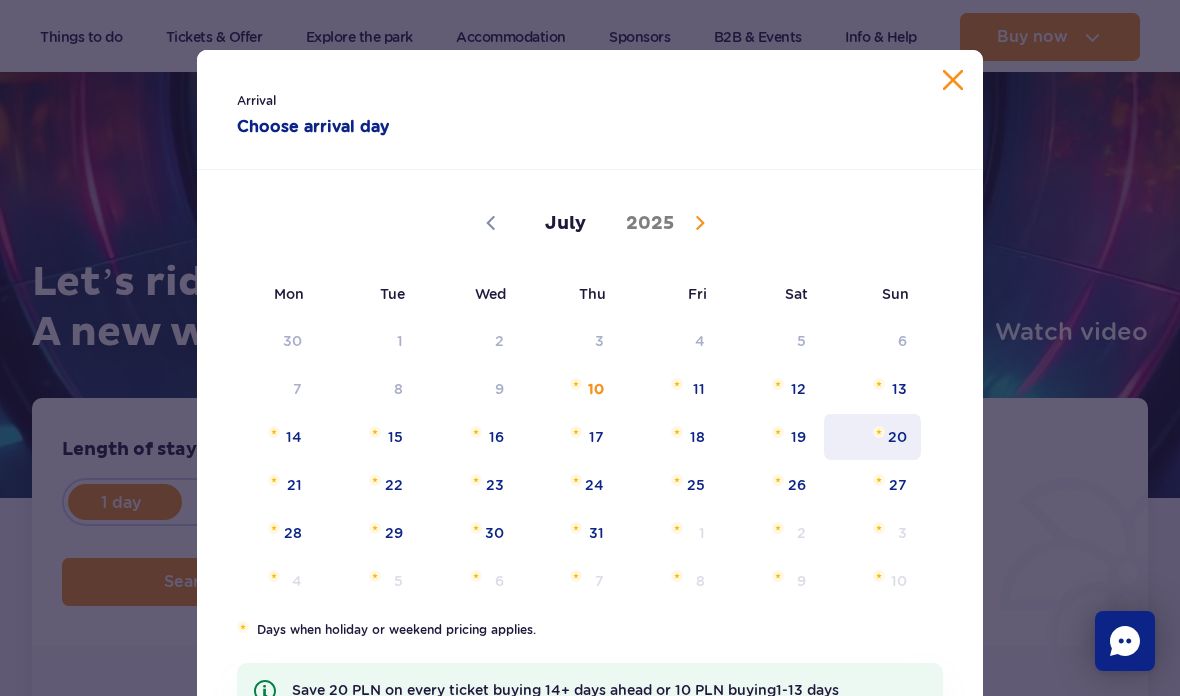 click on "20" at bounding box center [872, 437] 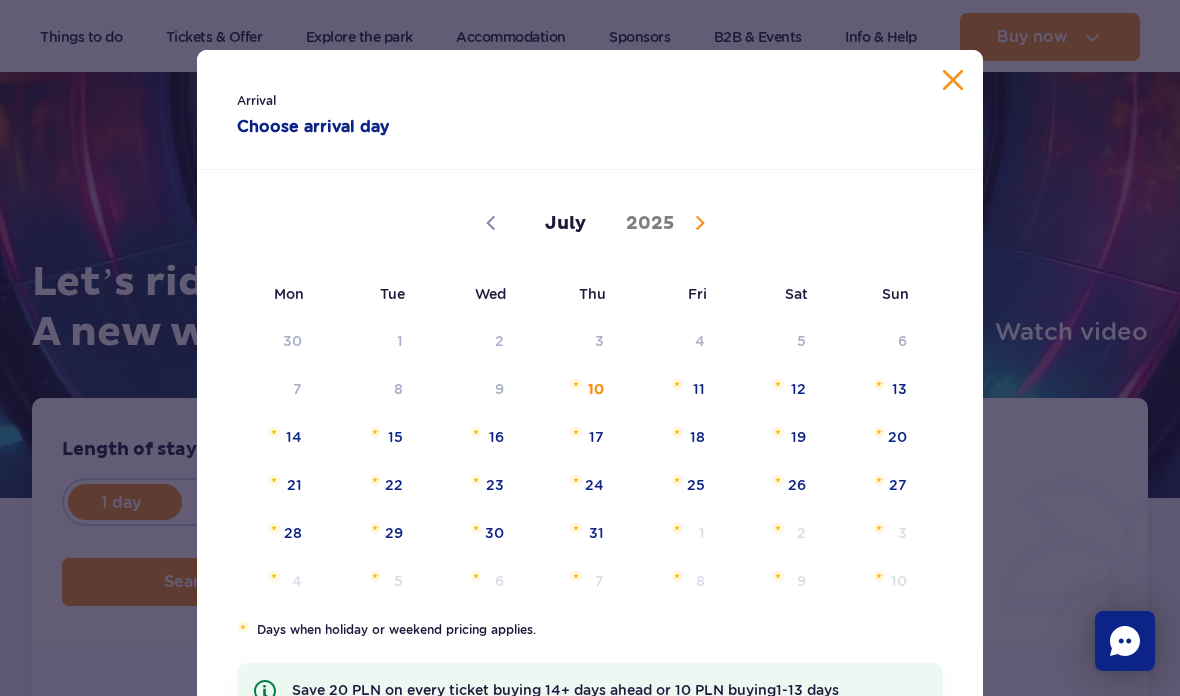 type on "[DATE]" 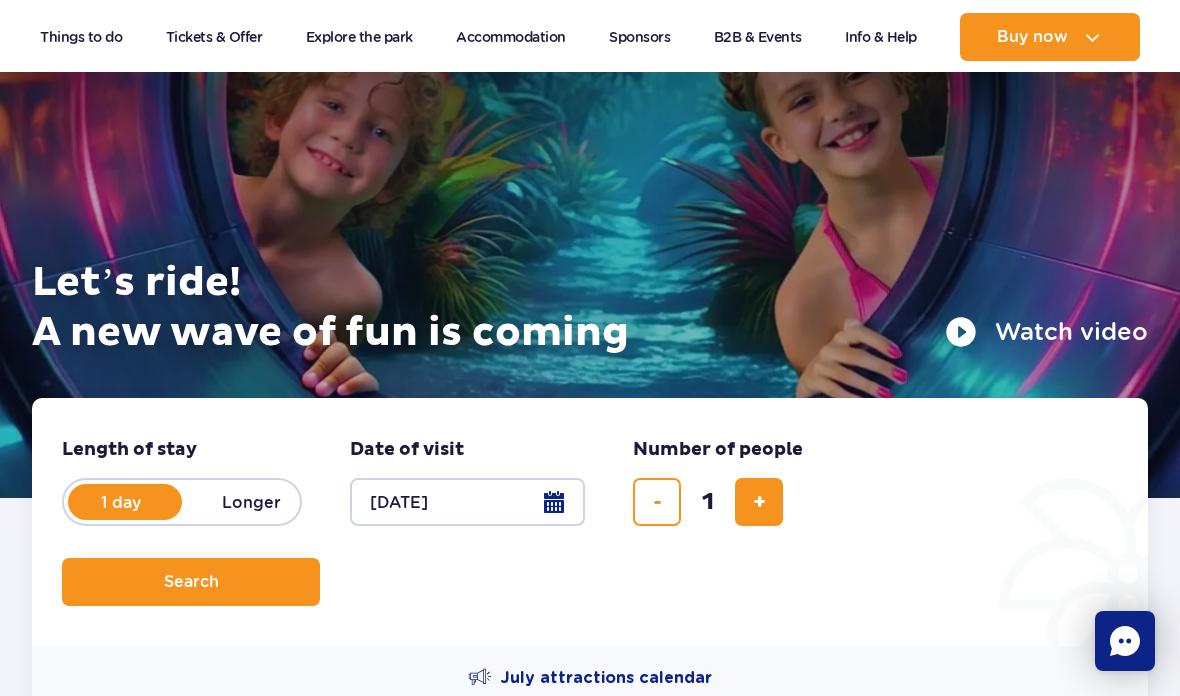 click at bounding box center [759, 502] 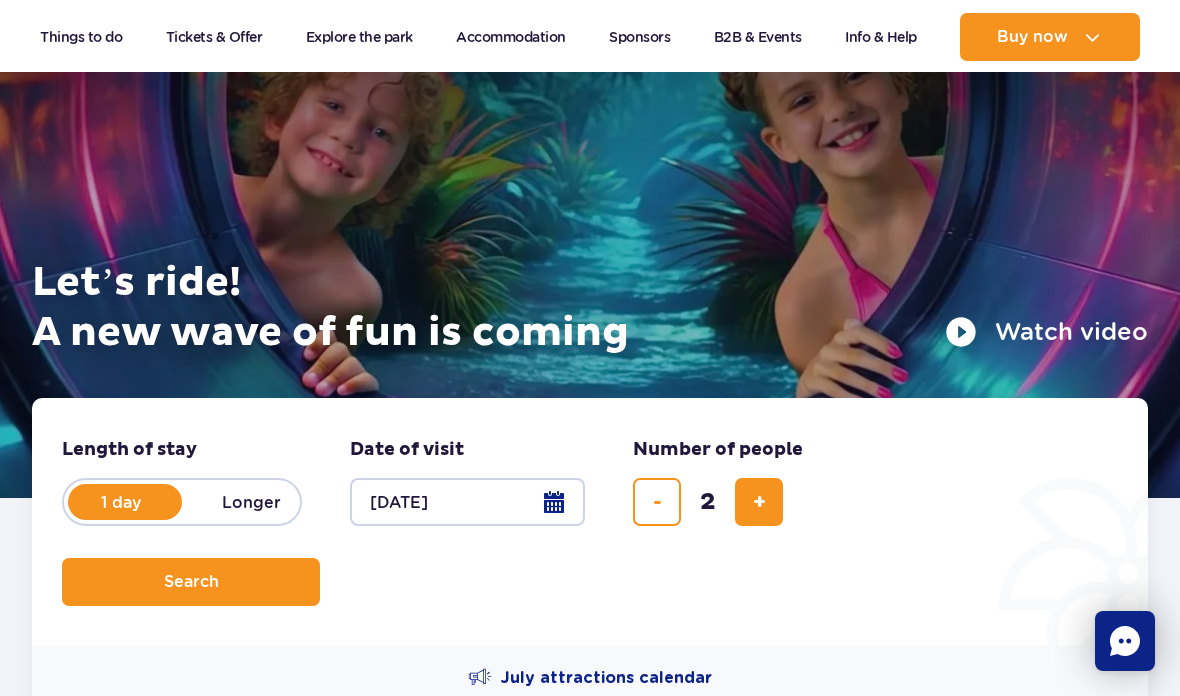 click at bounding box center (759, 502) 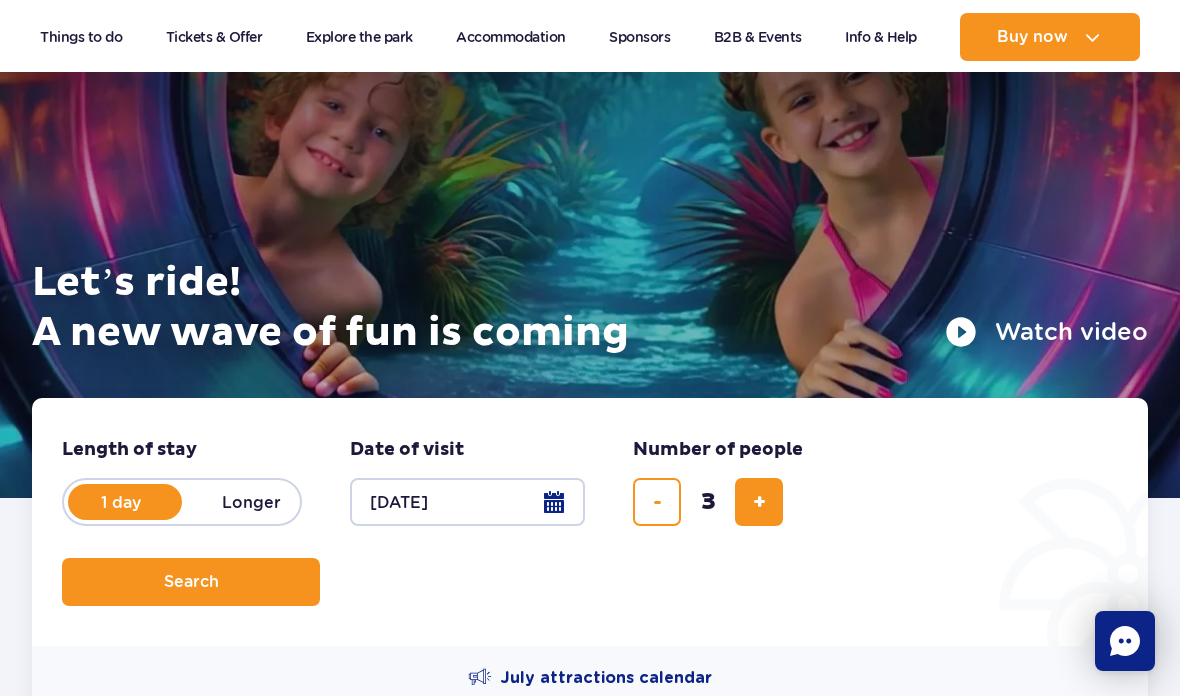 scroll, scrollTop: 273, scrollLeft: 0, axis: vertical 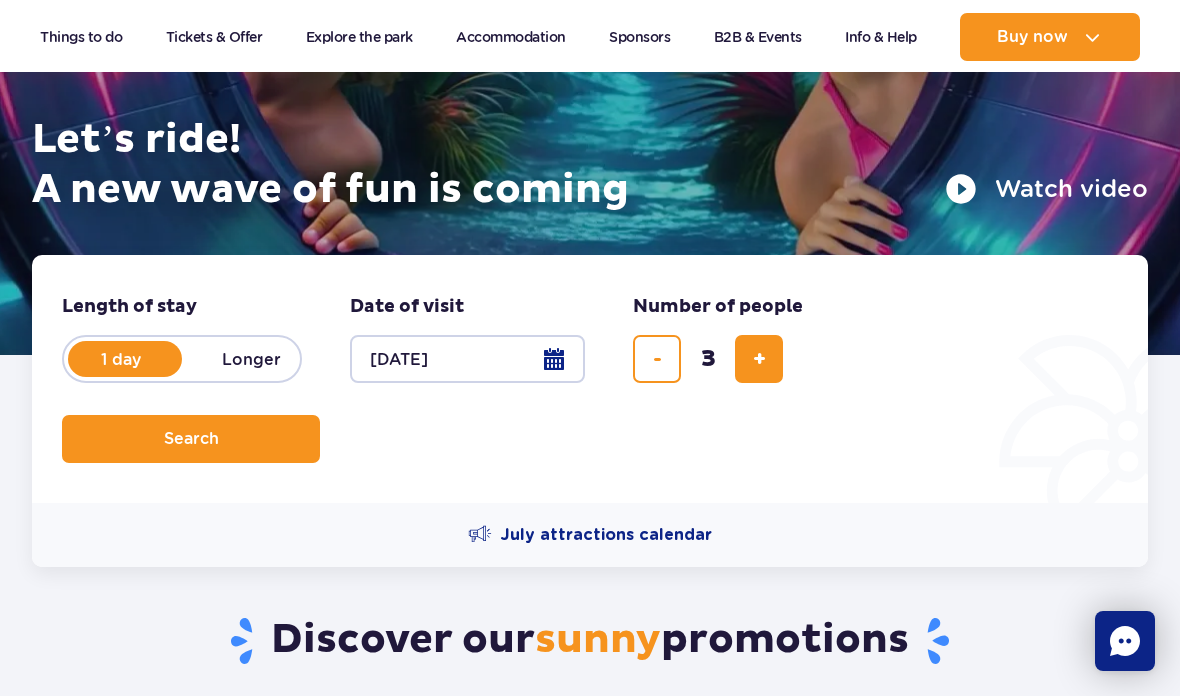 click at bounding box center (759, 359) 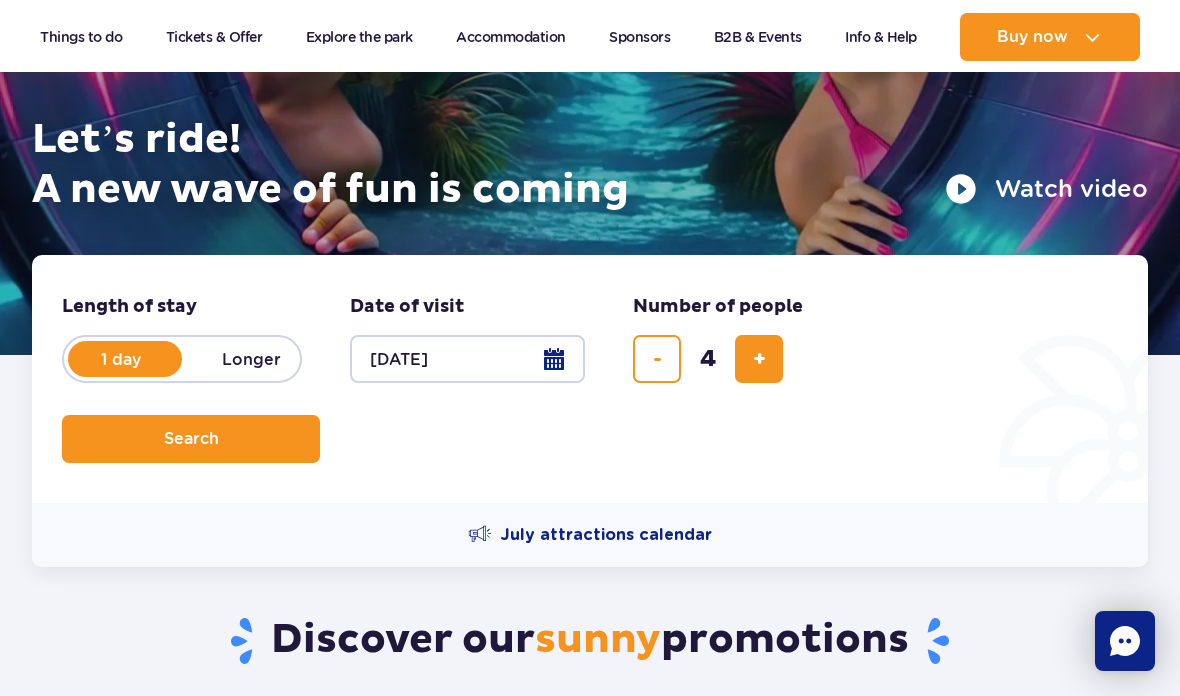 click on "Search" at bounding box center [191, 439] 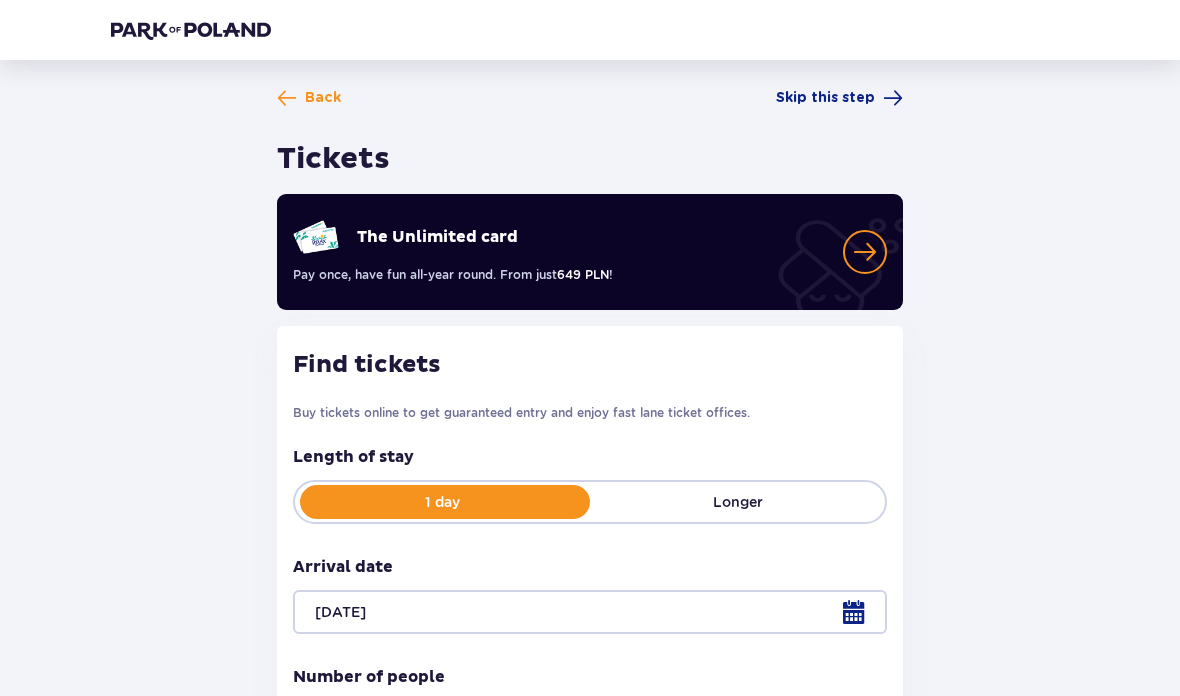 scroll, scrollTop: 83, scrollLeft: 0, axis: vertical 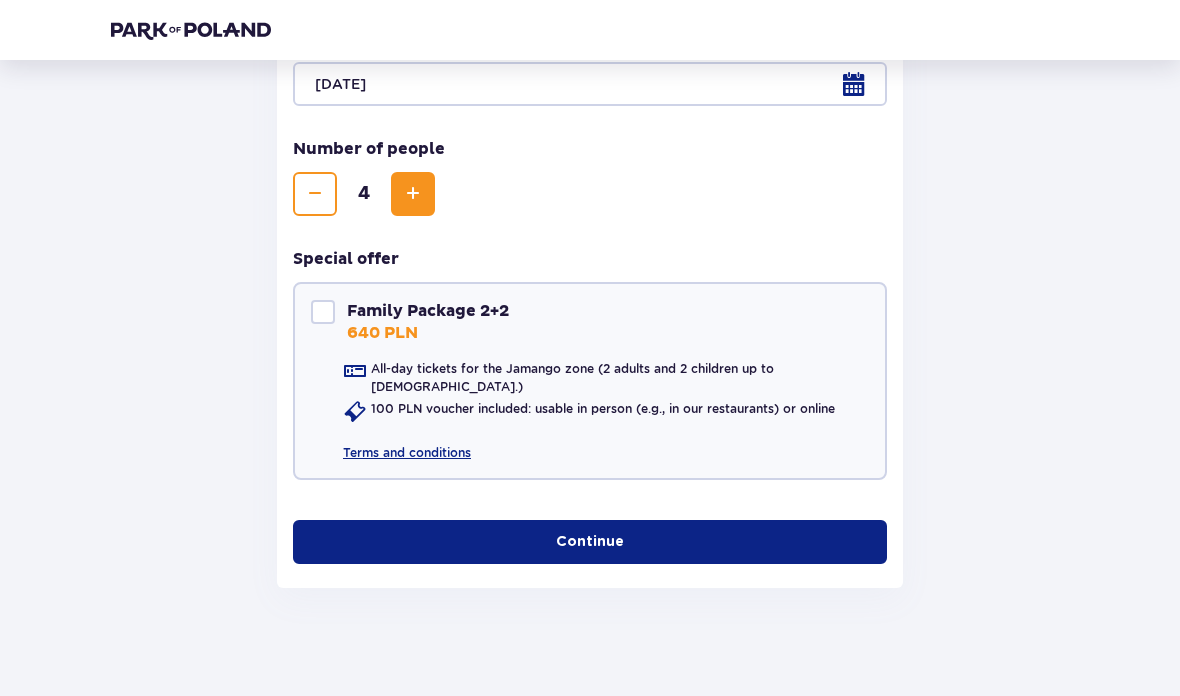 click on "Continue" at bounding box center [590, 542] 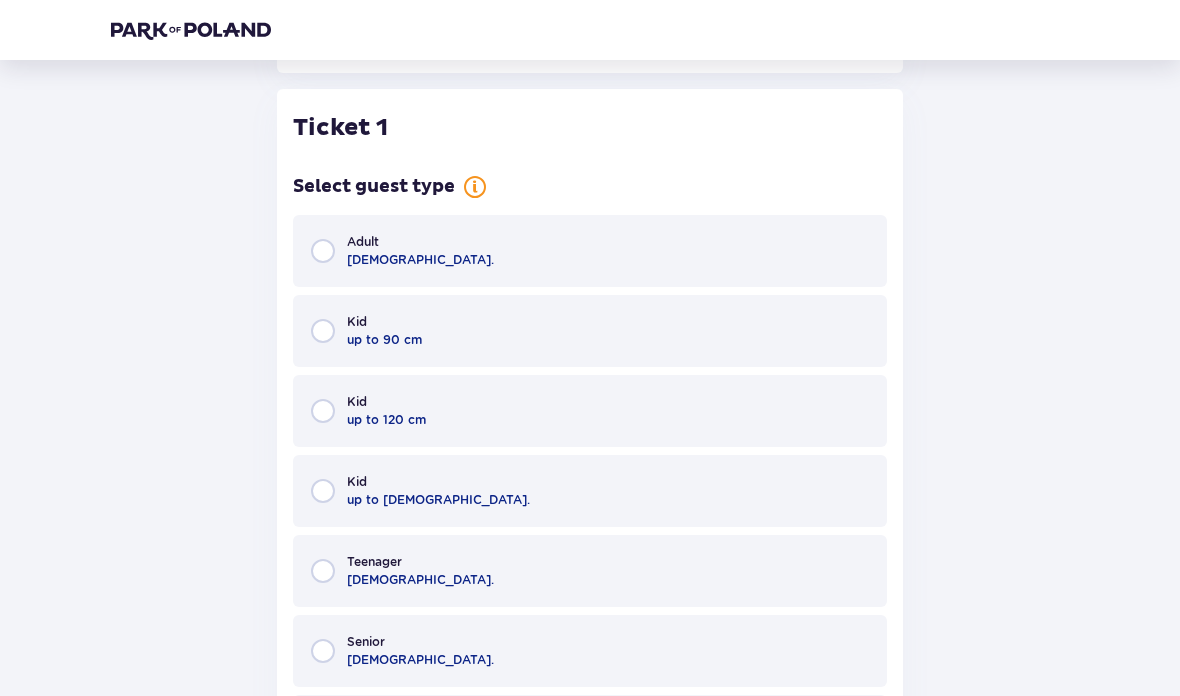 scroll, scrollTop: 1044, scrollLeft: 0, axis: vertical 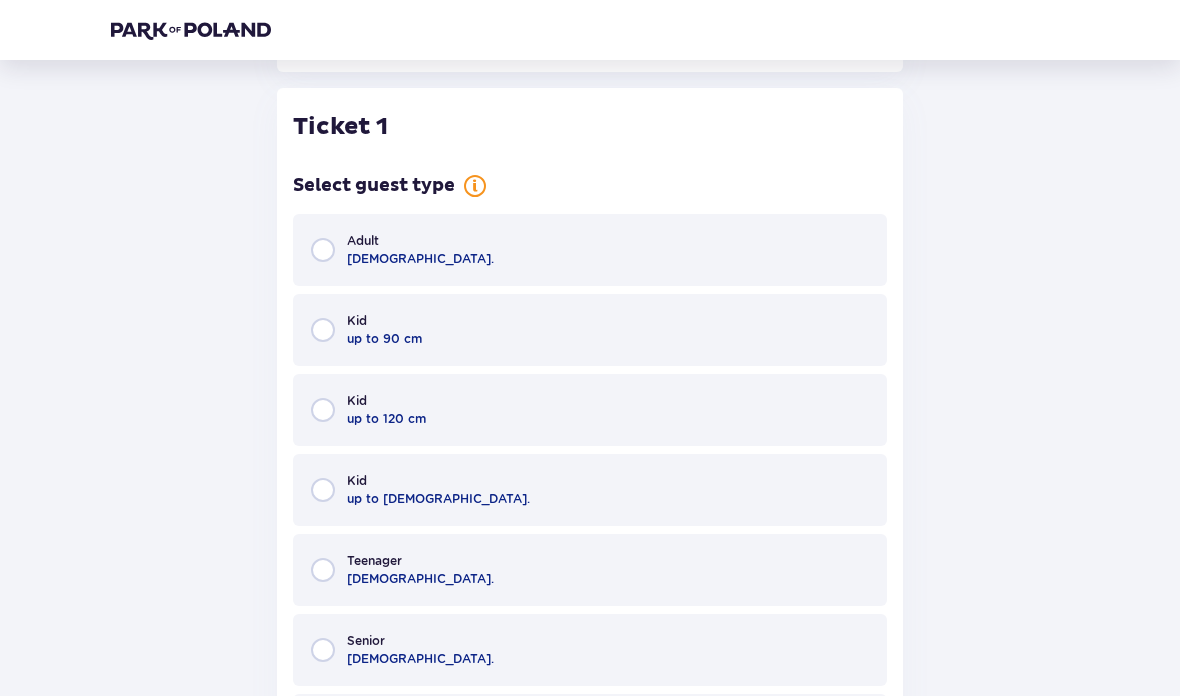 click on "Adult [DEMOGRAPHIC_DATA]." at bounding box center (590, 250) 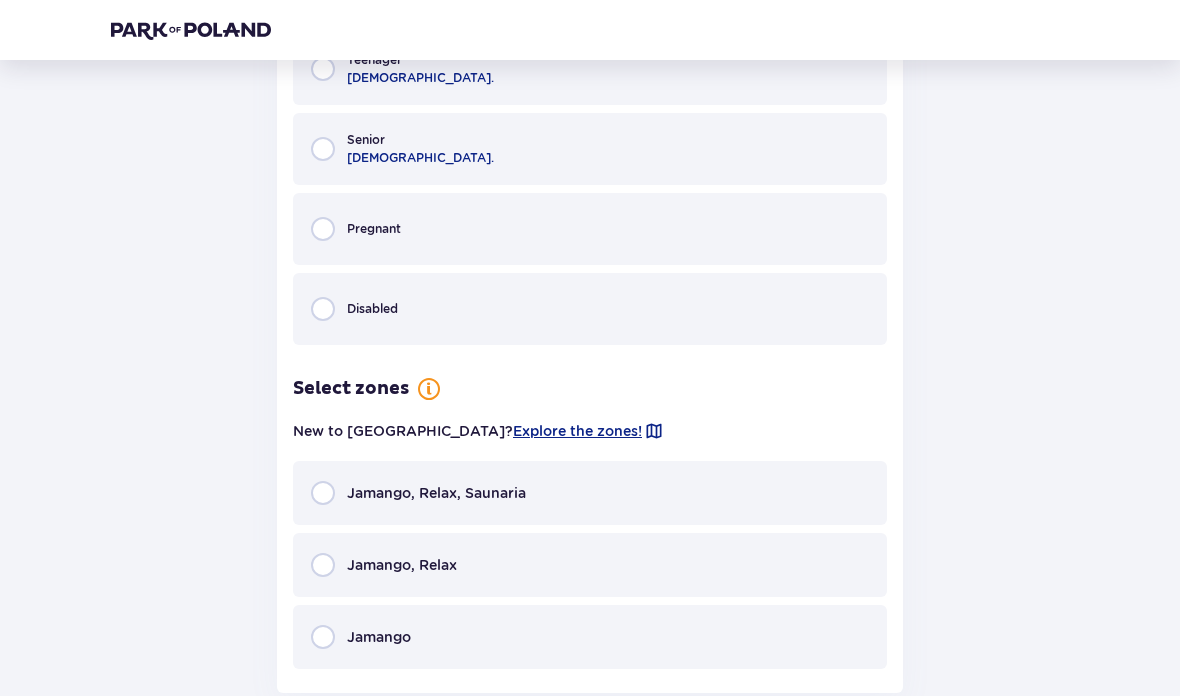 scroll, scrollTop: 1549, scrollLeft: 0, axis: vertical 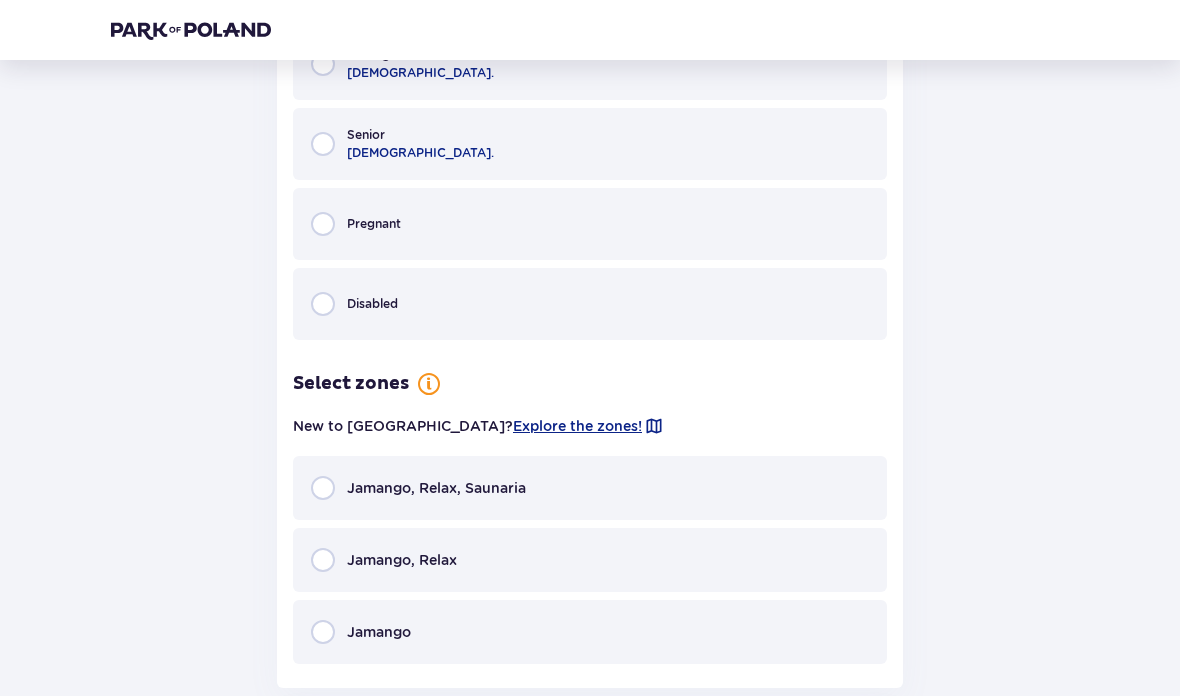 click on "Jamango, Relax" at bounding box center [590, 561] 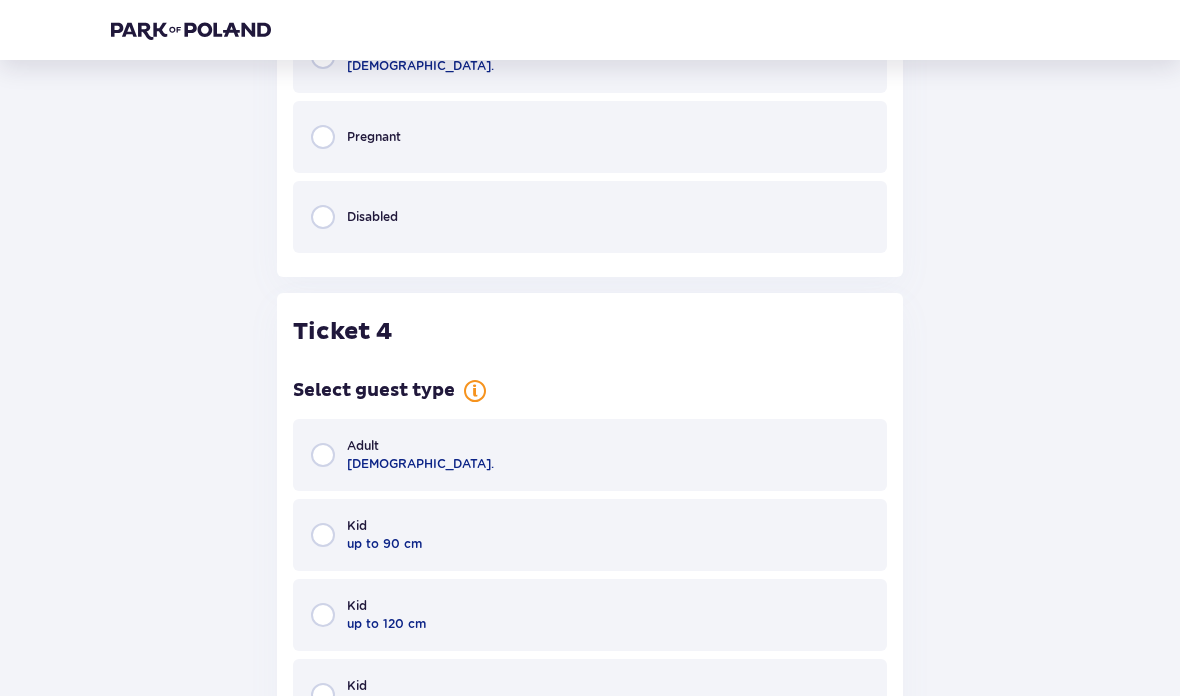 scroll, scrollTop: 3772, scrollLeft: 0, axis: vertical 